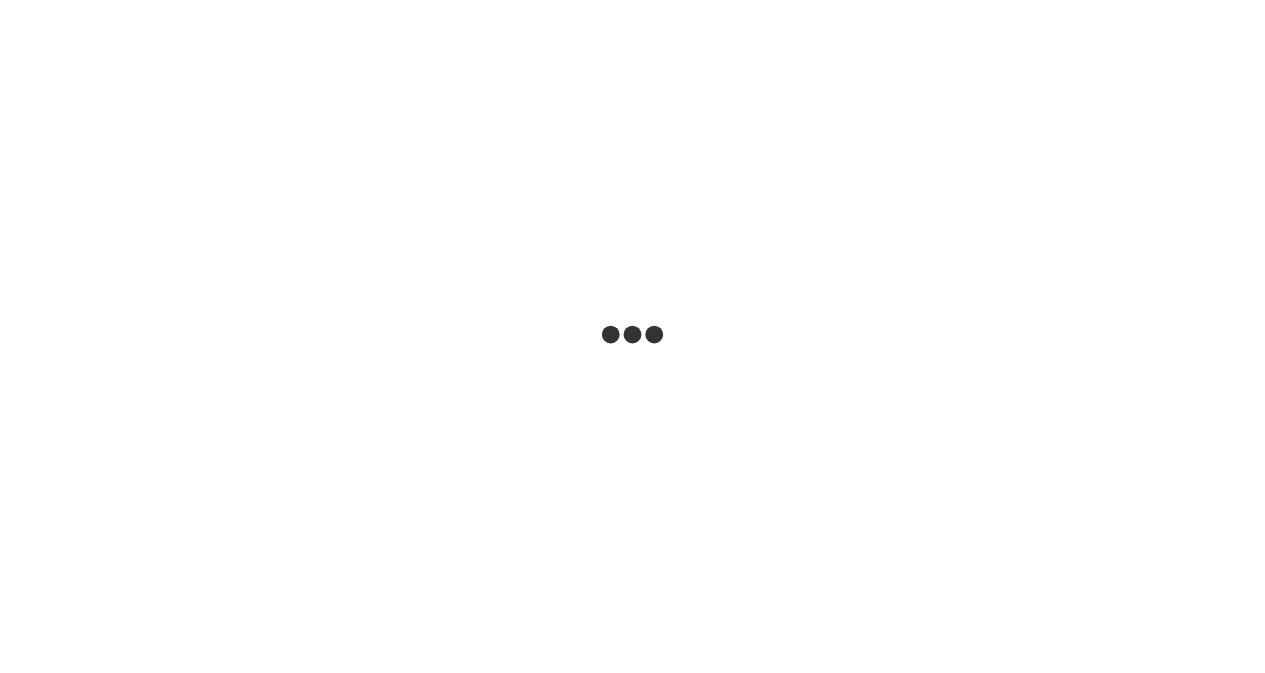 scroll, scrollTop: 0, scrollLeft: 0, axis: both 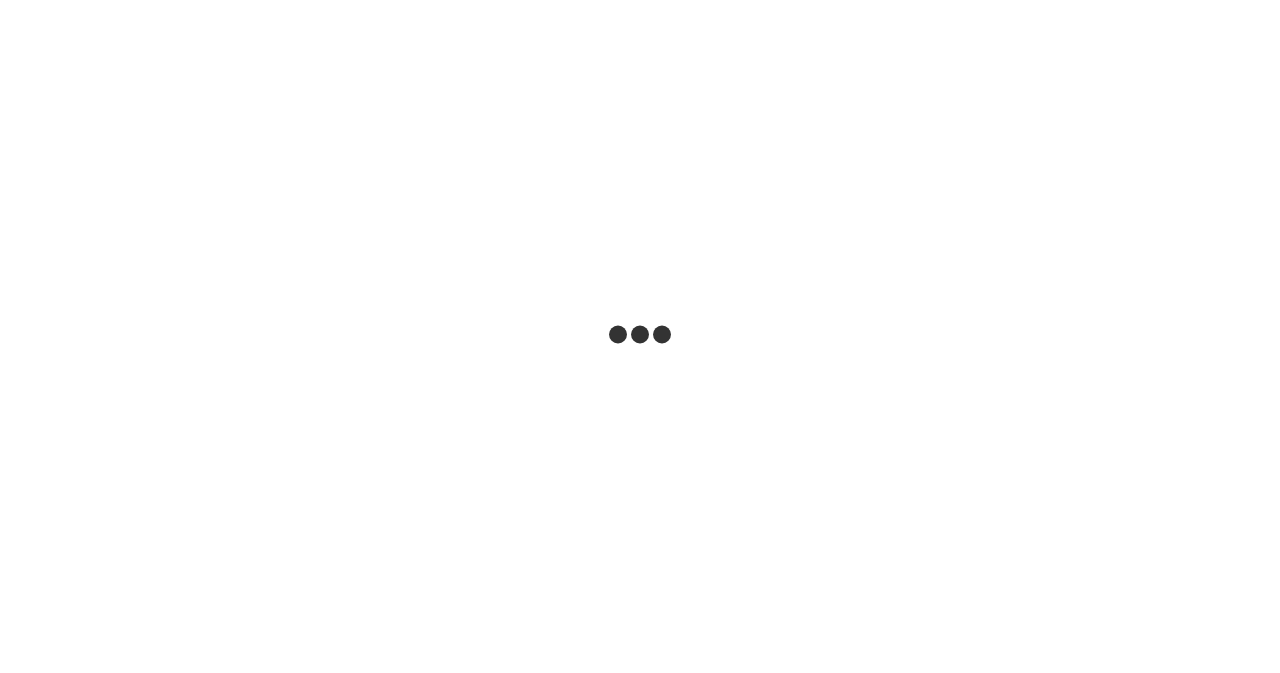 select on "**" 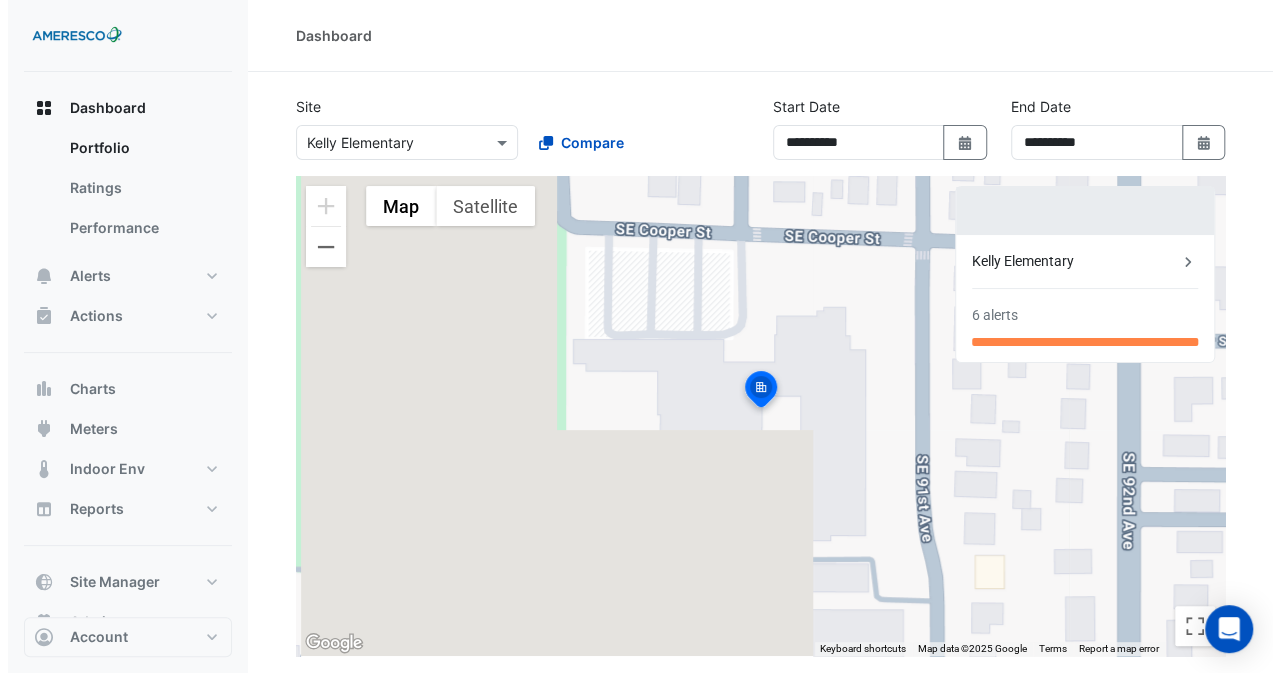 scroll, scrollTop: 47, scrollLeft: 0, axis: vertical 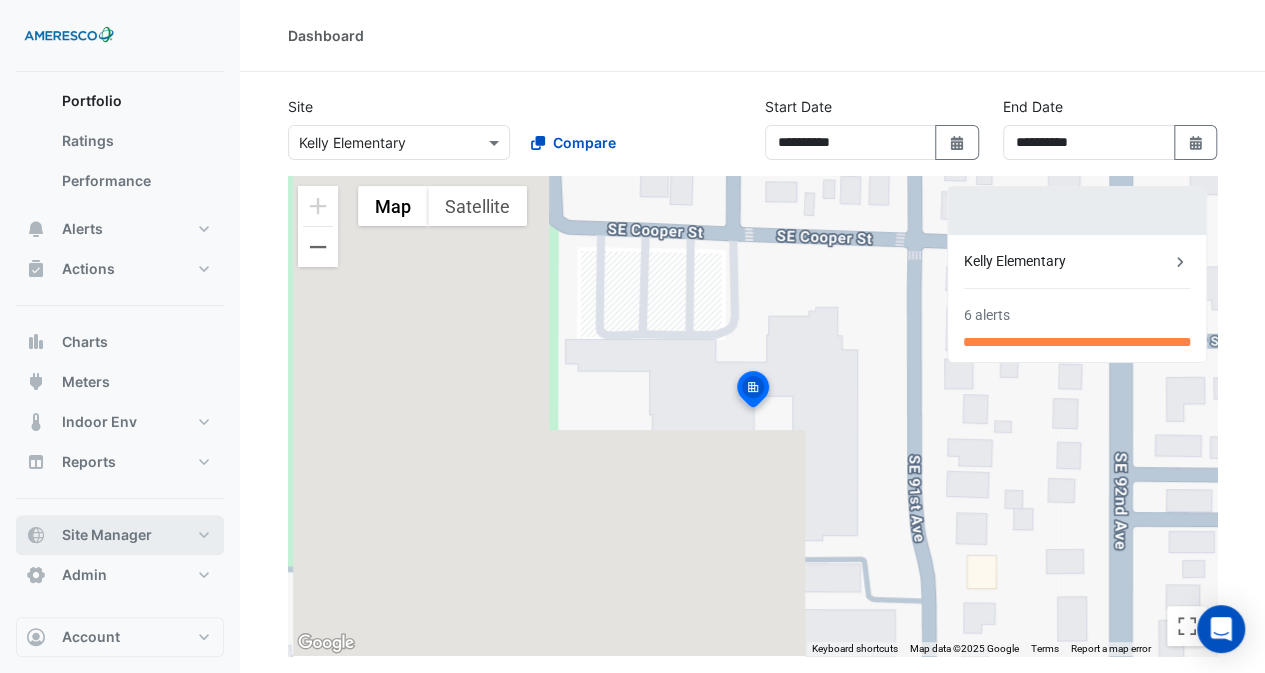 click on "Site Manager" at bounding box center (120, 535) 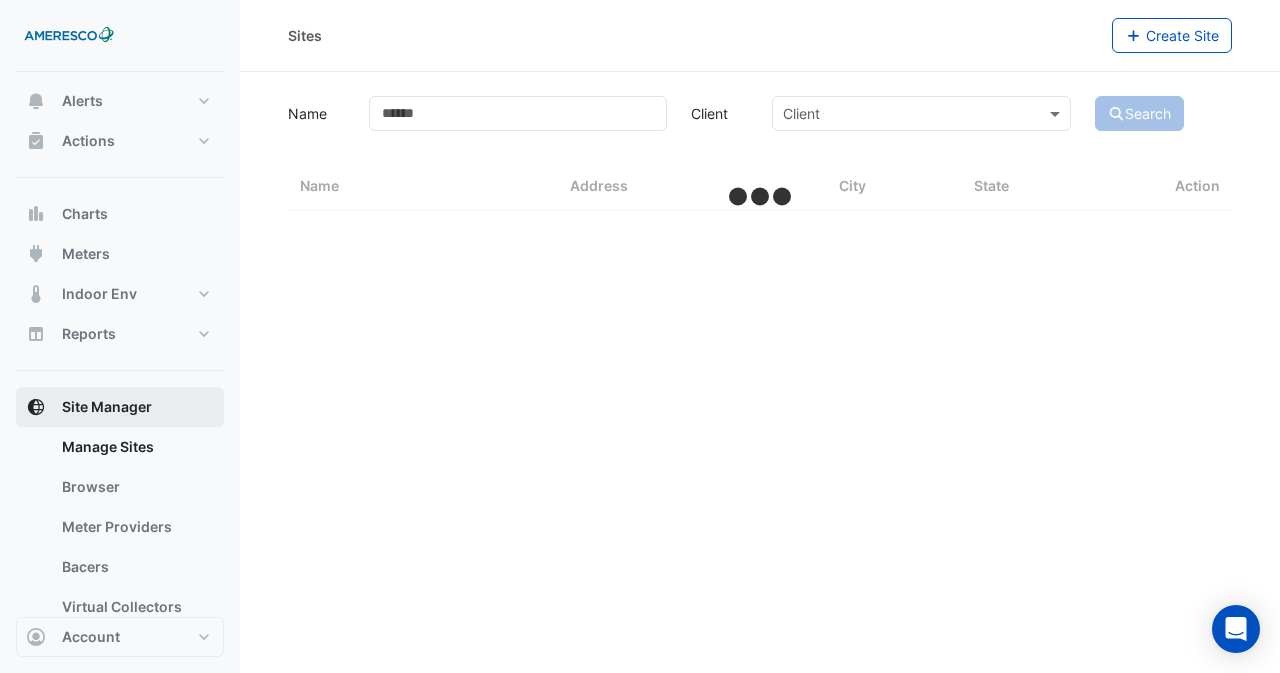 select on "**" 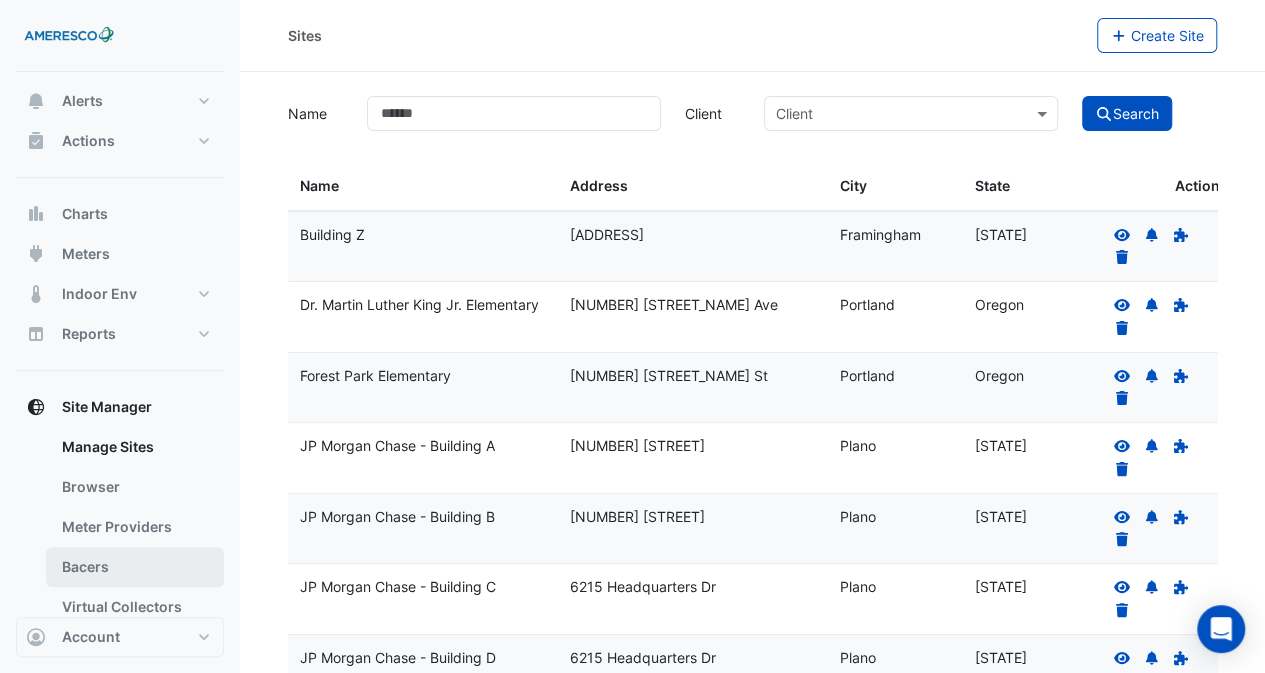 click on "Bacers" at bounding box center (135, 567) 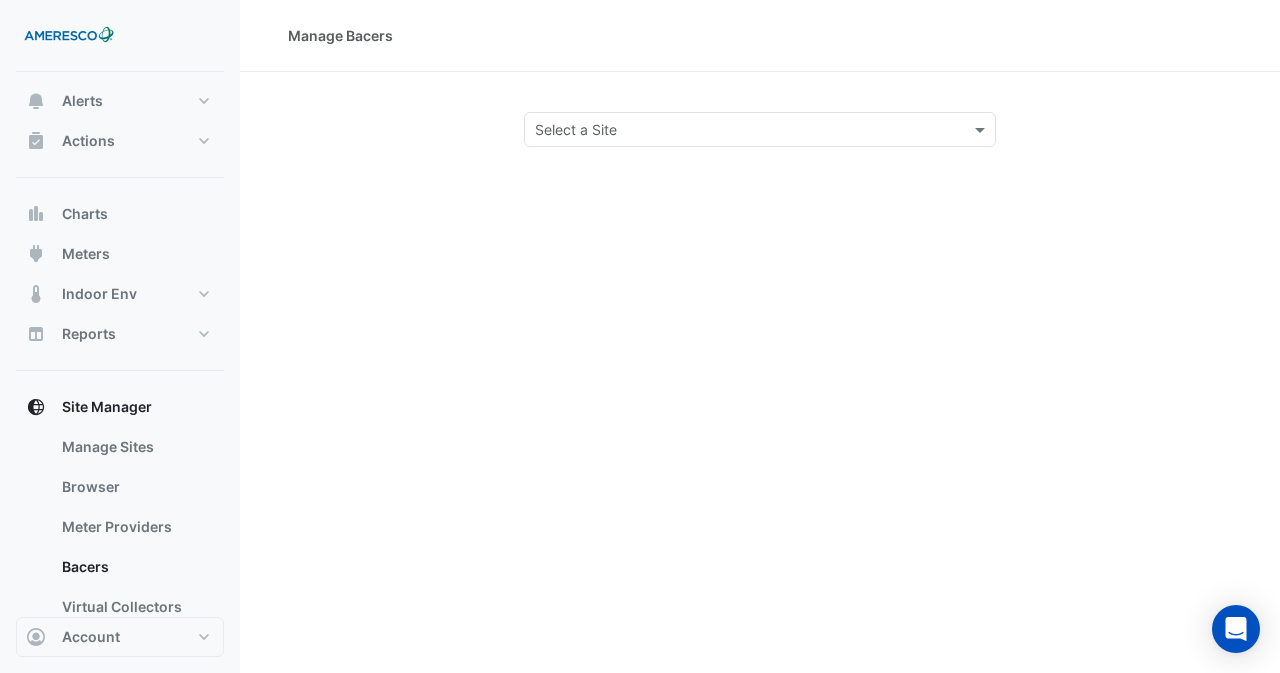 click on "Select a Site" 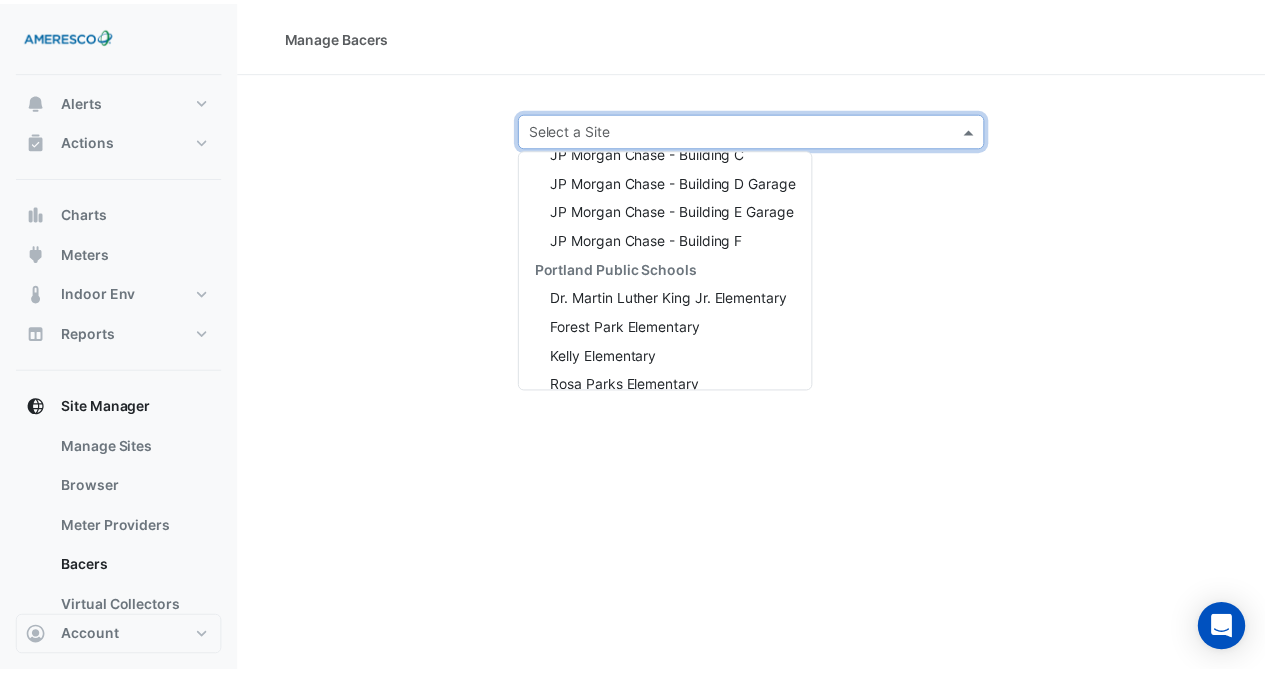 scroll, scrollTop: 200, scrollLeft: 0, axis: vertical 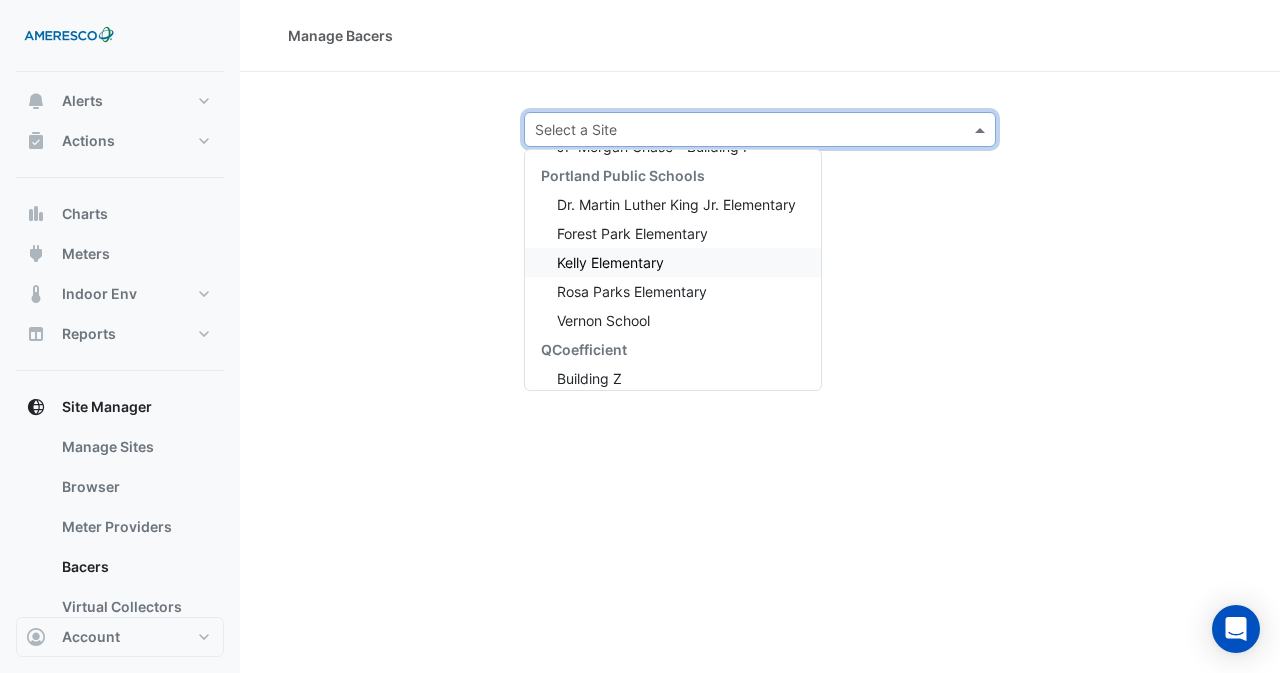 click on "Kelly Elementary" at bounding box center [610, 262] 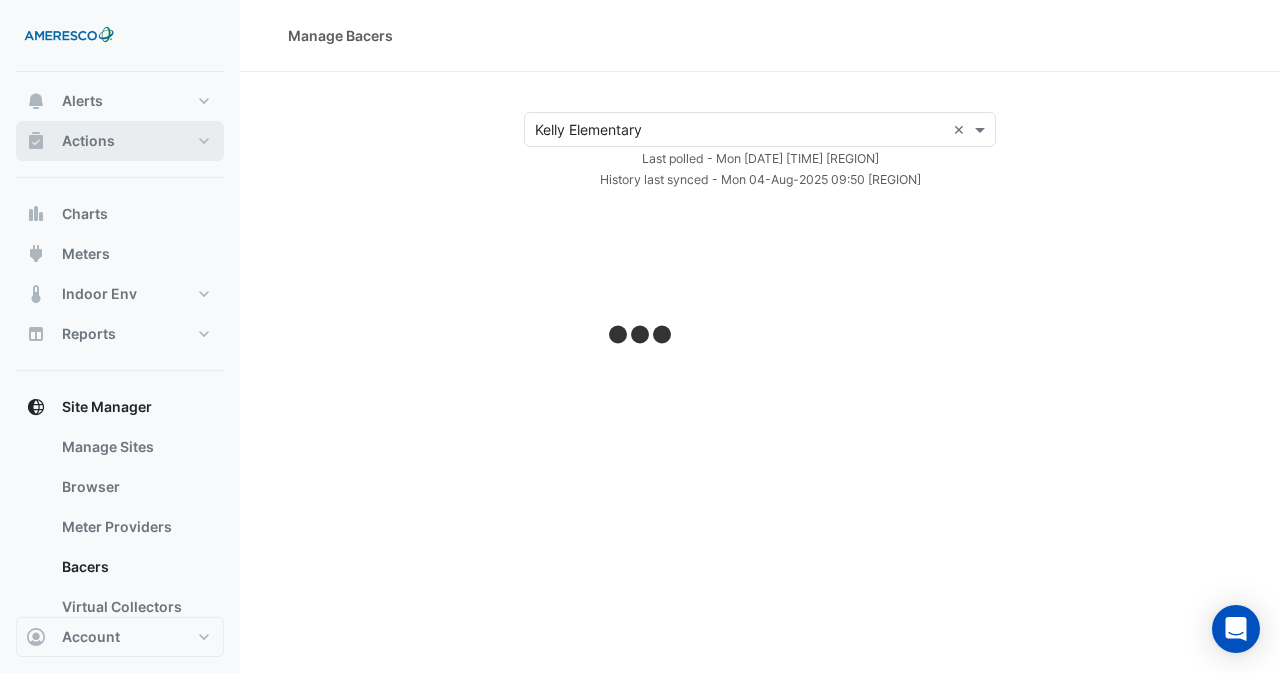 select on "**" 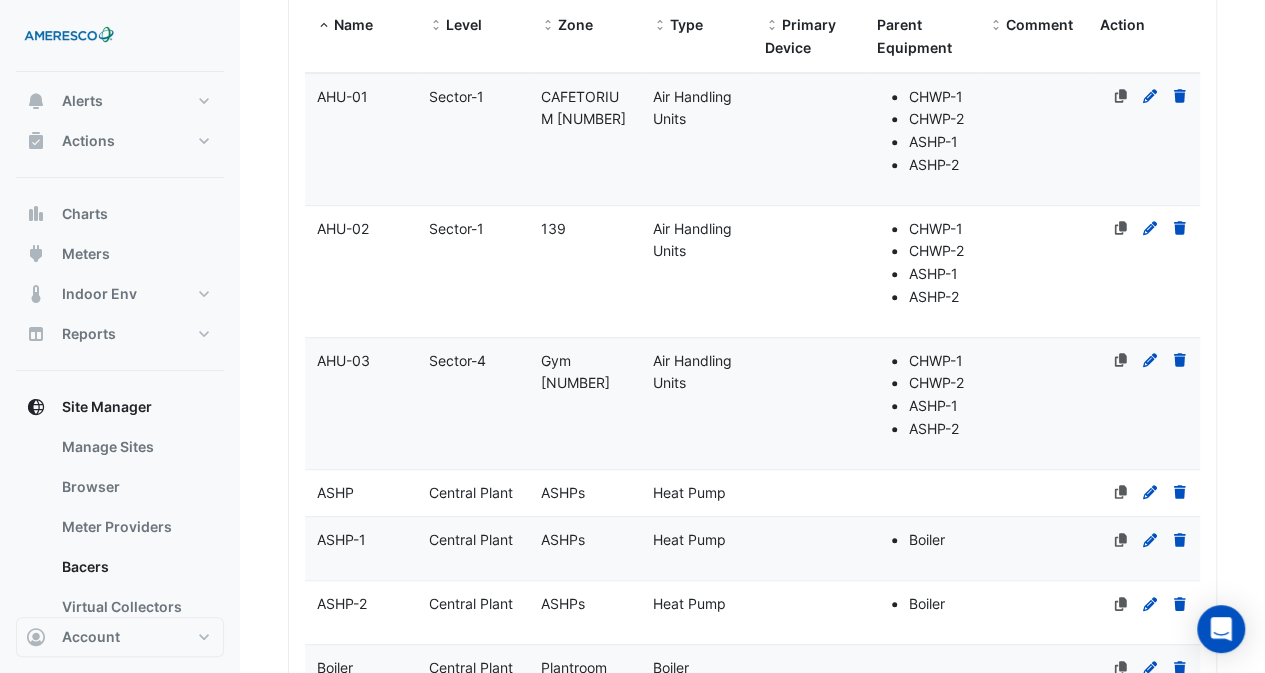 scroll, scrollTop: 0, scrollLeft: 0, axis: both 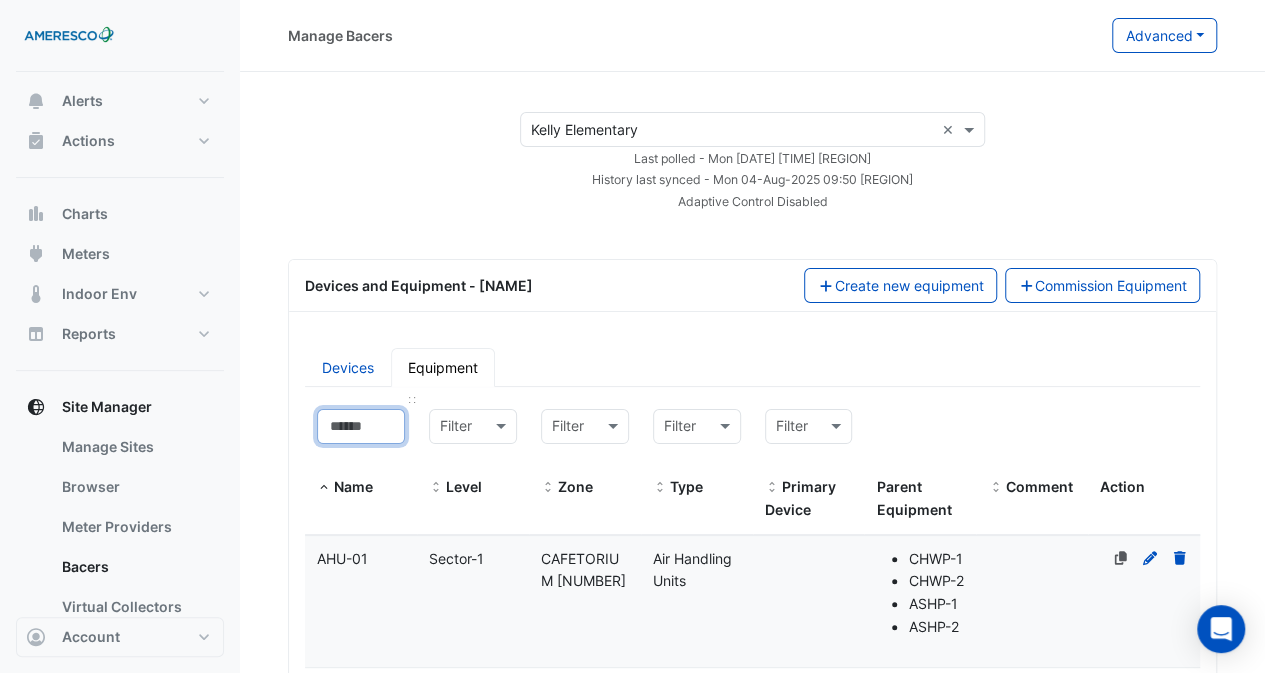 click at bounding box center [361, 426] 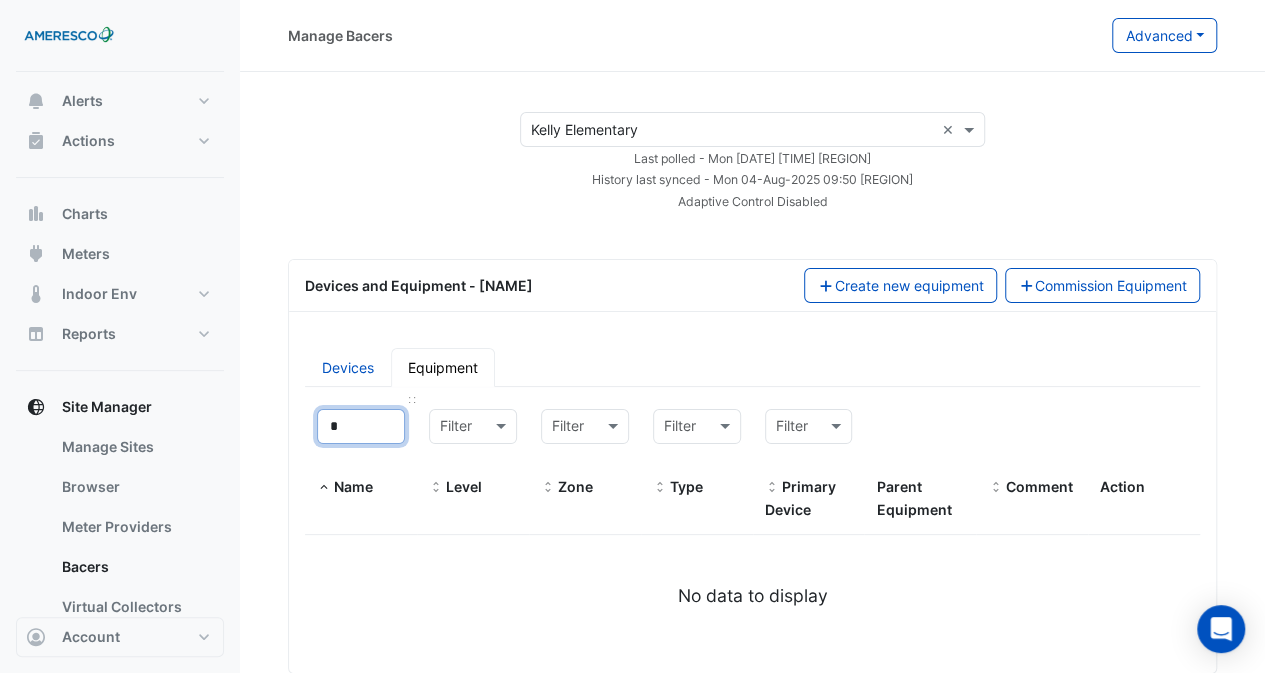 type on "**" 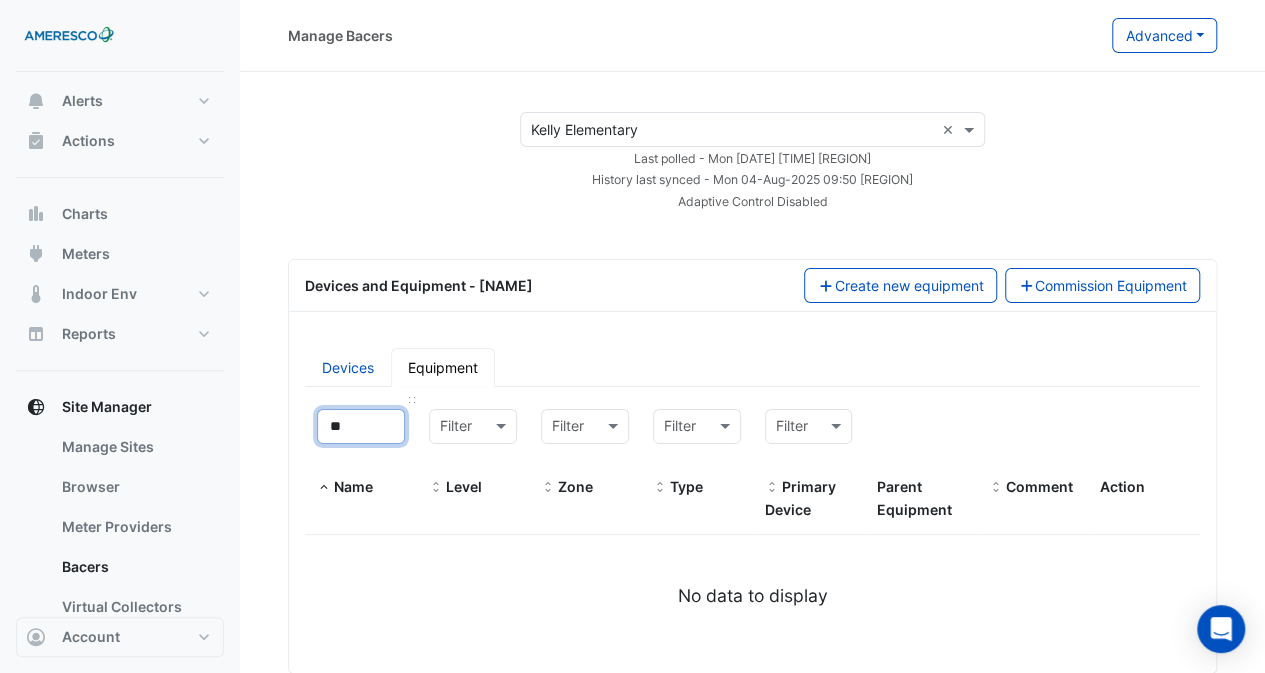 select on "**" 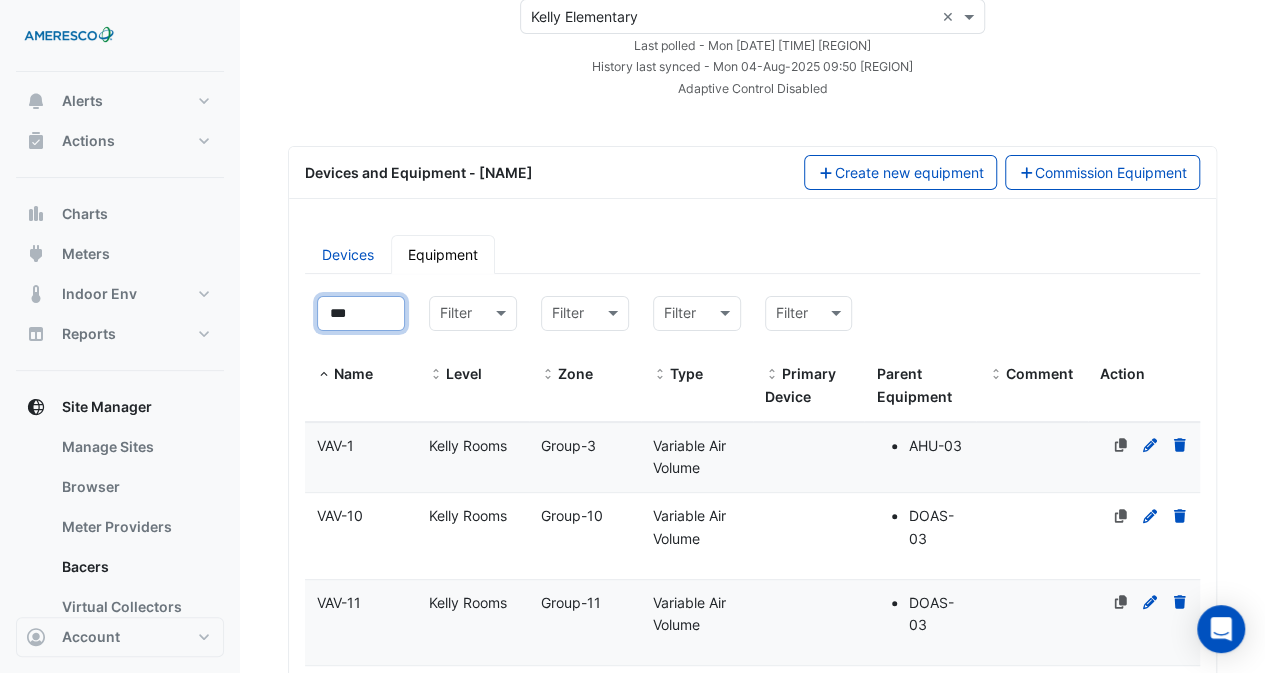 scroll, scrollTop: 300, scrollLeft: 0, axis: vertical 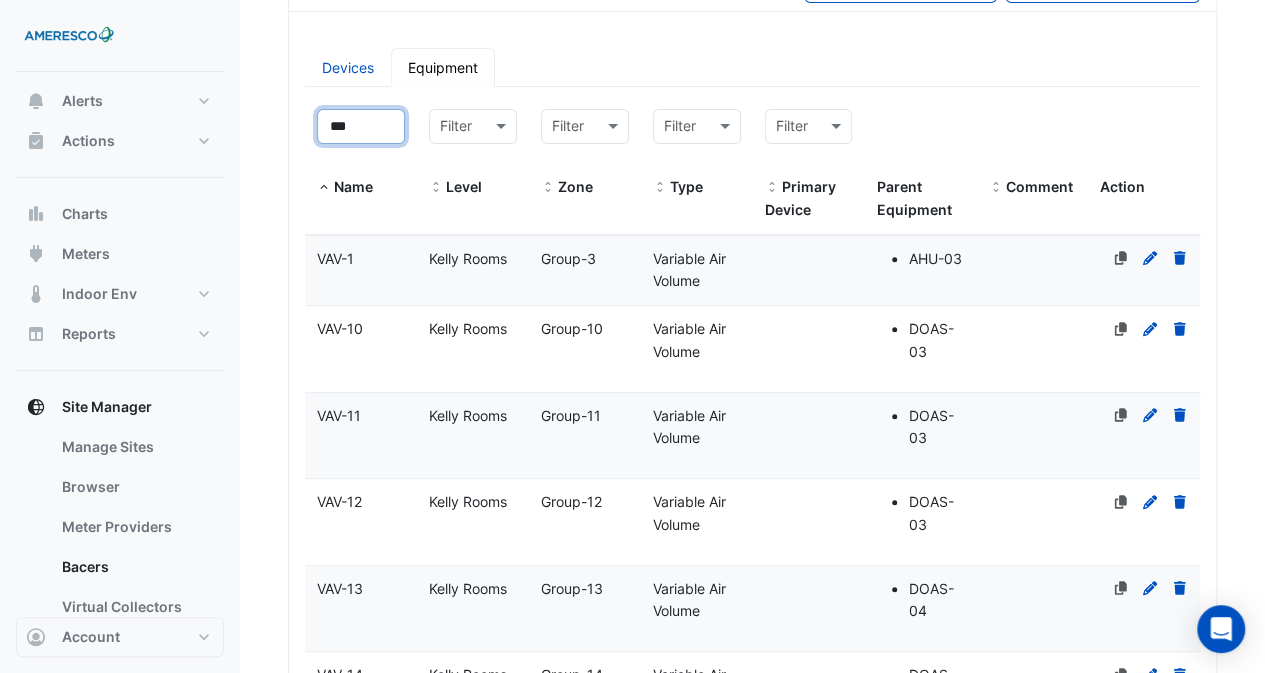 type on "***" 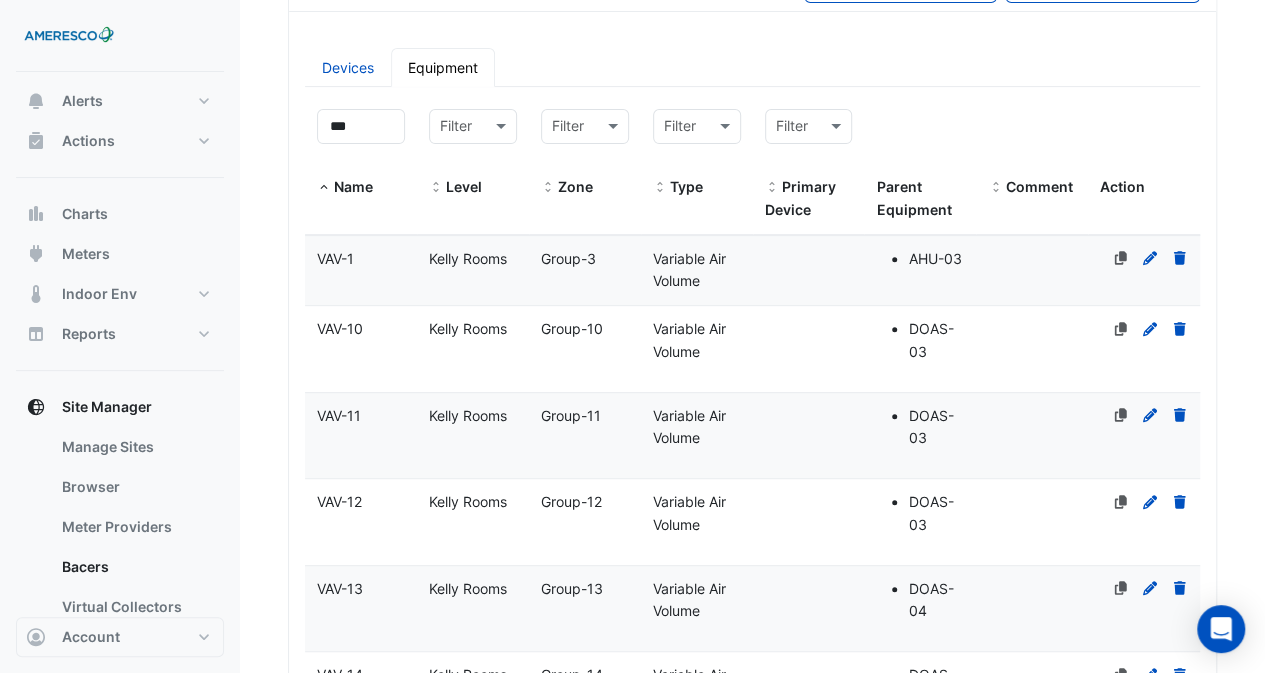 click on "Name
VAV-1" 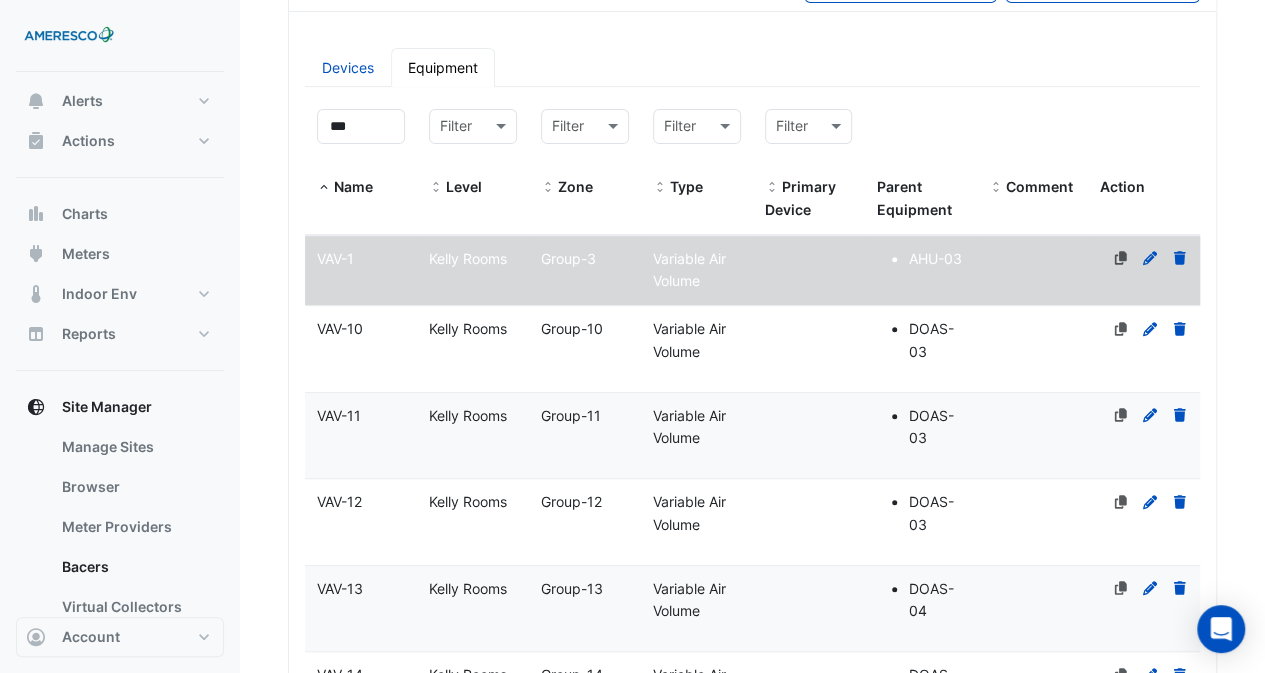 select on "**" 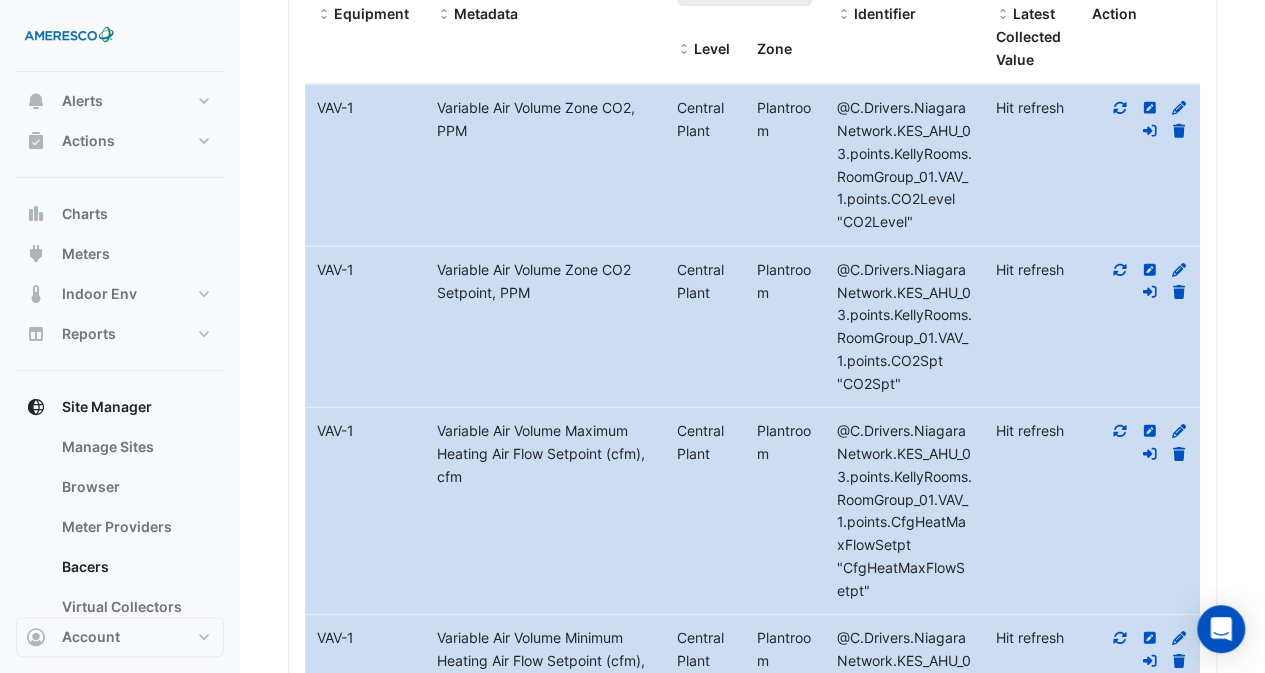 scroll, scrollTop: 3100, scrollLeft: 0, axis: vertical 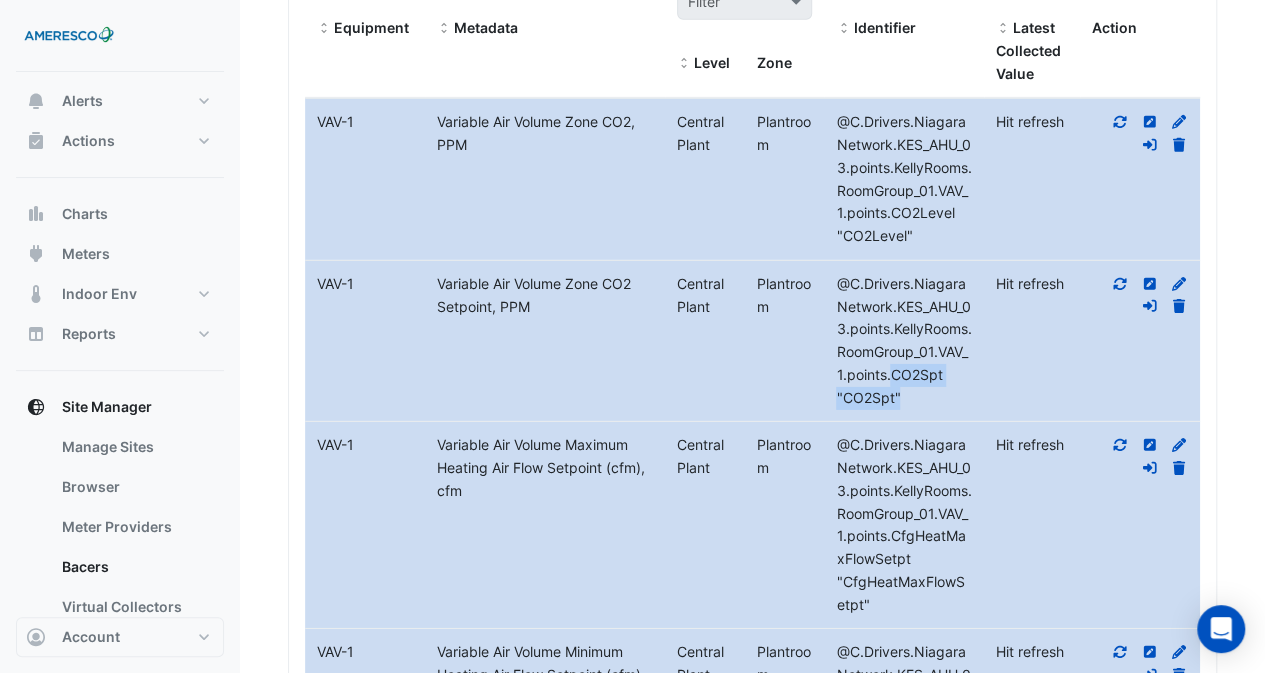drag, startPoint x: 906, startPoint y: 354, endPoint x: 922, endPoint y: 377, distance: 28.01785 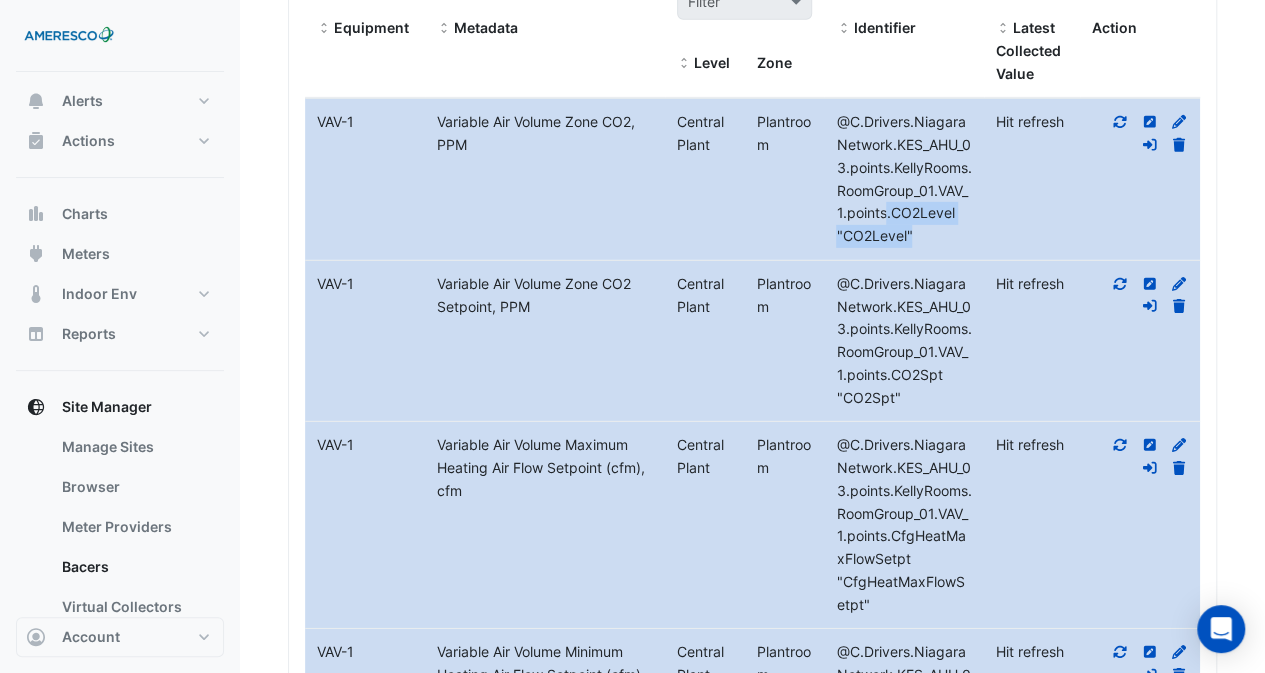 drag, startPoint x: 900, startPoint y: 191, endPoint x: 933, endPoint y: 215, distance: 40.804413 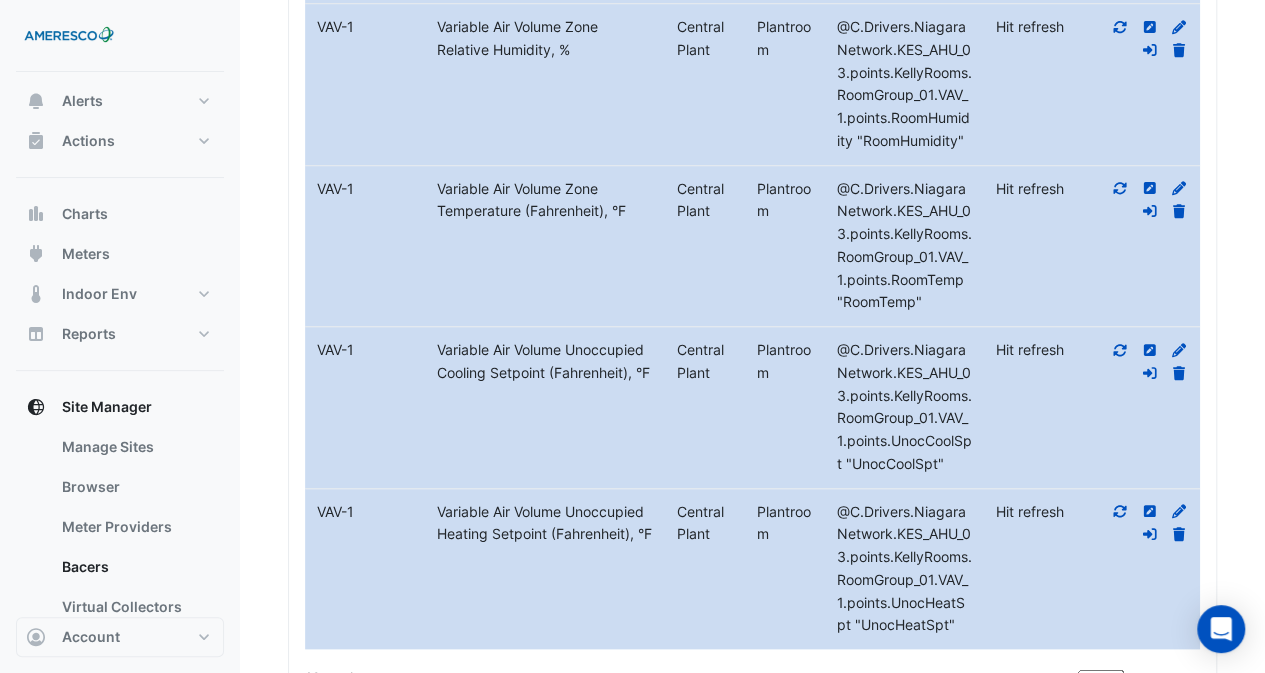 scroll, scrollTop: 4414, scrollLeft: 0, axis: vertical 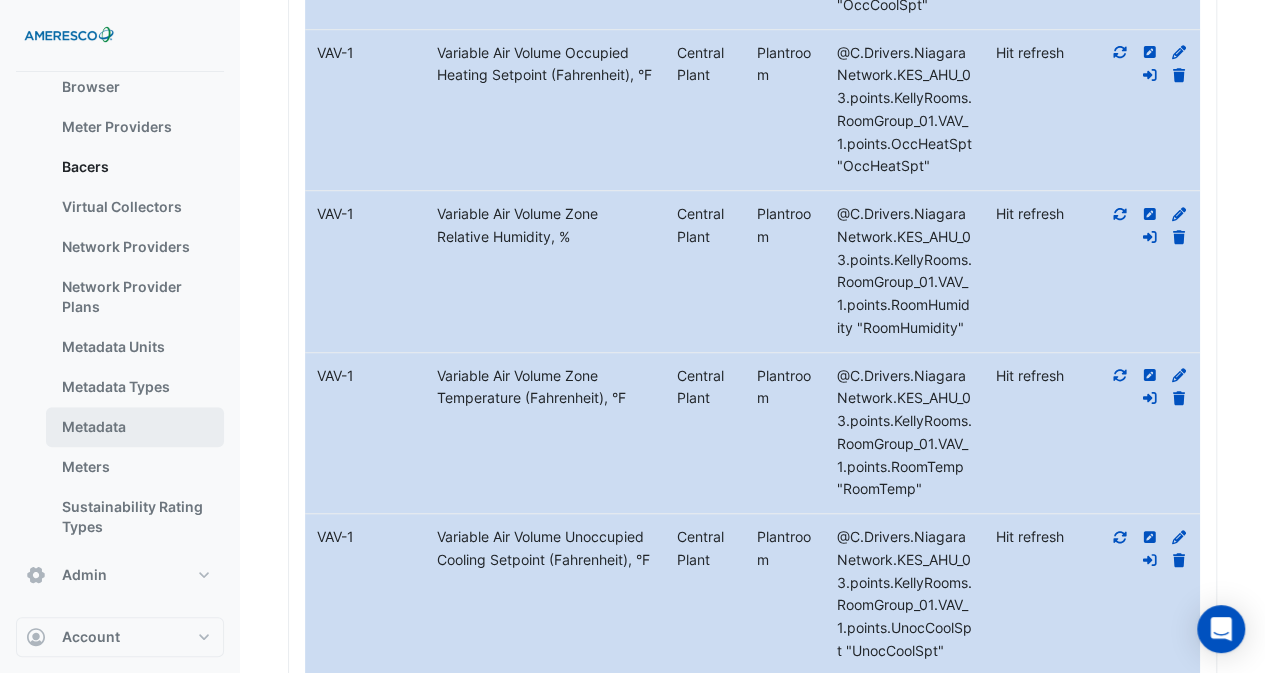 drag, startPoint x: 159, startPoint y: 421, endPoint x: 127, endPoint y: 427, distance: 32.55764 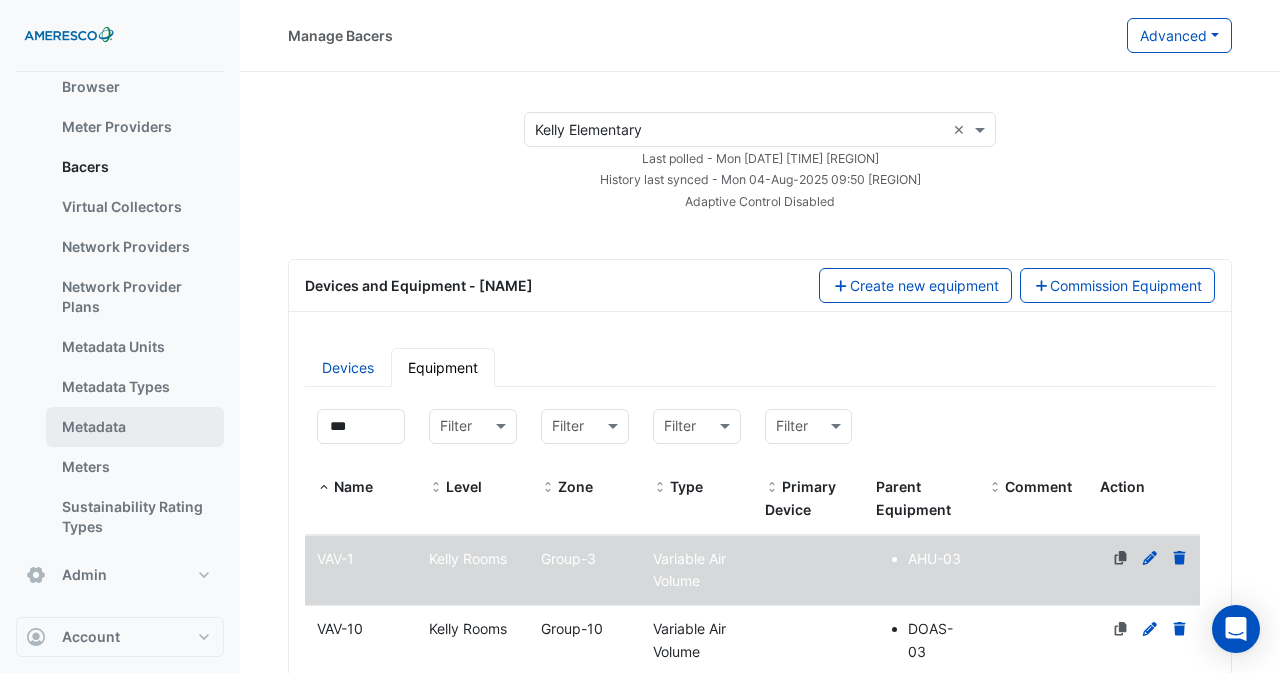 select on "**" 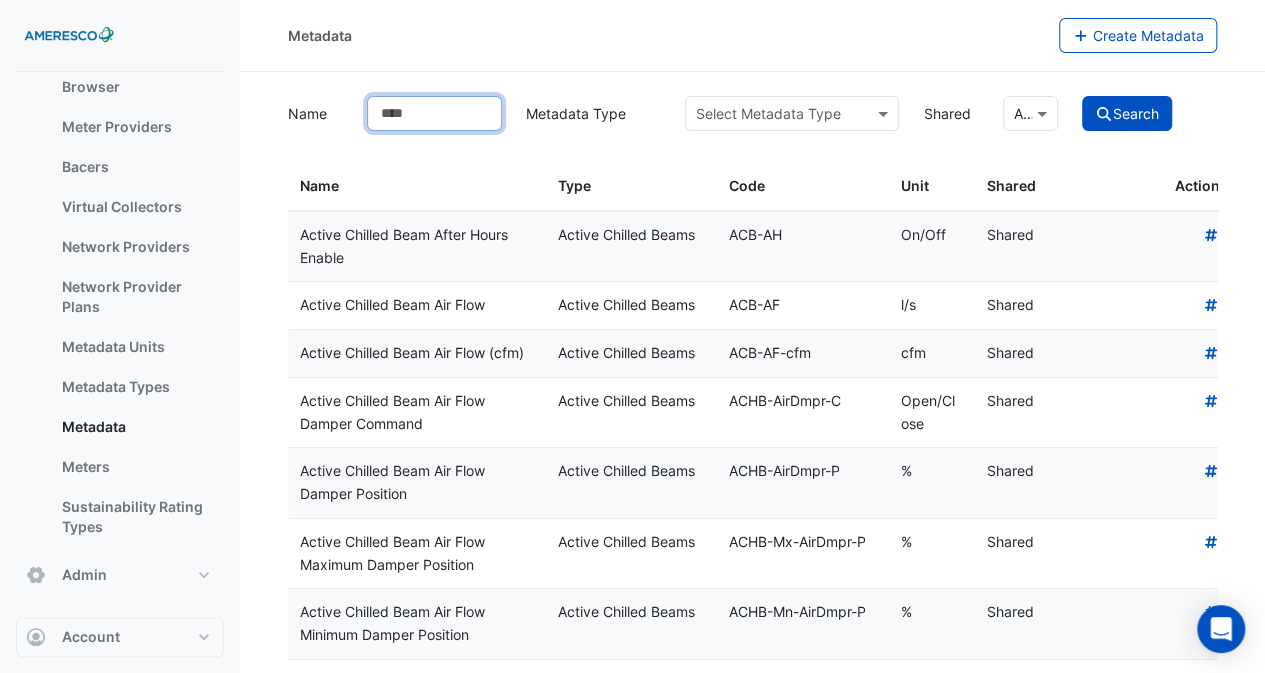 click on "Name" at bounding box center [434, 113] 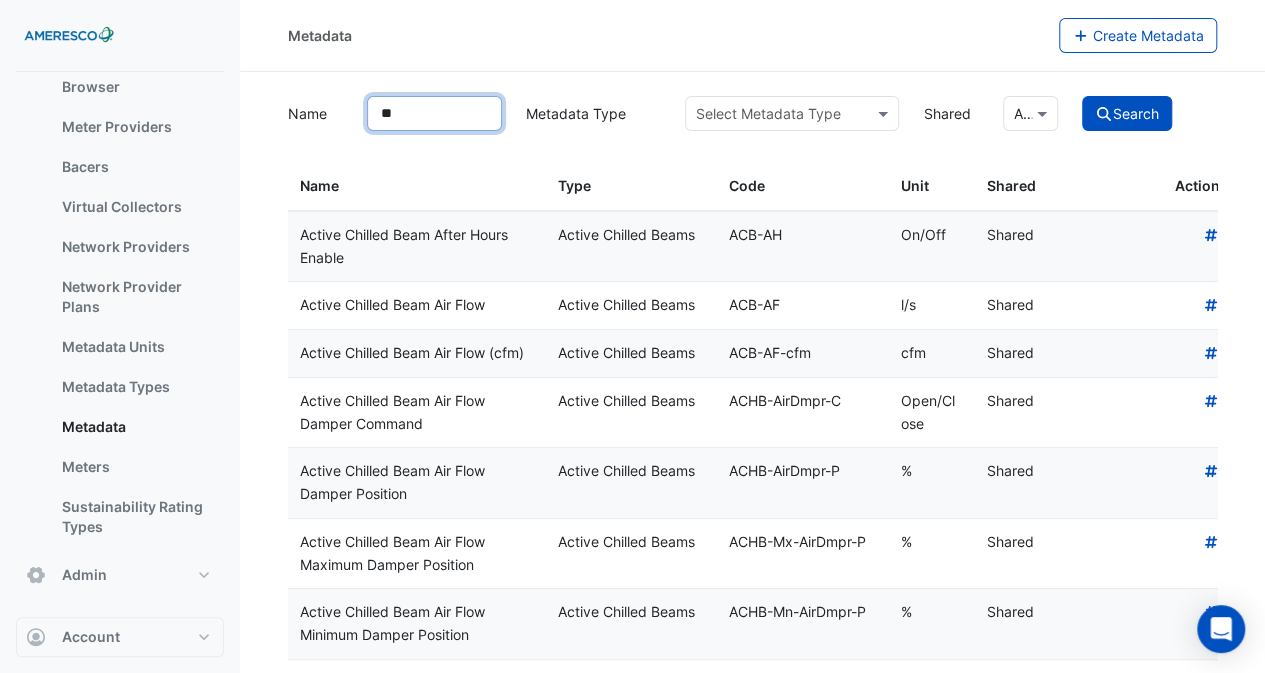 type on "*" 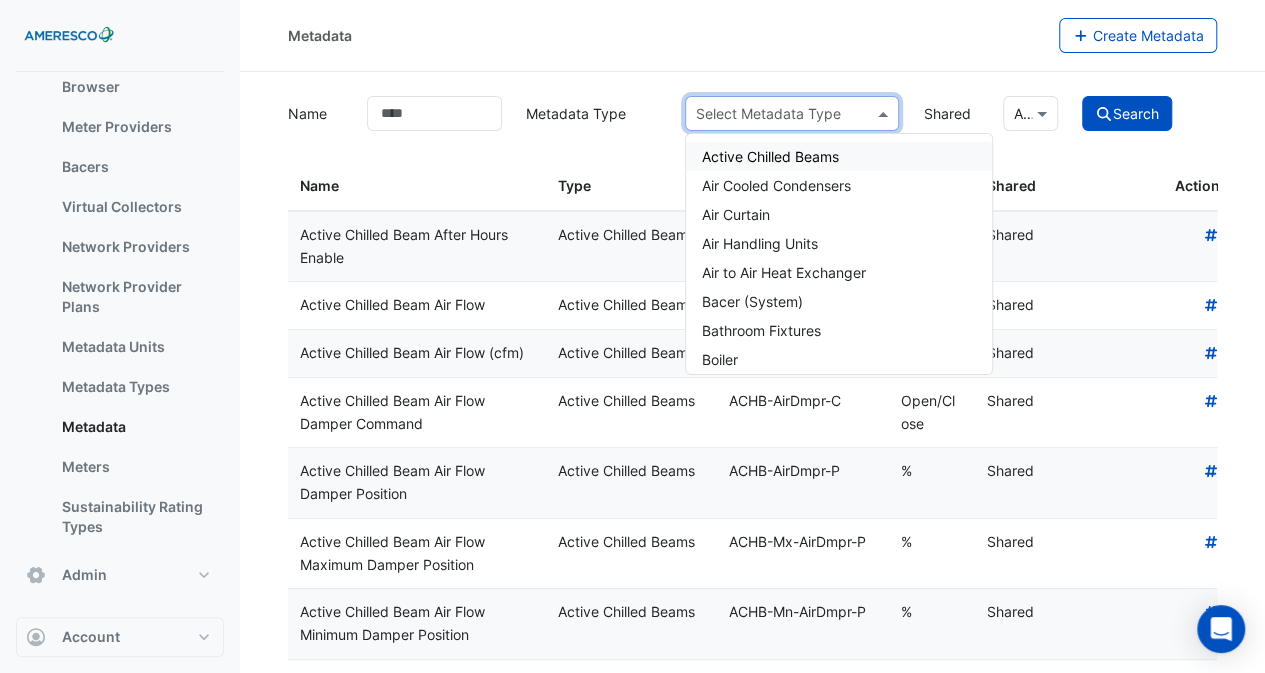 click on "Select Metadata Type" at bounding box center [792, 113] 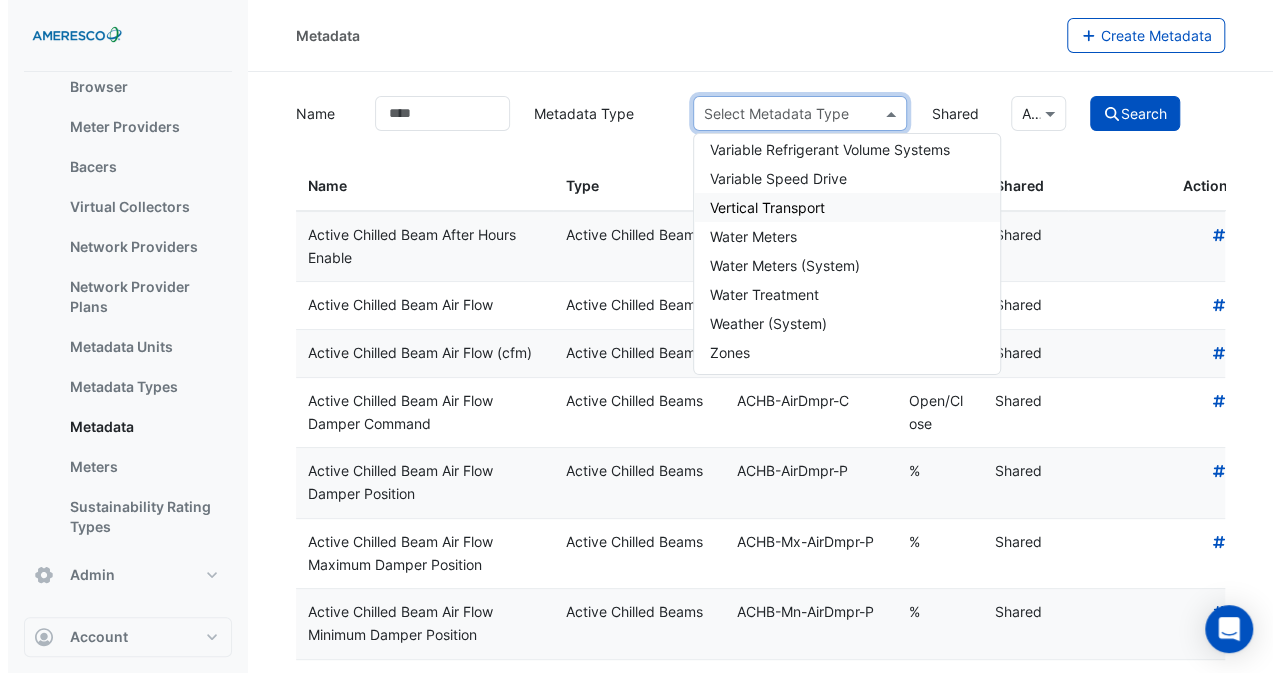 scroll, scrollTop: 2256, scrollLeft: 0, axis: vertical 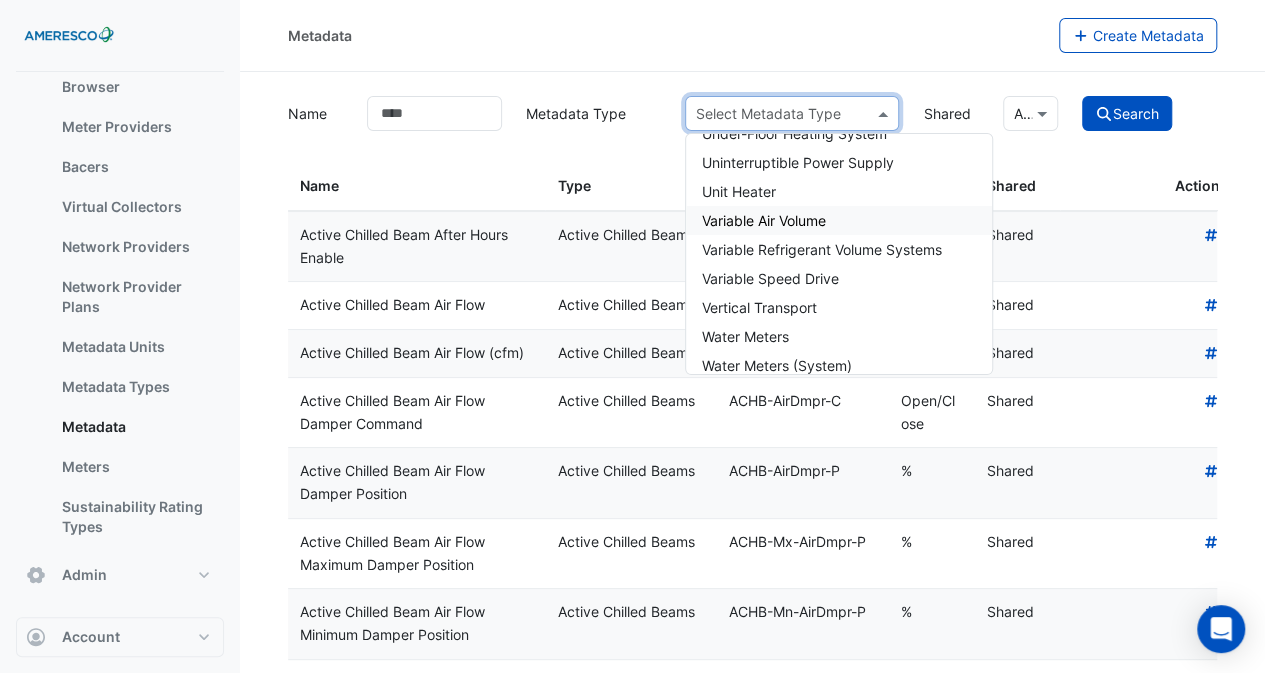click on "Variable Air Volume" at bounding box center (764, 220) 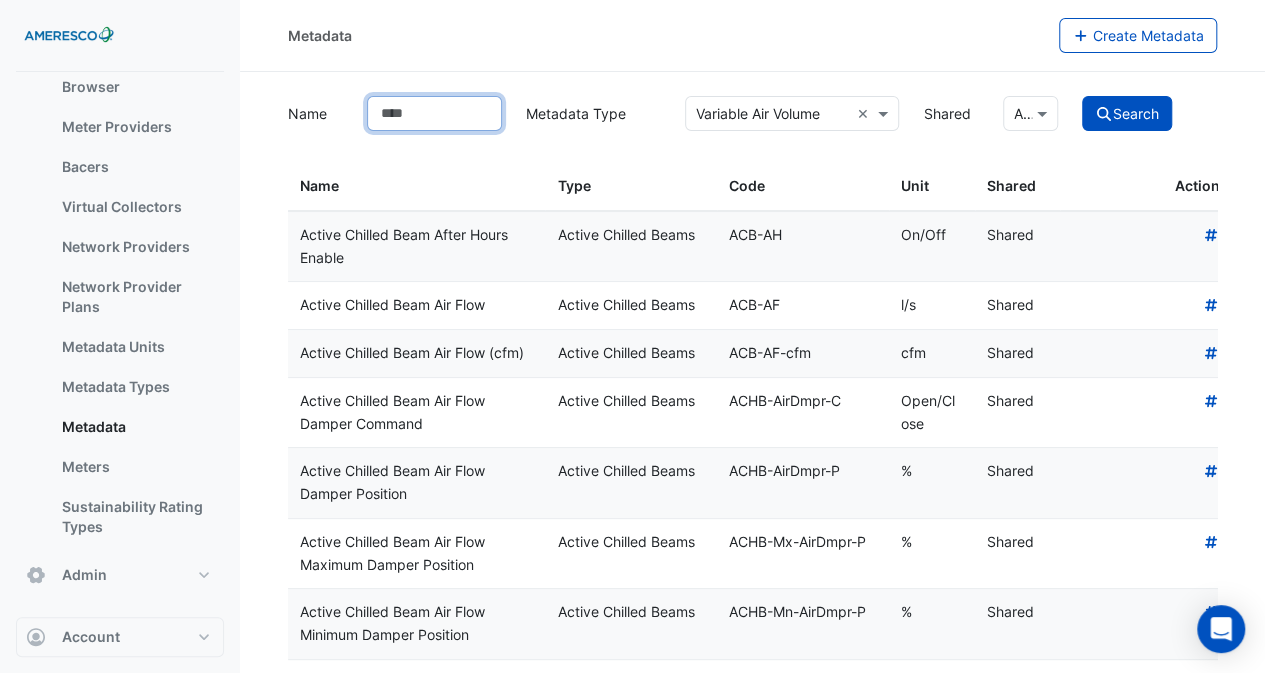 click on "Name" at bounding box center [434, 113] 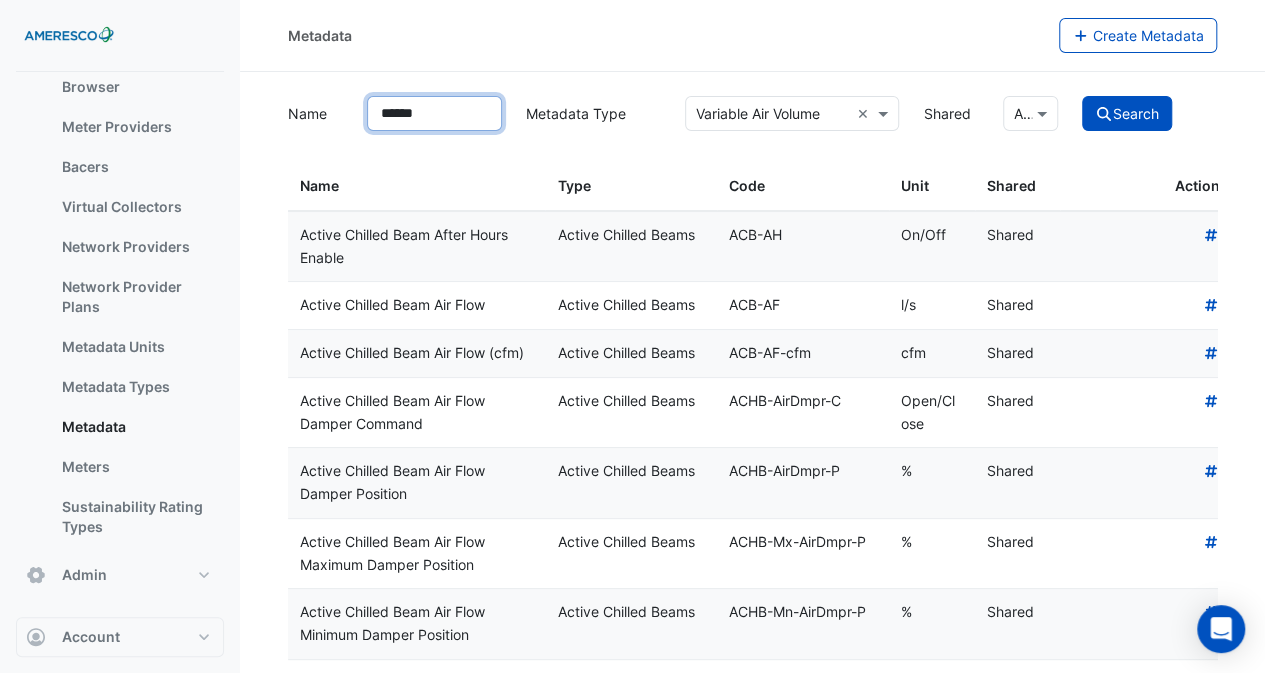click on "Search" 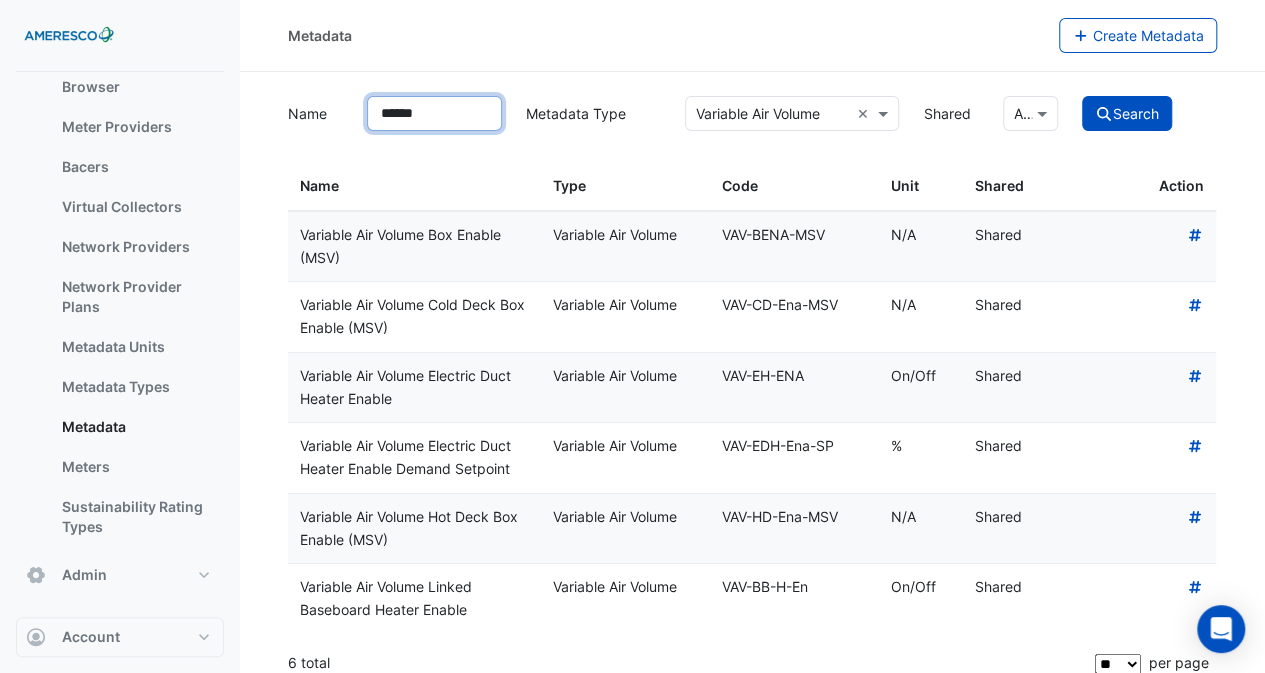 drag, startPoint x: 450, startPoint y: 113, endPoint x: 321, endPoint y: 117, distance: 129.062 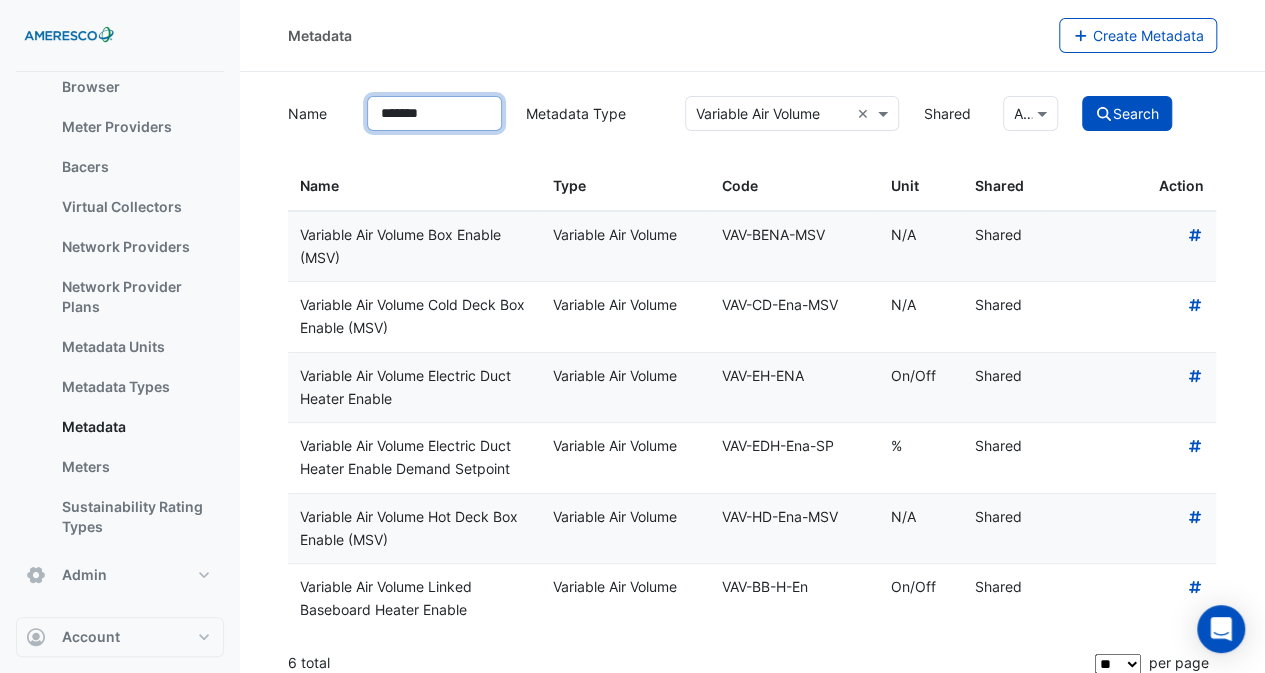 click on "Search" 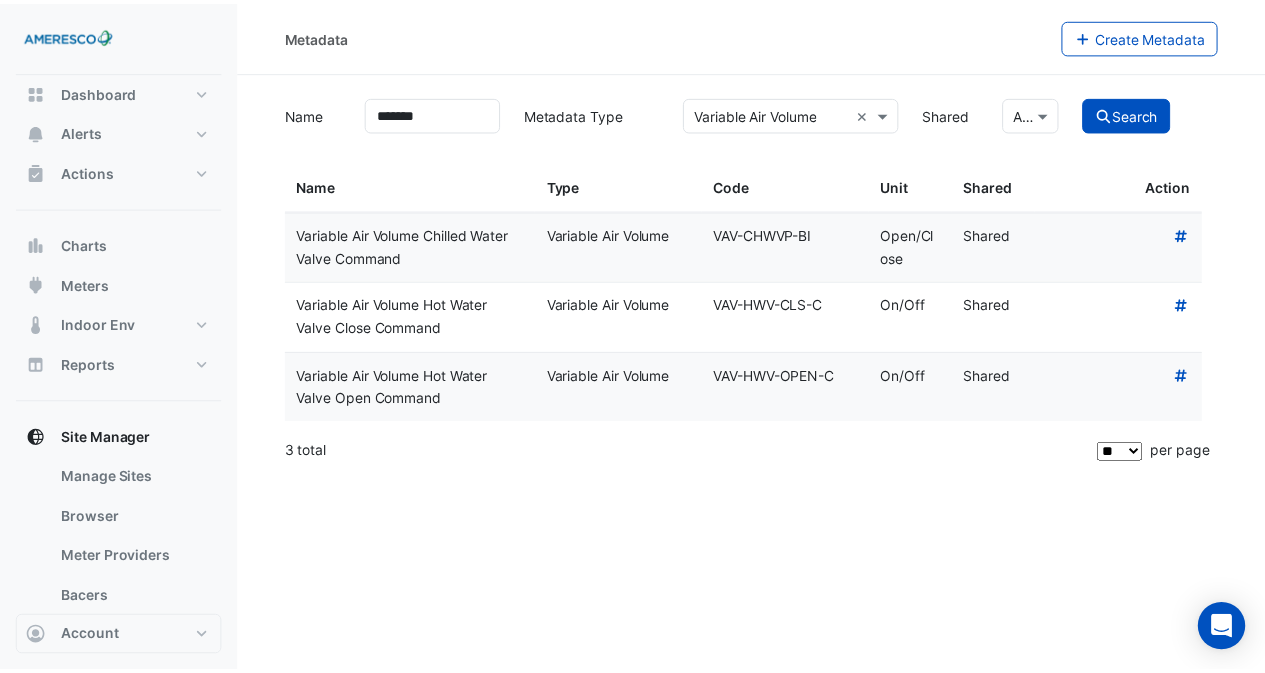 scroll, scrollTop: 0, scrollLeft: 0, axis: both 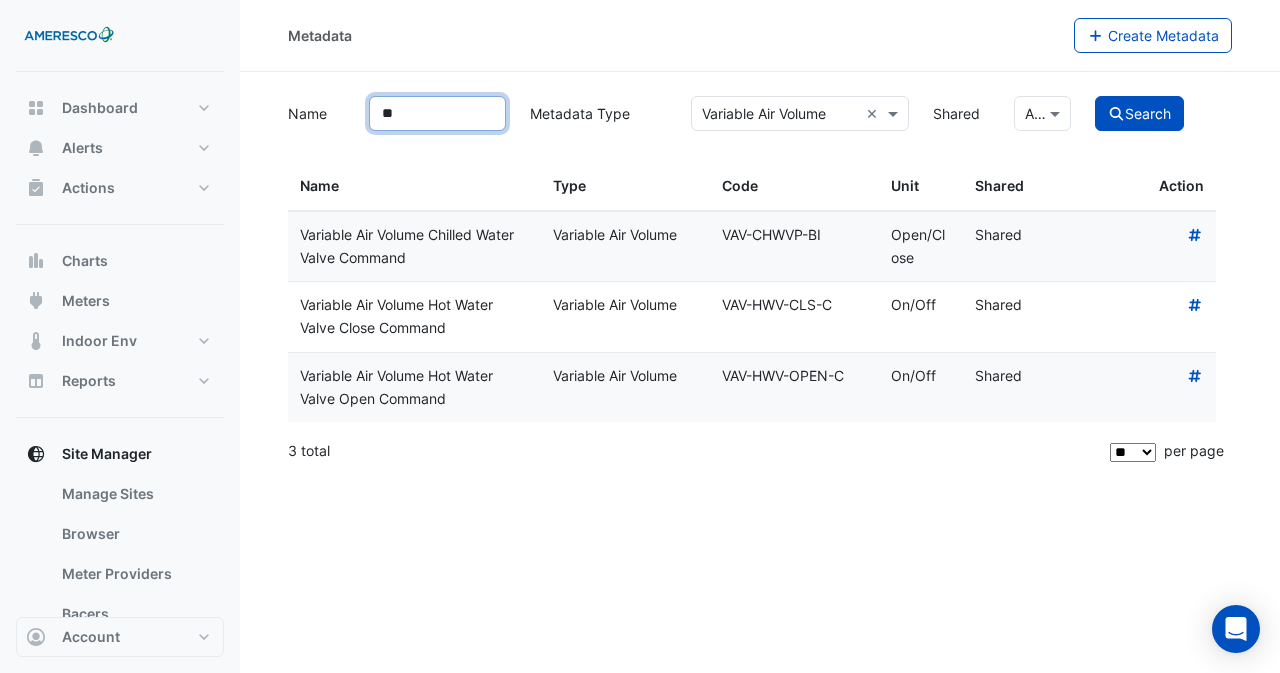 type on "*" 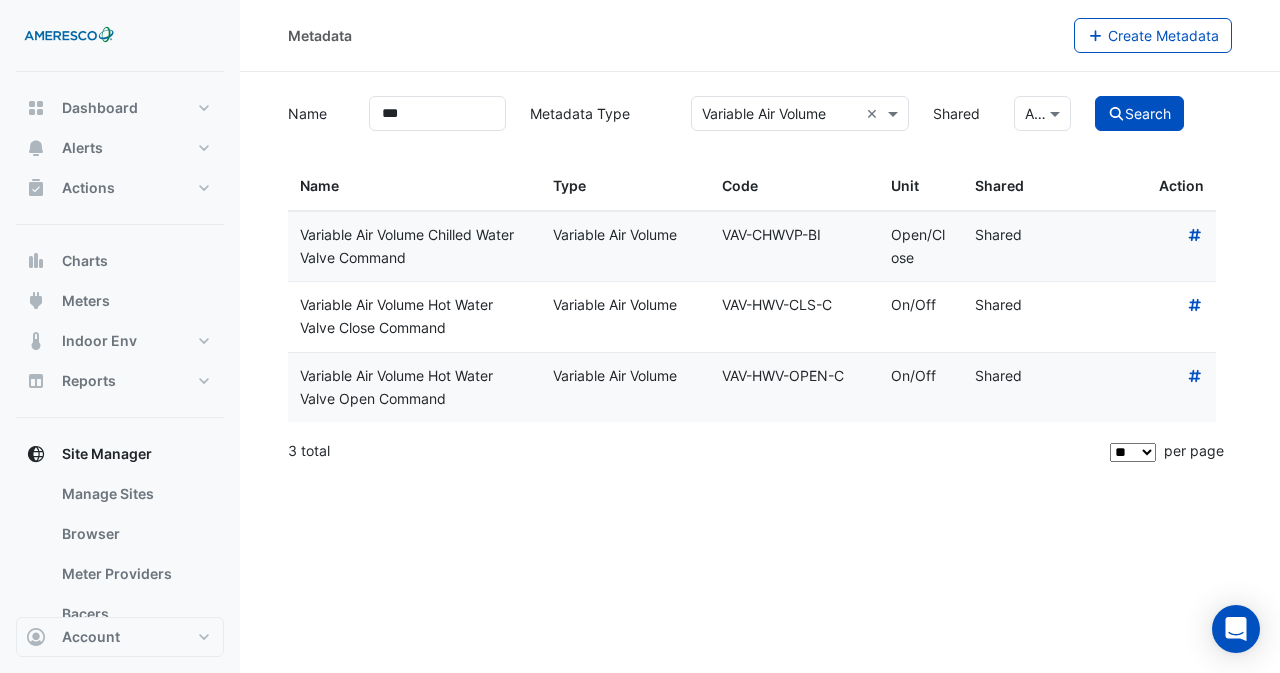 click on "Name
***
Metadata Type
Select Metadata Type × Variable Air Volume ×
Shared
× Any
Search
Name
Type
Code
Unit
Shared
Action
Variable Air Volume Chilled Water Valve Command
Variable Air Volume
VAV-CHWVP-BI
Open/Close
Shared
Variable Air Volume Hot Water Valve Close Command
Variable Air Volume
VAV-HWV-CLS-C
On/Off
Shared
Variable Air Volume Hot Water Valve Open Command
Variable Air Volume
**" 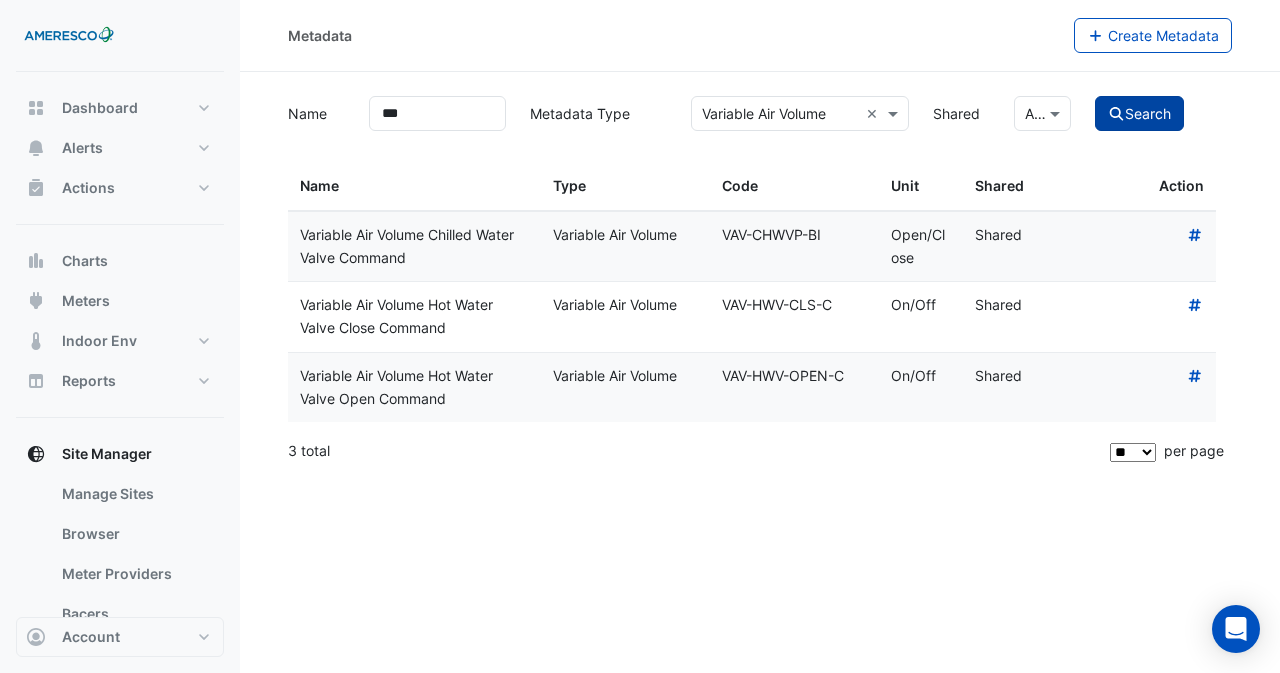 click on "Search" 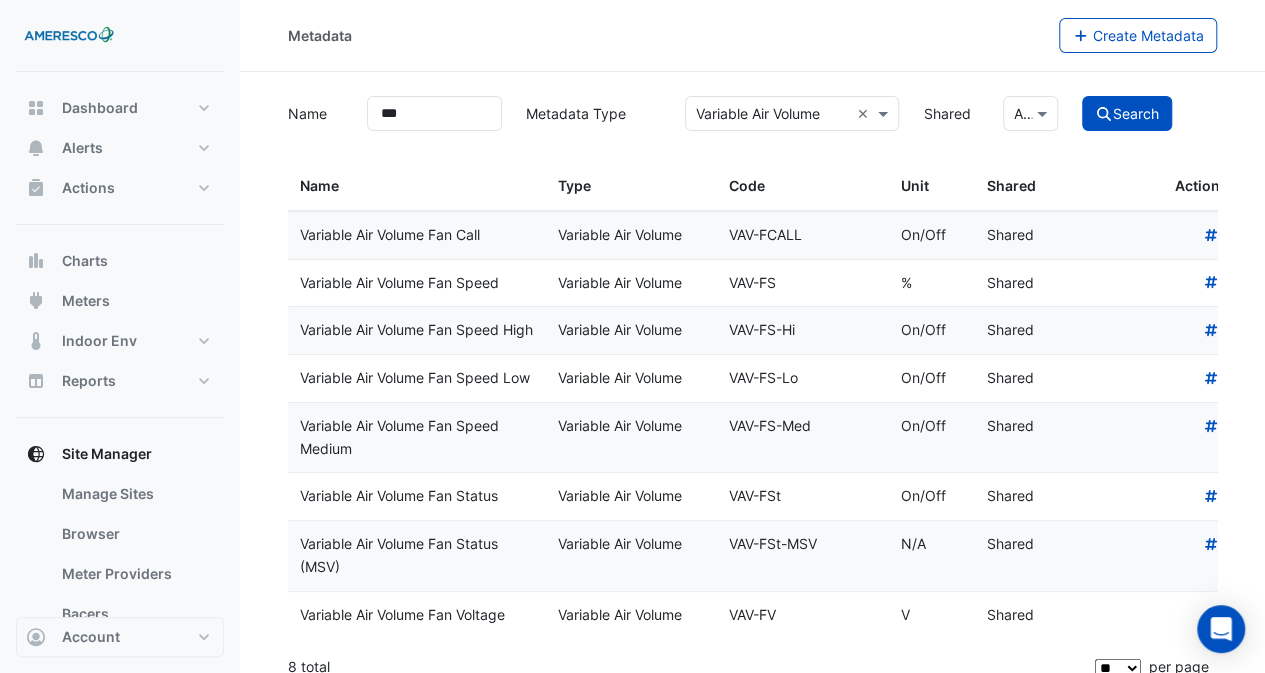 click on "Variable Air Volume Fan Call" 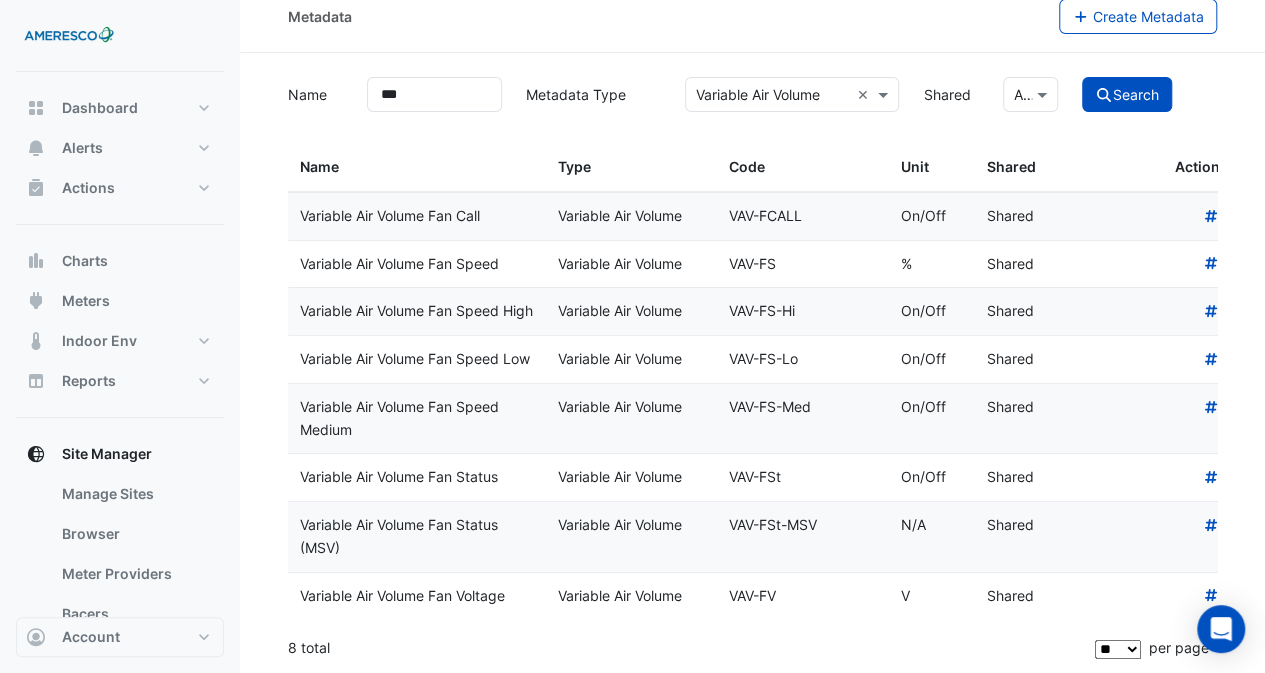 scroll, scrollTop: 62, scrollLeft: 0, axis: vertical 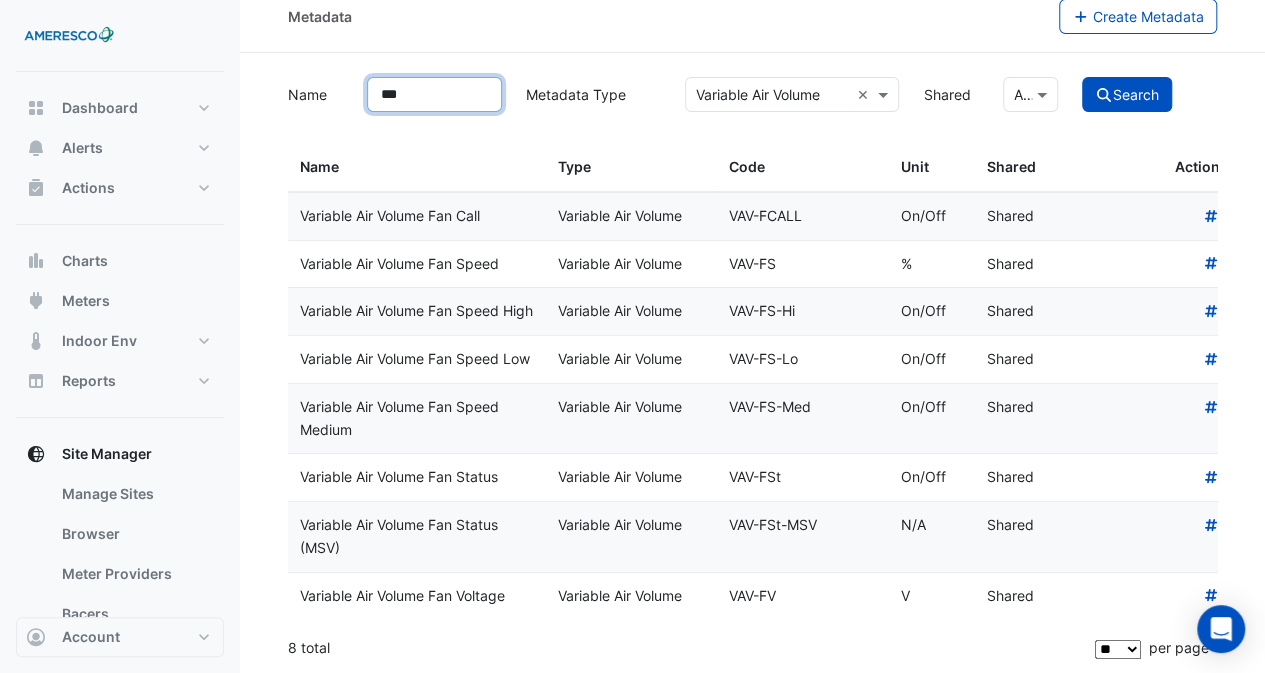 drag, startPoint x: 462, startPoint y: 49, endPoint x: 301, endPoint y: 49, distance: 161 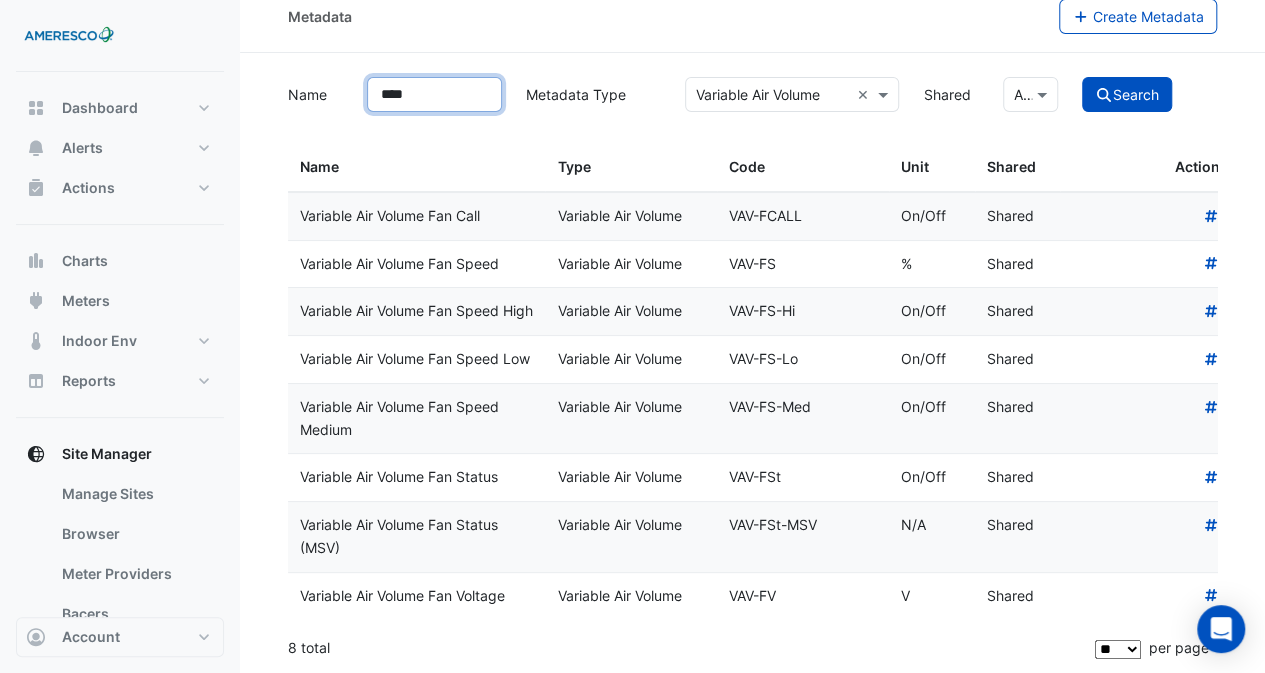 type on "****" 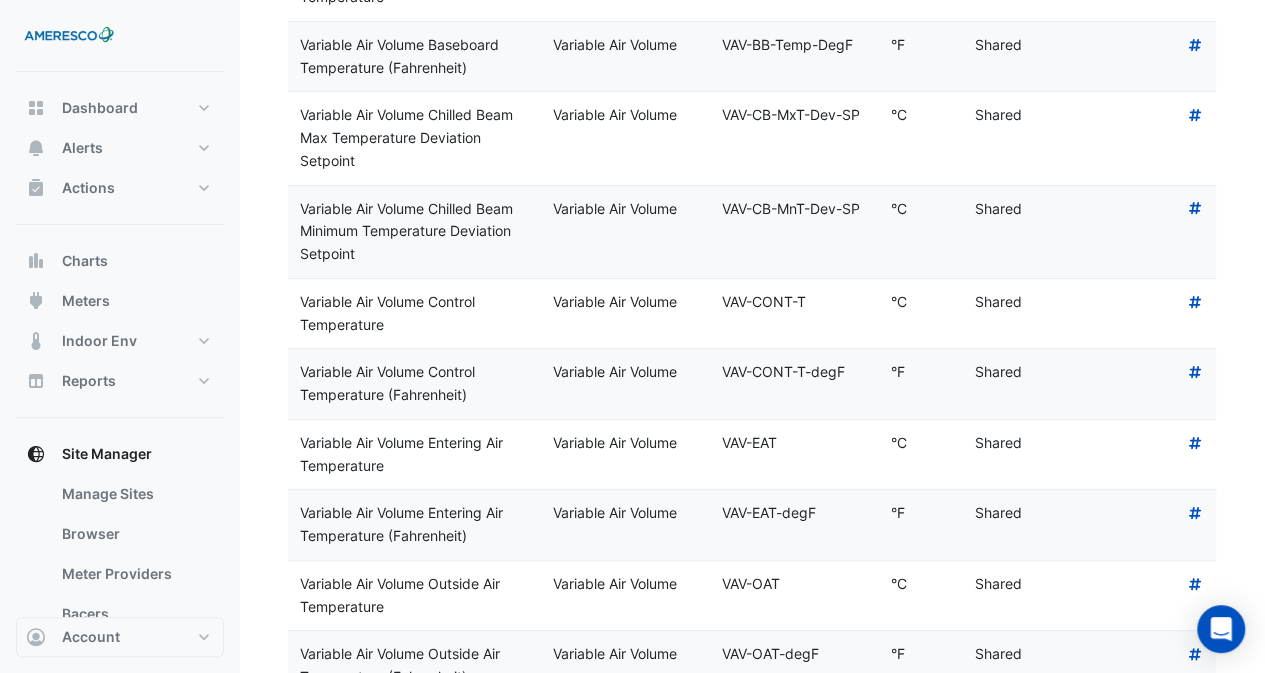 scroll, scrollTop: 362, scrollLeft: 0, axis: vertical 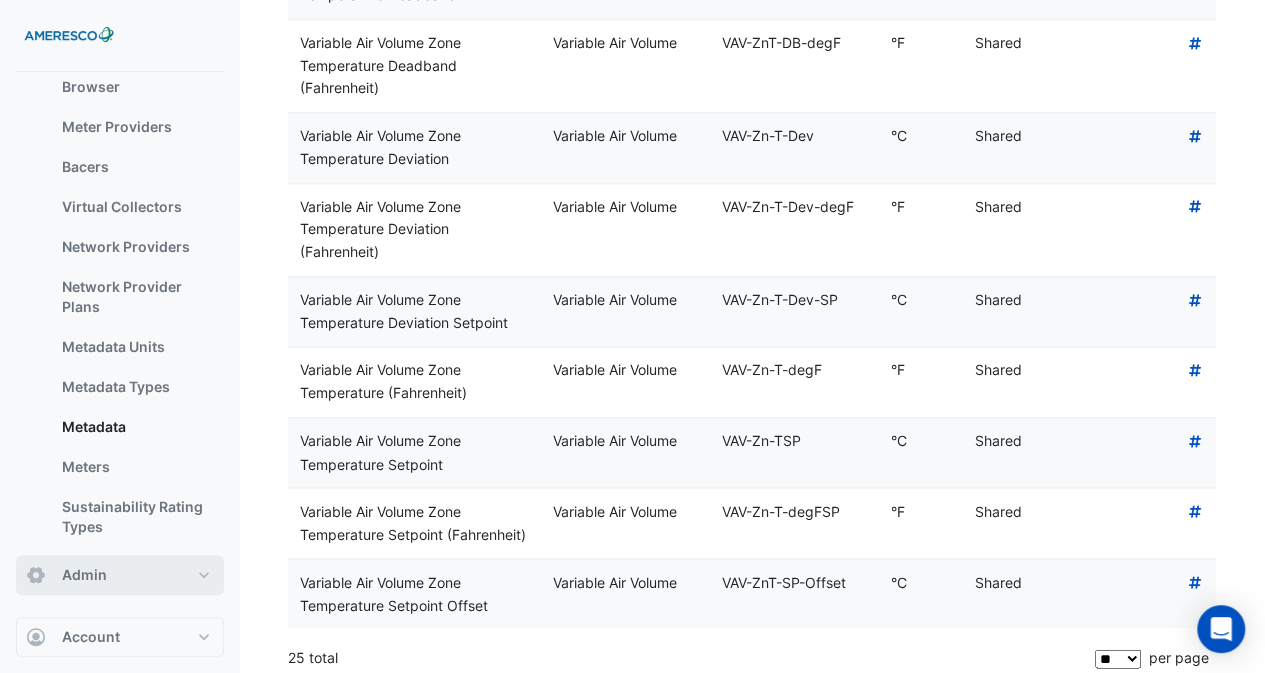 click on "Admin" at bounding box center [120, 575] 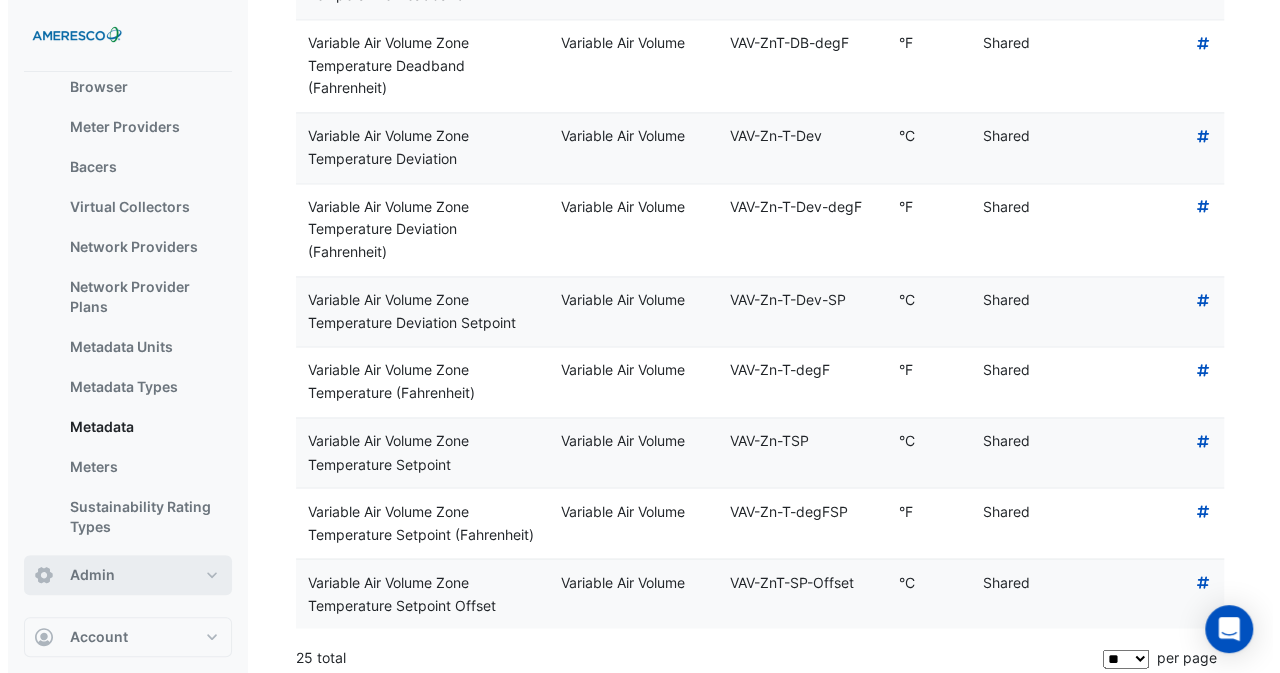 scroll, scrollTop: 0, scrollLeft: 0, axis: both 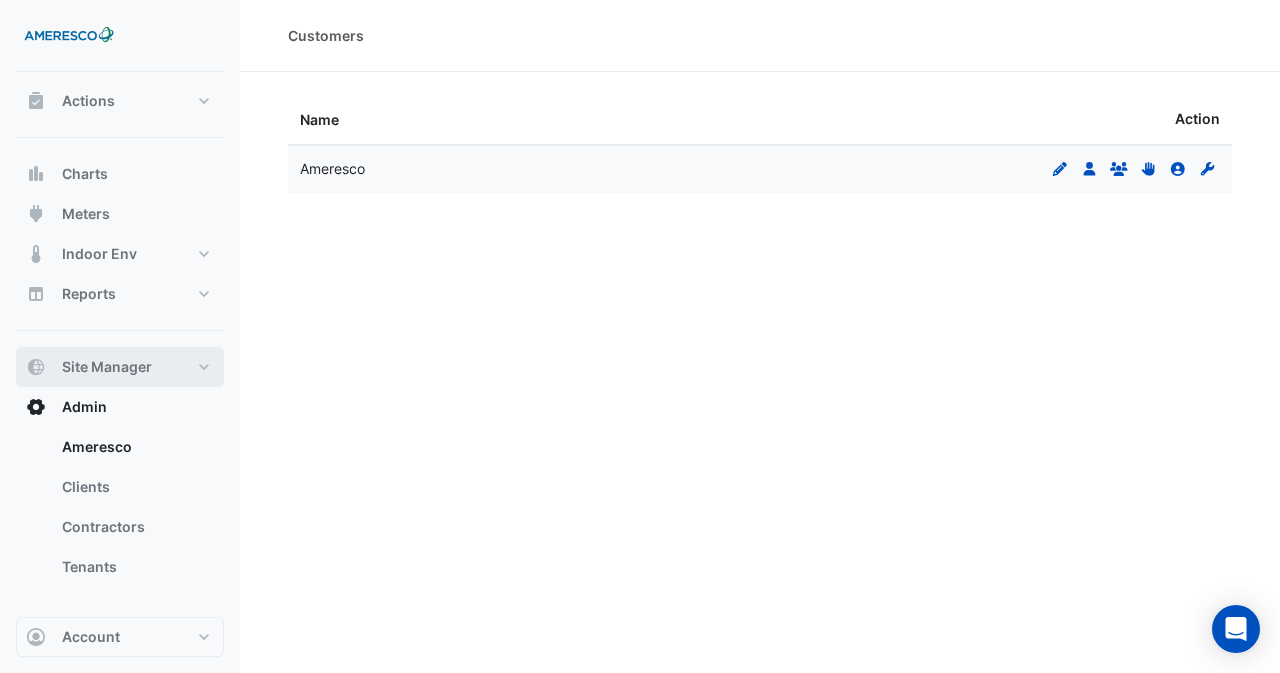 click on "Site Manager" at bounding box center [120, 367] 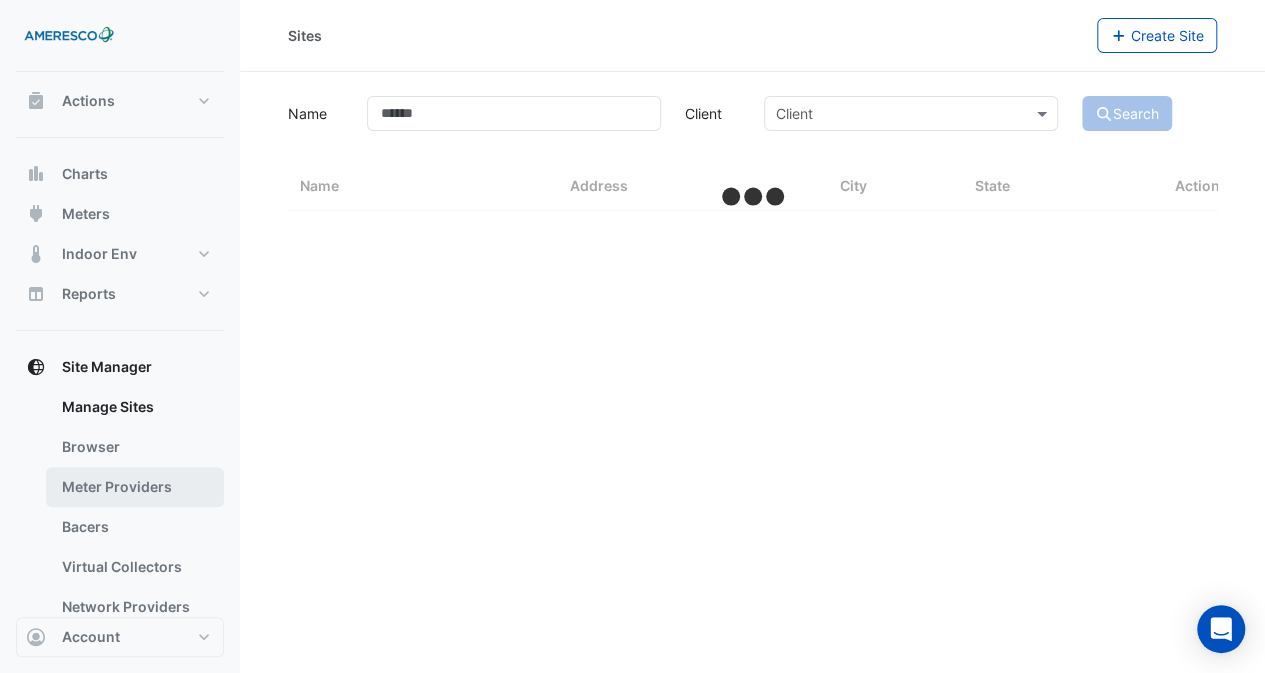 select on "**" 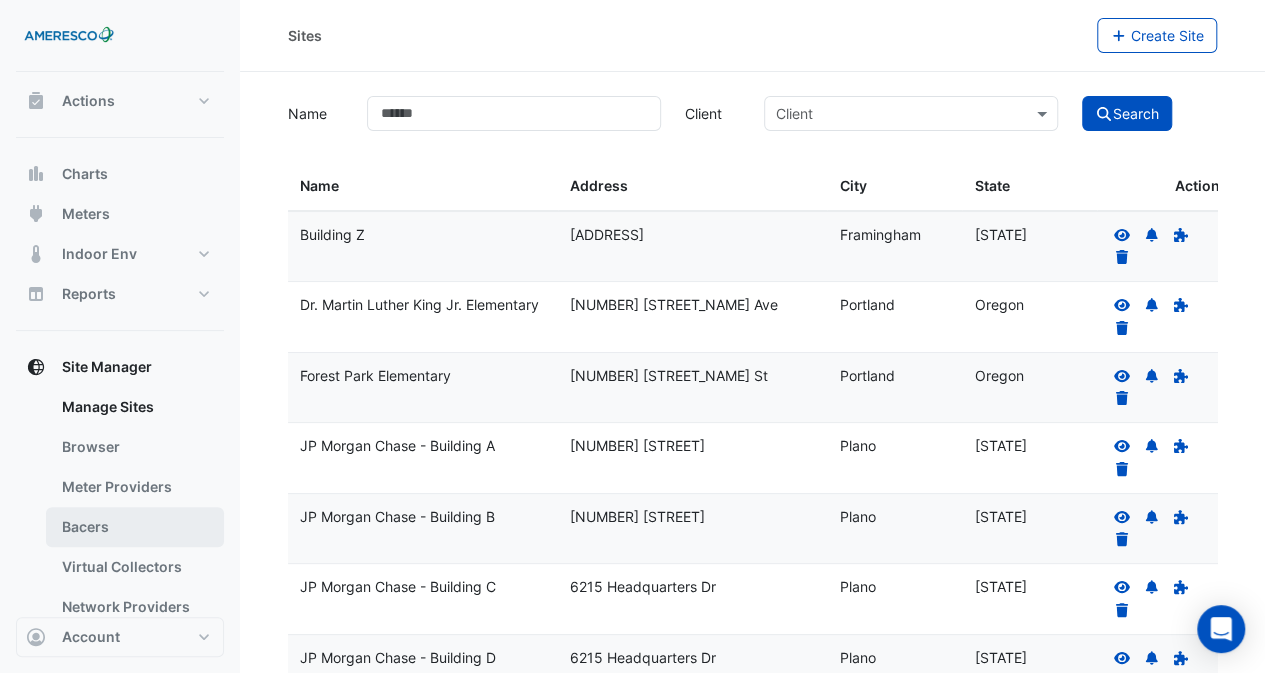 click on "Bacers" at bounding box center (135, 527) 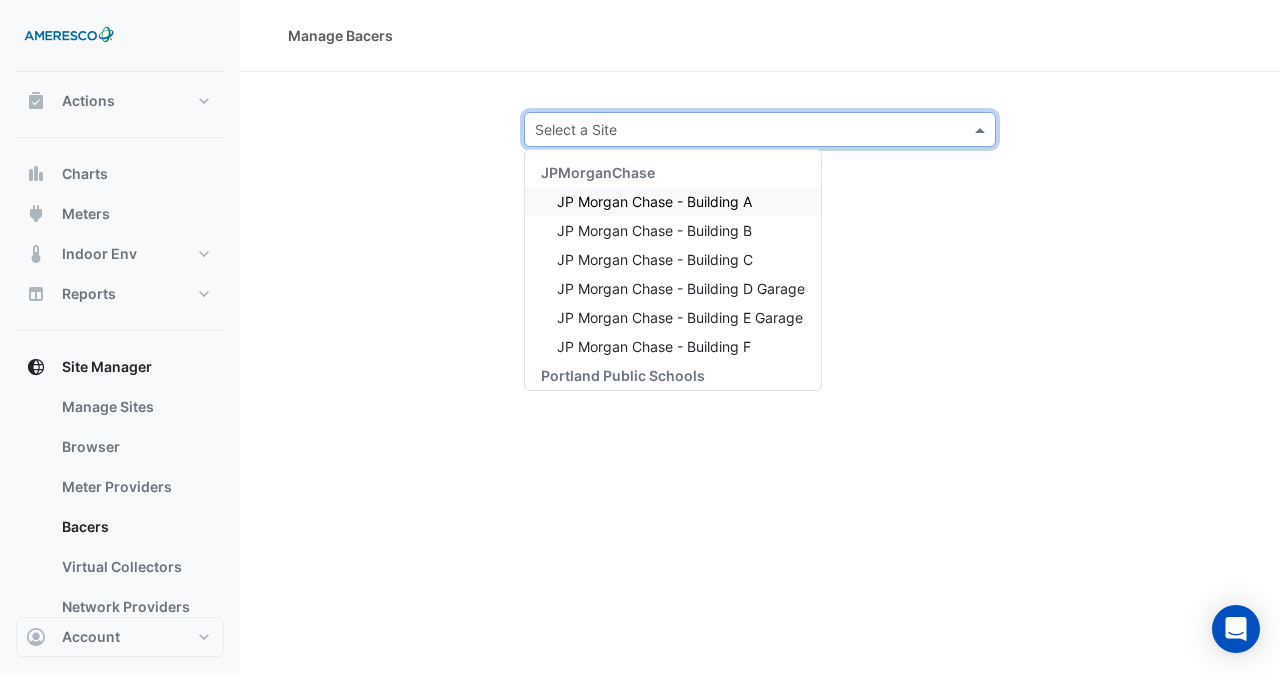 click 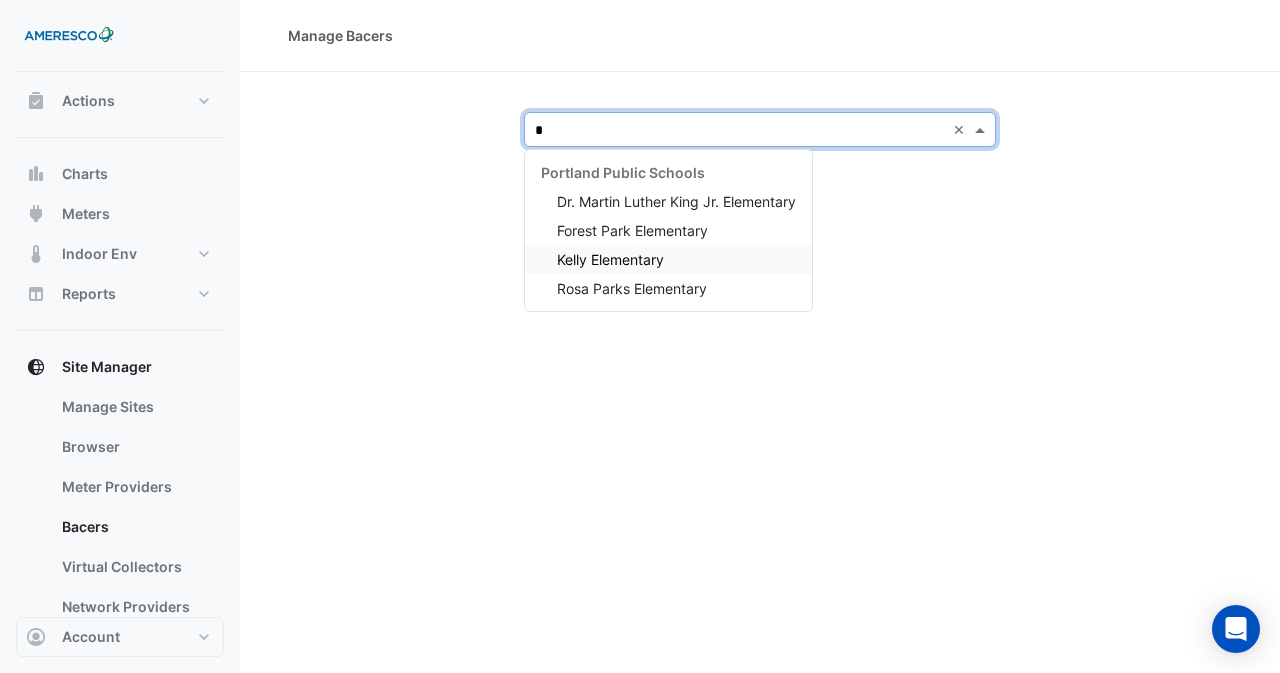 click on "Kelly Elementary" at bounding box center (610, 259) 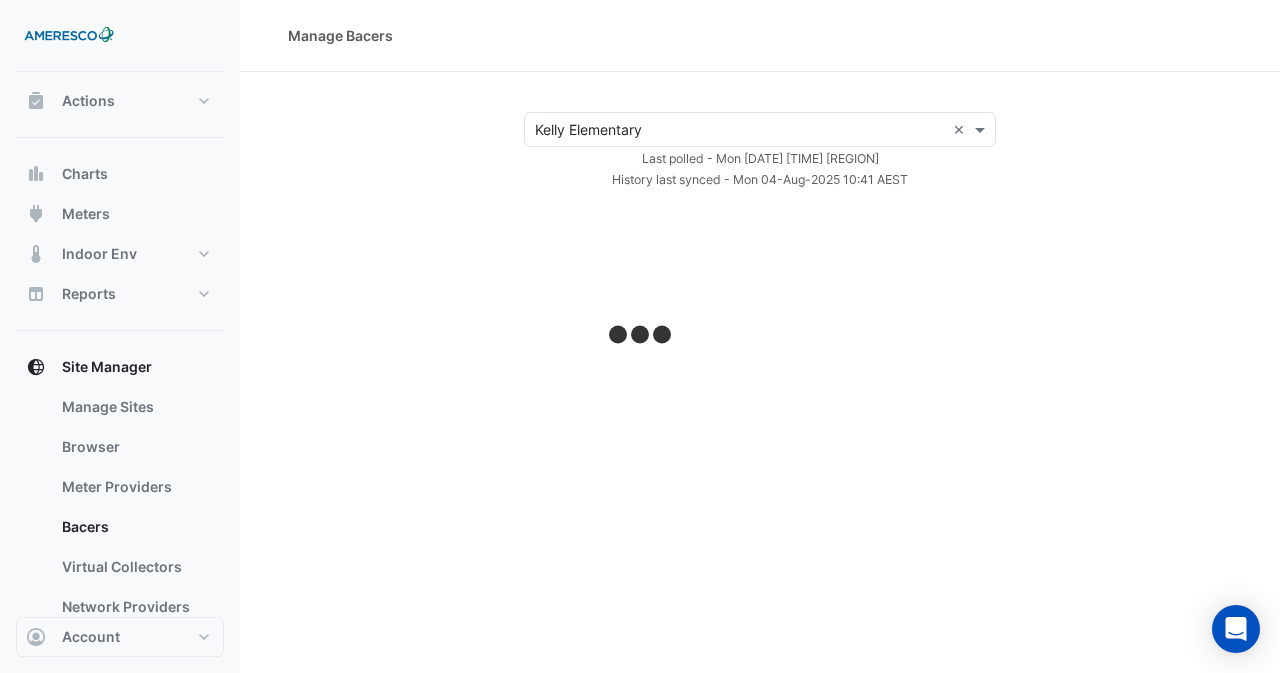 select on "**" 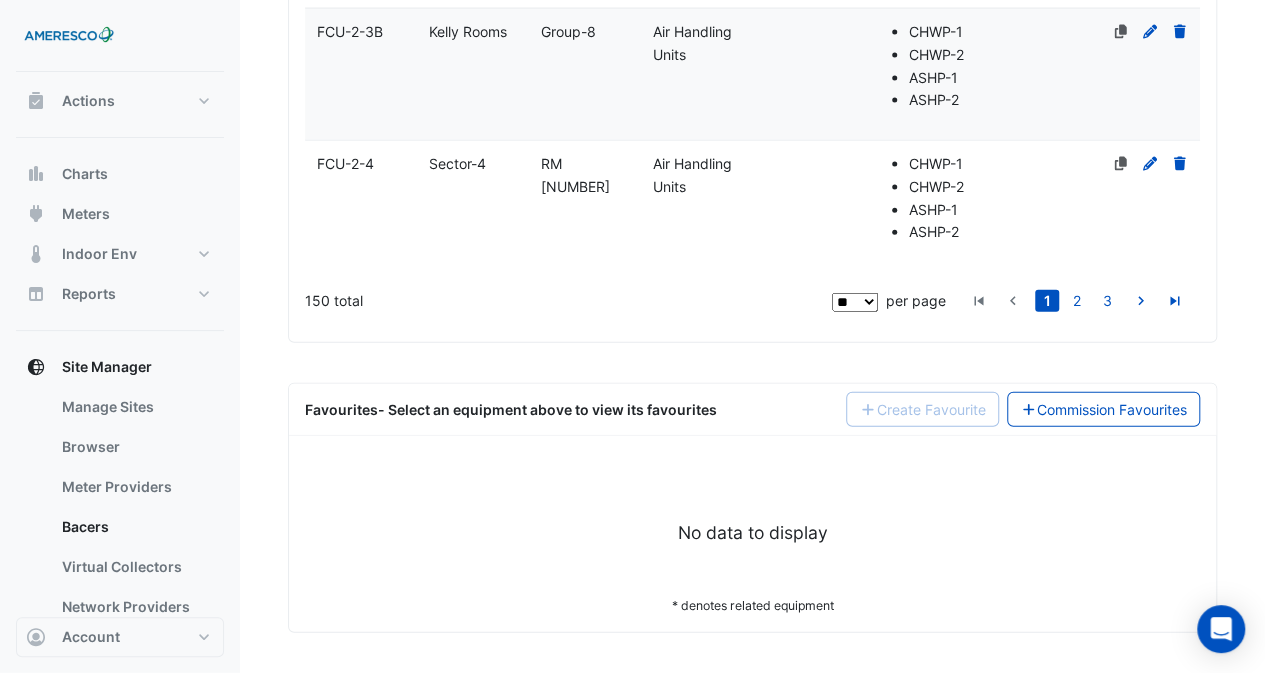 scroll, scrollTop: 6422, scrollLeft: 0, axis: vertical 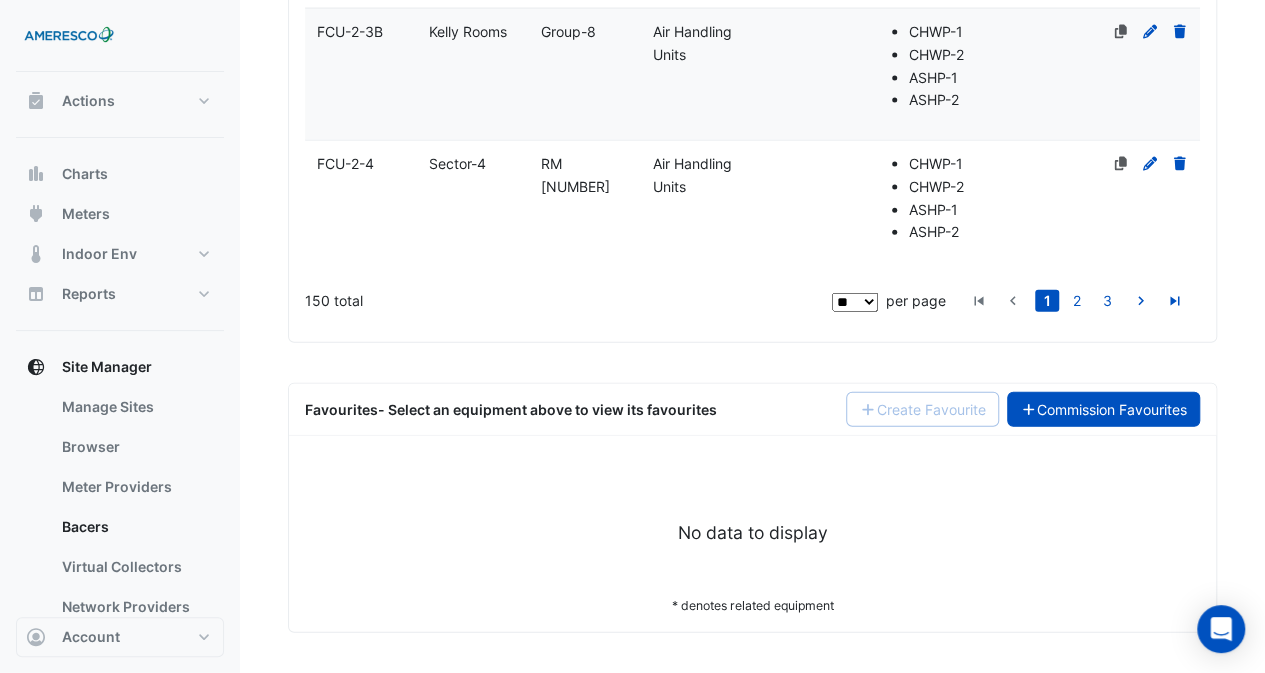 click on "Commission Favourites" 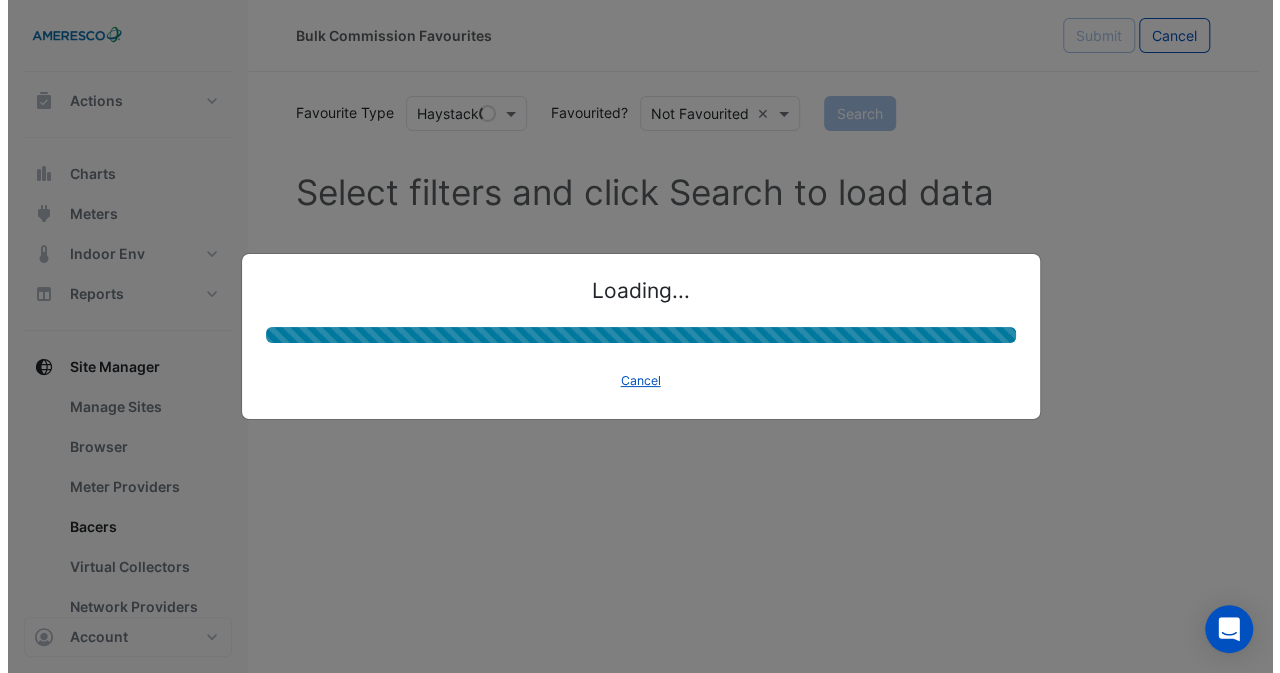 scroll, scrollTop: 0, scrollLeft: 0, axis: both 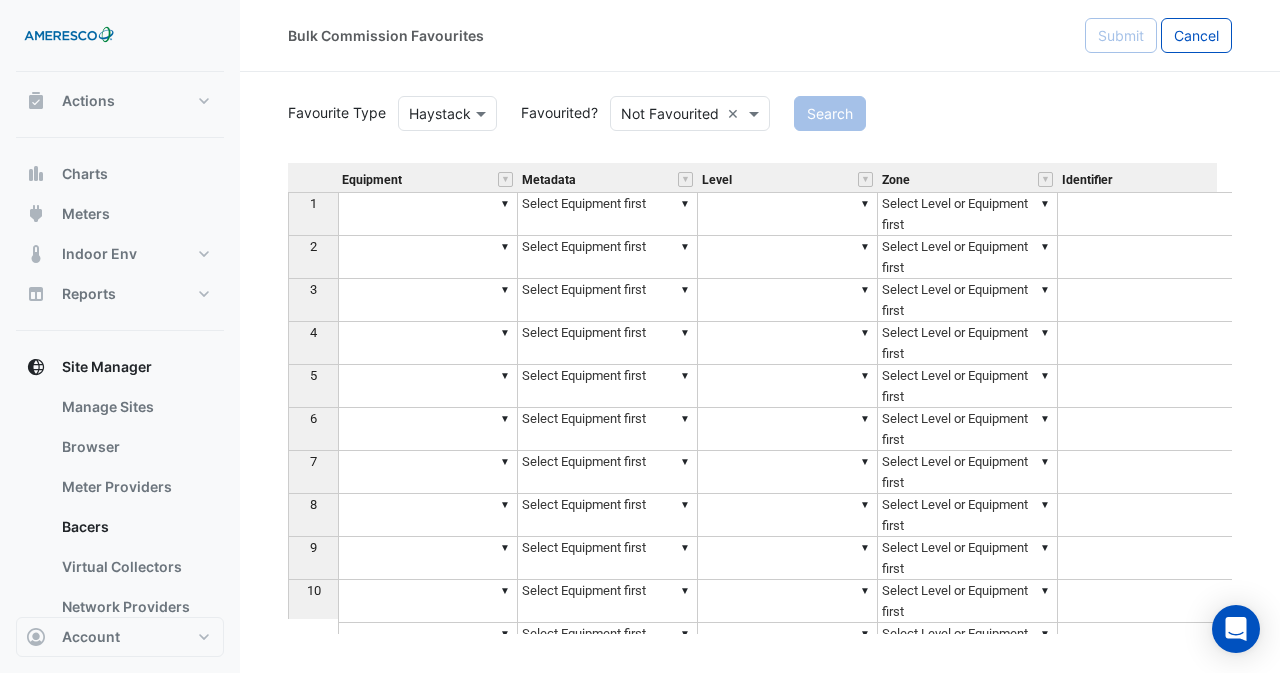 click on "▼" at bounding box center (428, 214) 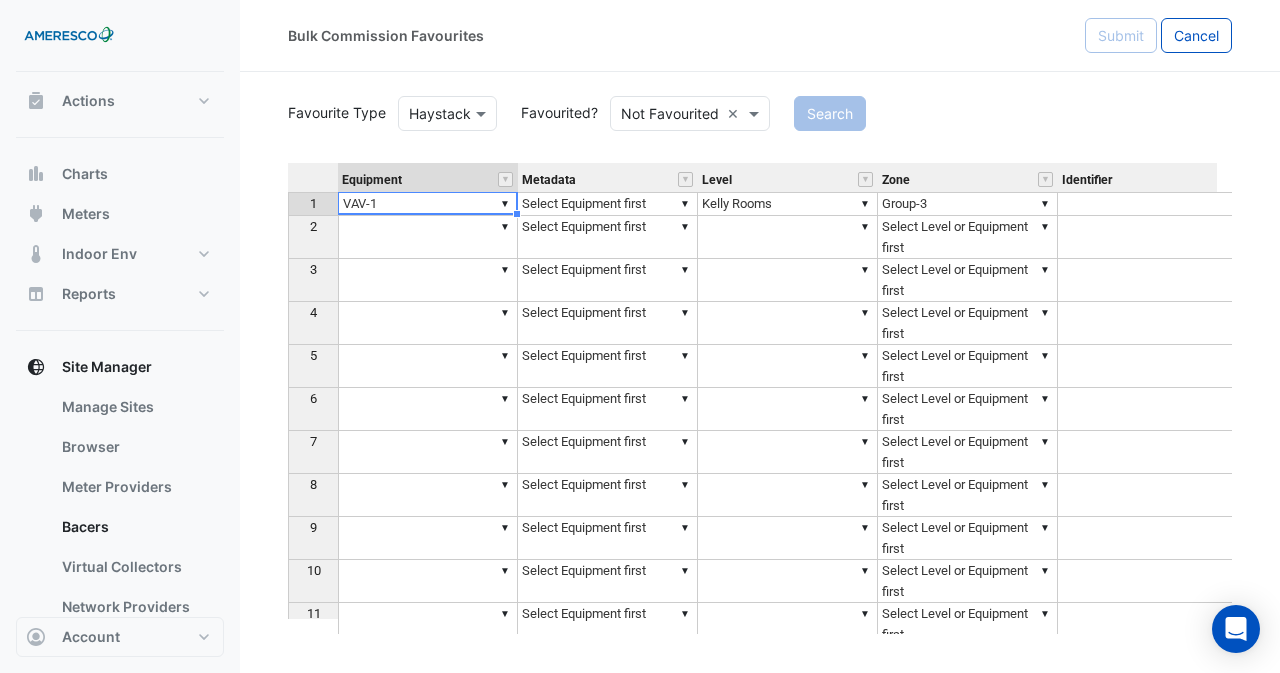click on "Equipment Metadata Level Zone Identifier Status 1 ▼ VAV-1 ▼ Select Equipment first ▼ Kelly Rooms ▼ Group-3 ERROR 2 ▼ ▼ Select Equipment first ▼ ▼ Select Level or Equipment first 3 ▼ ▼ Select Equipment first ▼ ▼ Select Level or Equipment first 4 ▼ ▼ Select Equipment first ▼ ▼ Select Level or Equipment first 5 ▼ ▼ Select Equipment first ▼ ▼ Select Level or Equipment first 6 ▼ ▼ Select Equipment first ▼ ▼ Select Level or Equipment first 7 ▼ ▼ Select Equipment first ▼ ▼ Select Level or Equipment first 8 ▼ ▼ Select Equipment first ▼ ▼ Select Level or Equipment first 9 ▼ ▼ Select Equipment first ▼ ▼ Select Level or Equipment first 10 ▼ ▼ Select Equipment first ▼ ▼ Select Level or Equipment first 11 ▼ ▼ Select Equipment first ▼ ▼ Select Level or Equipment first 12 ▼ ▼ Select Equipment first ▼ ▼ Select Level or Equipment first   Equipment Metadata Level Zone Identifier Status   1 2 3 4 5 6 7 8 9 10 11 12   ***** VAV" at bounding box center [760, 398] 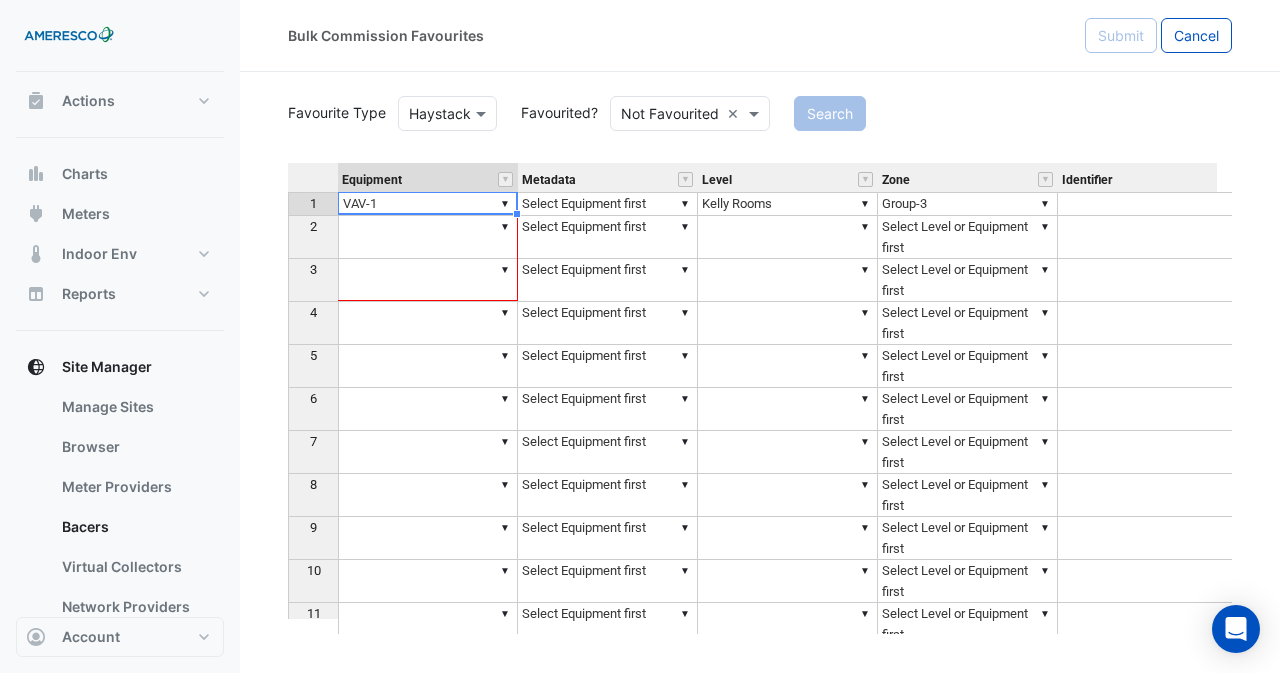 drag, startPoint x: 518, startPoint y: 213, endPoint x: 501, endPoint y: 261, distance: 50.92151 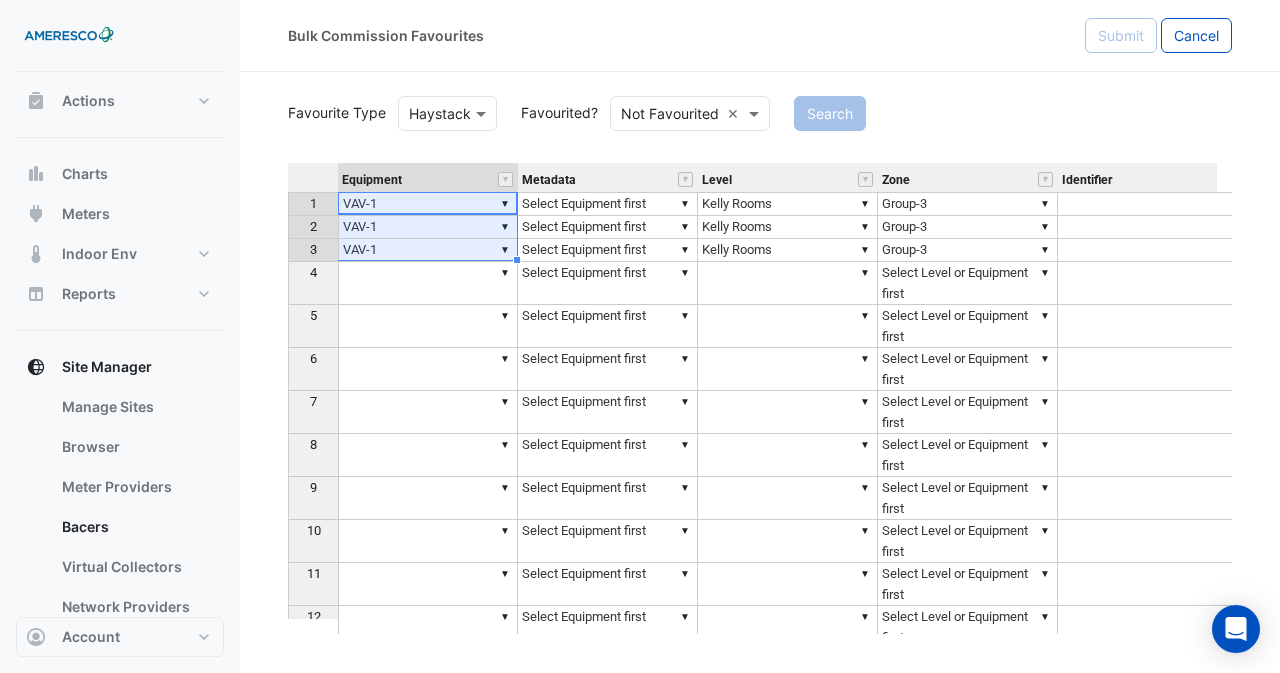 click on "Identifier" at bounding box center [1148, 179] 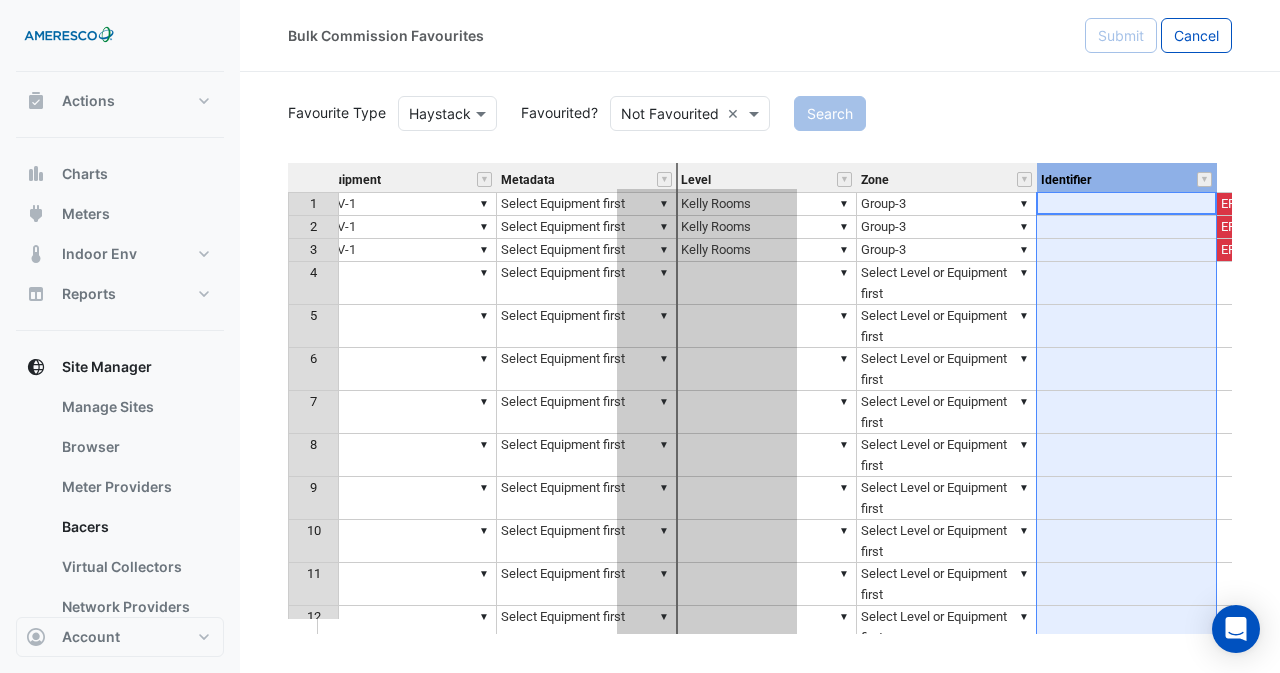 drag, startPoint x: 1170, startPoint y: 181, endPoint x: 750, endPoint y: 207, distance: 420.804 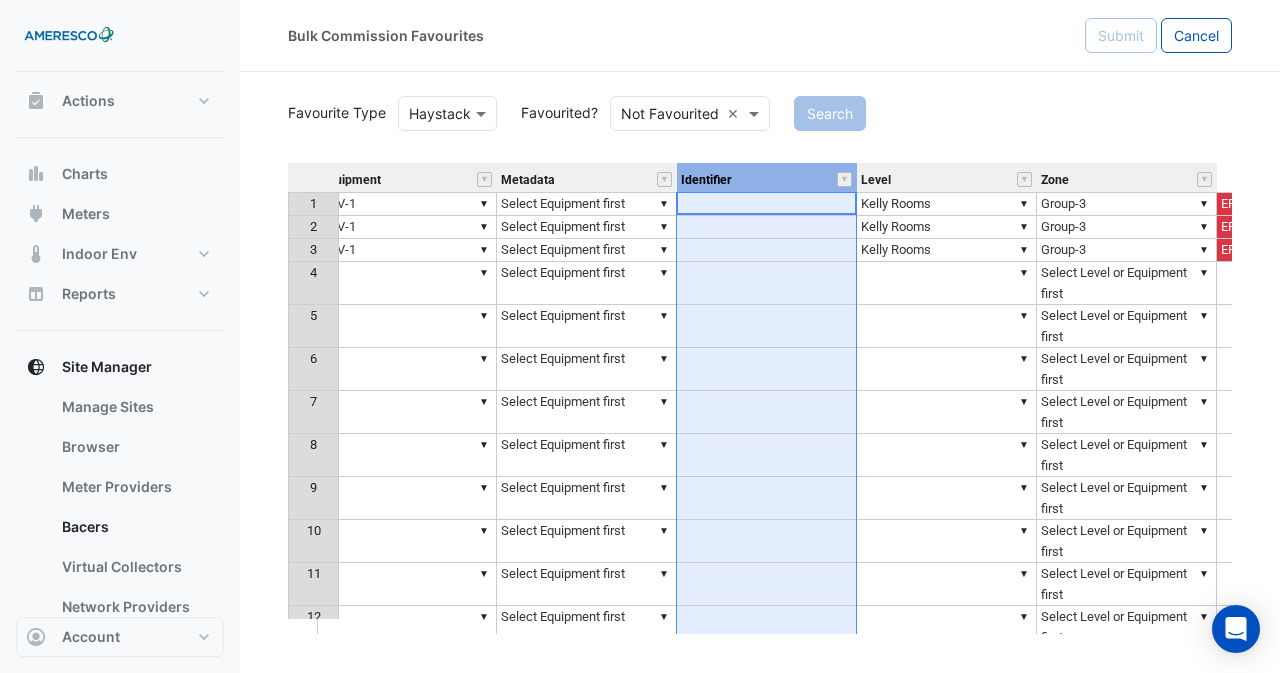click at bounding box center [767, 204] 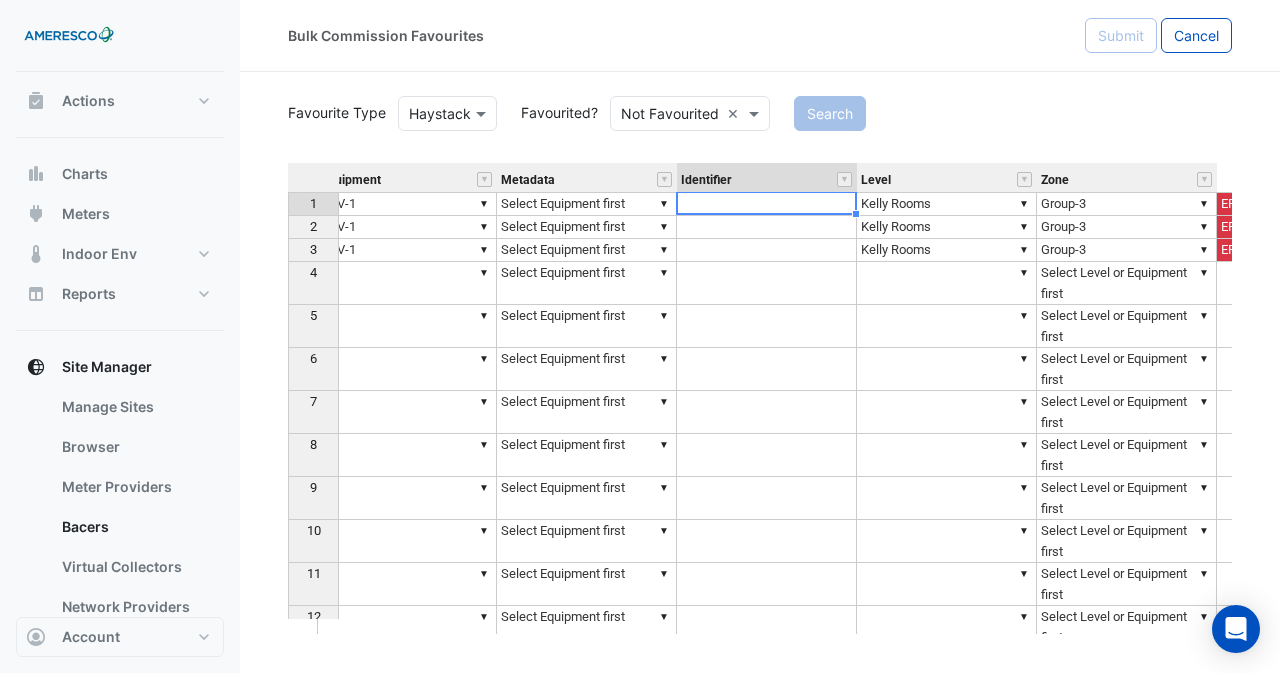 type 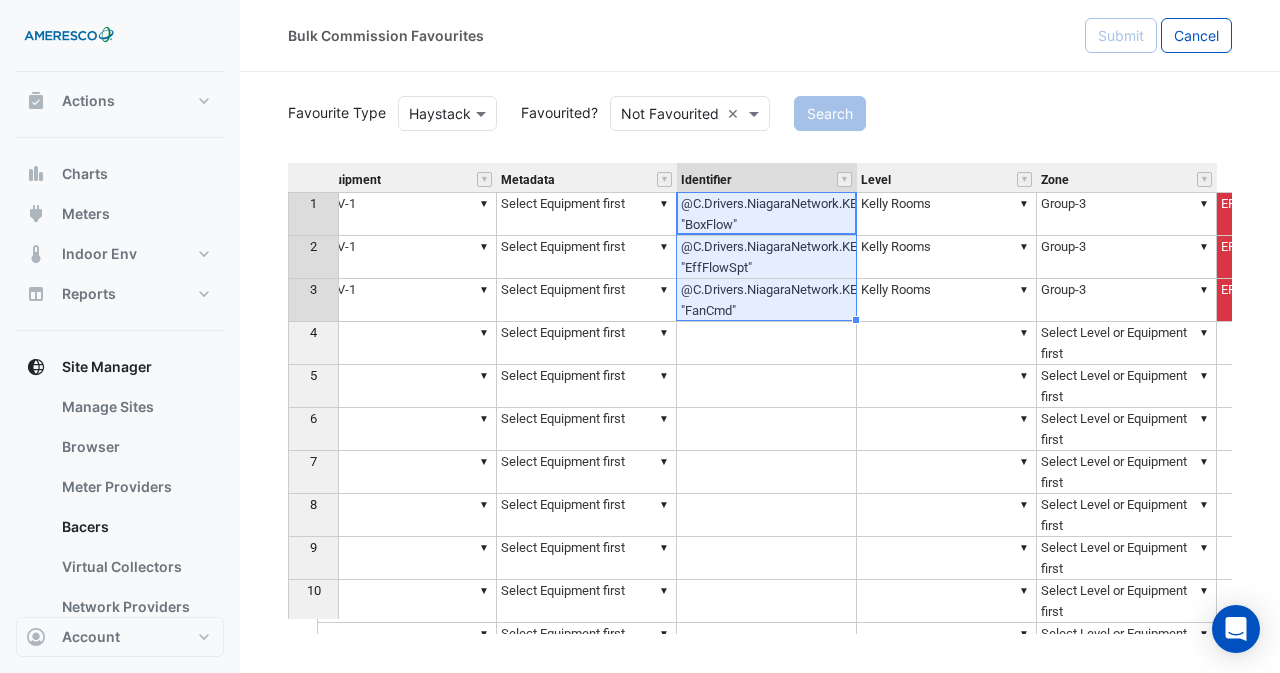 click on "▼ Select Equipment first" at bounding box center (587, 214) 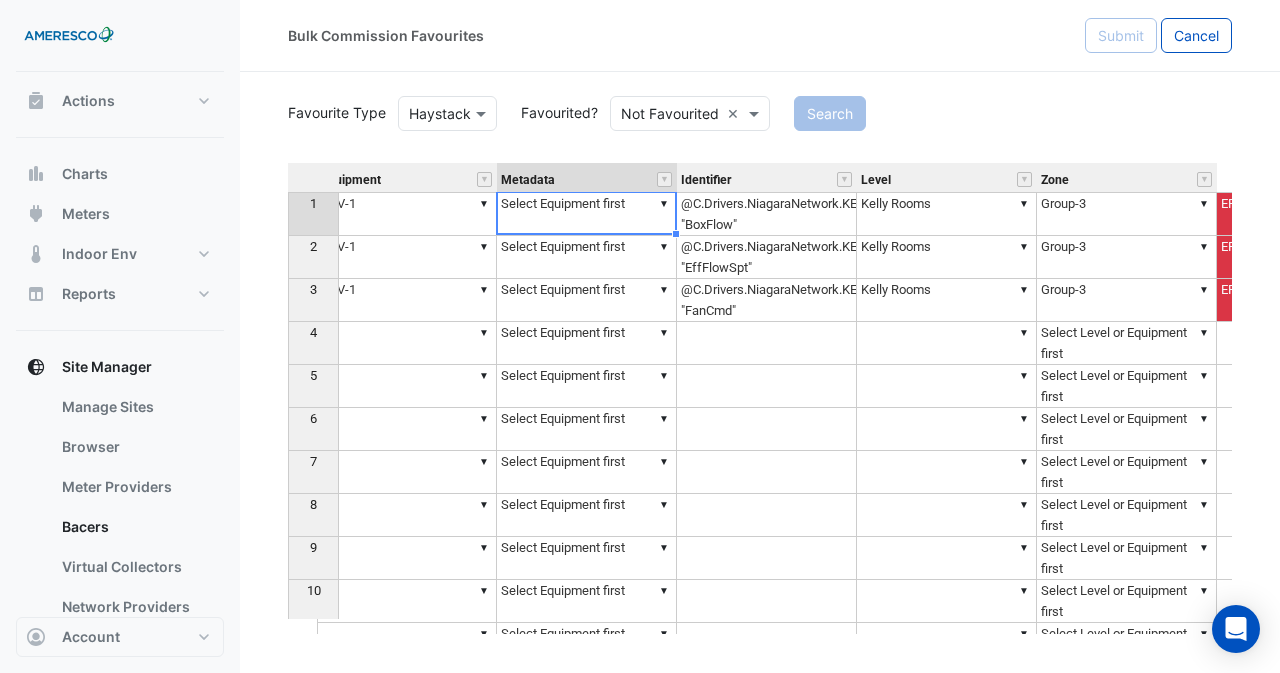 click on "▼ Select Equipment first" at bounding box center (587, 214) 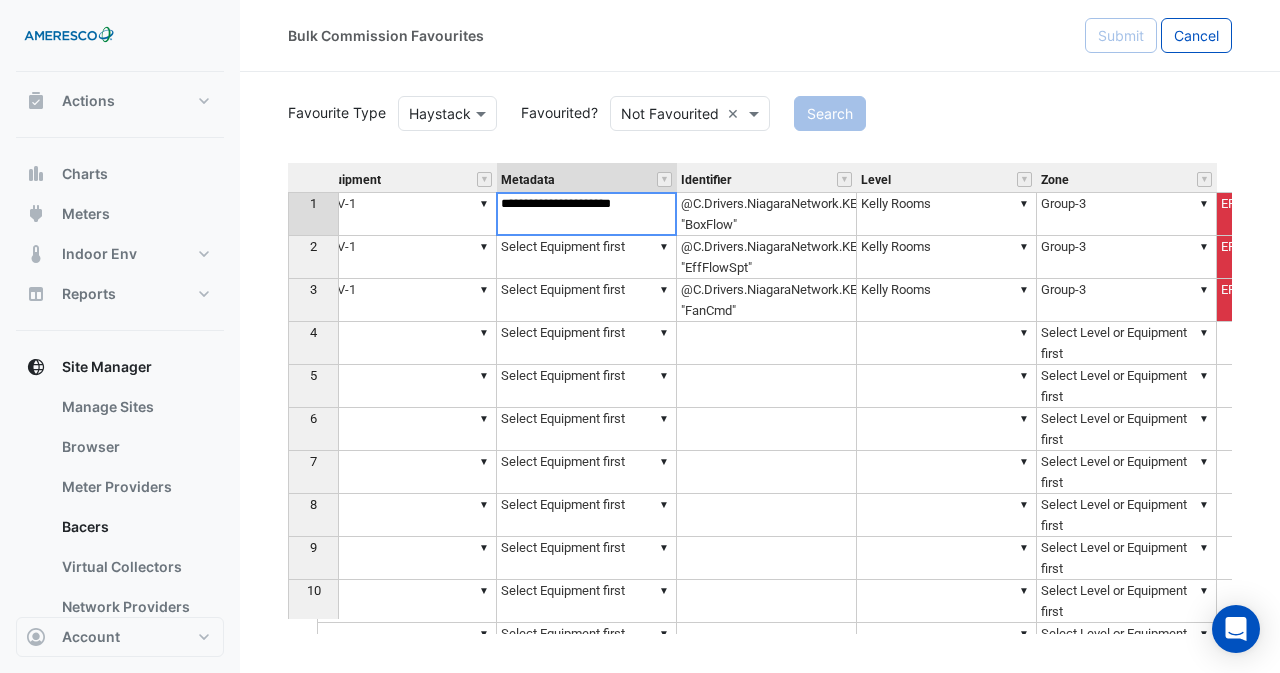 click on "**********" at bounding box center [586, 214] 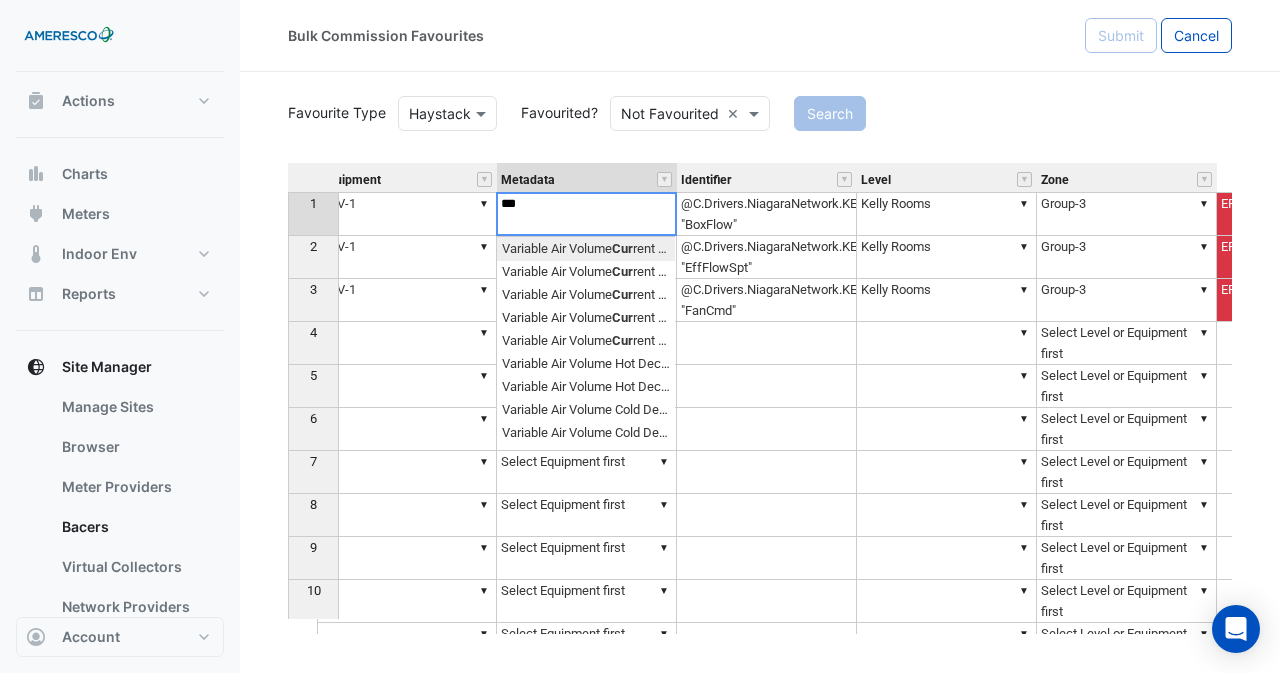 scroll, scrollTop: 0, scrollLeft: 15, axis: horizontal 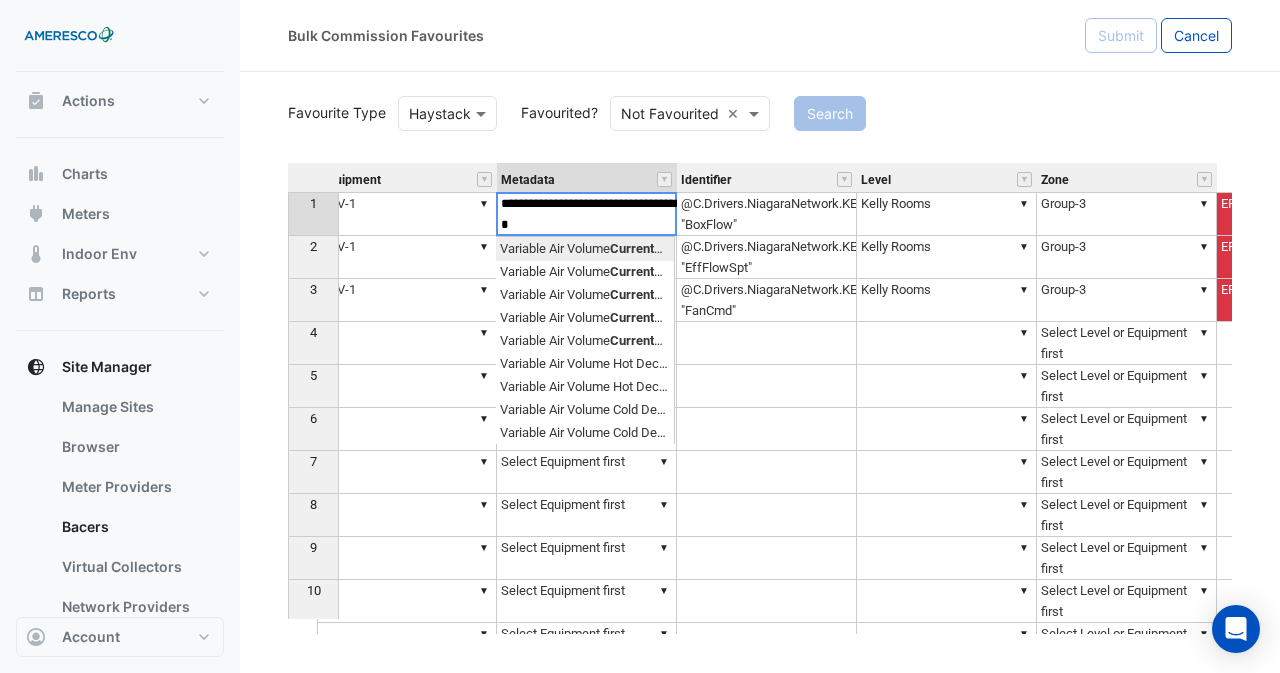 type on "**********" 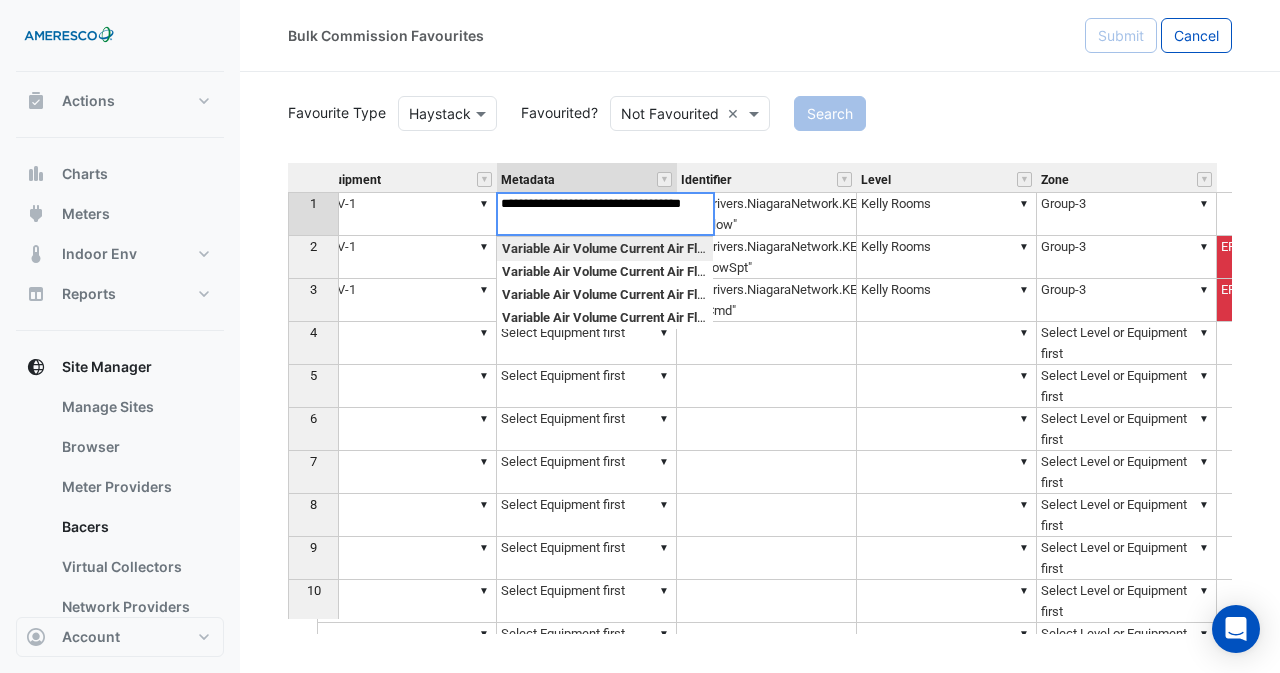 scroll, scrollTop: 0, scrollLeft: 15, axis: horizontal 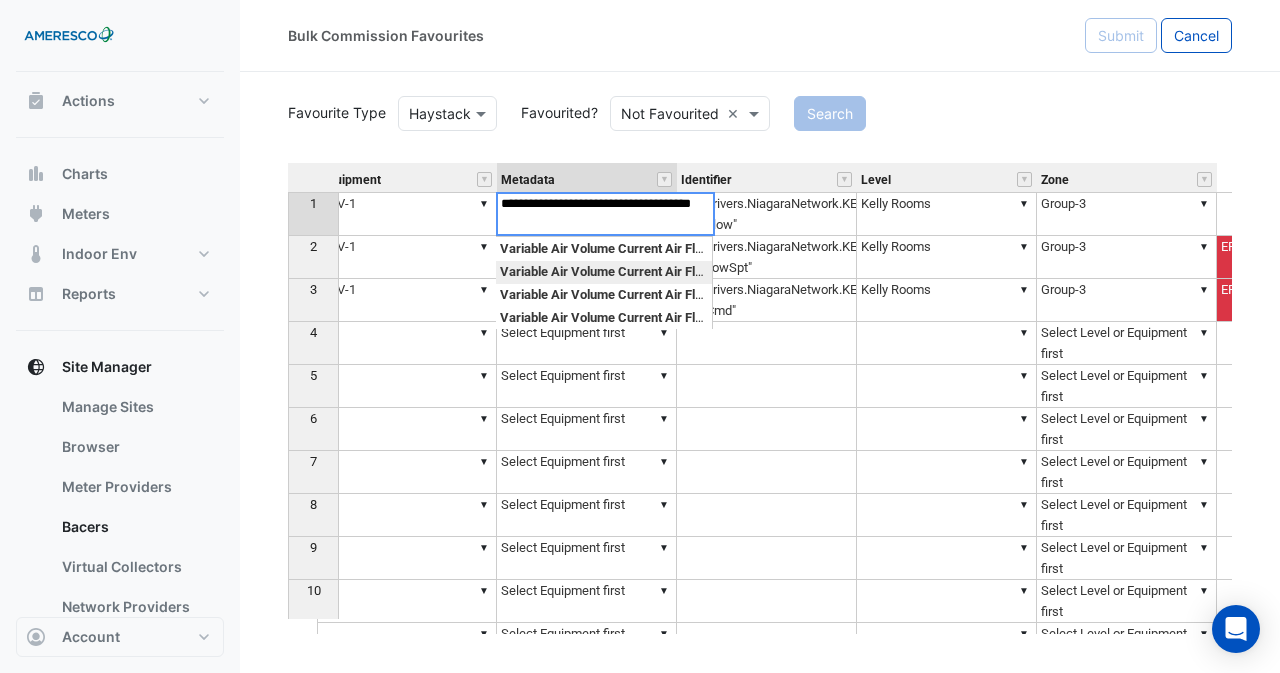 type on "**********" 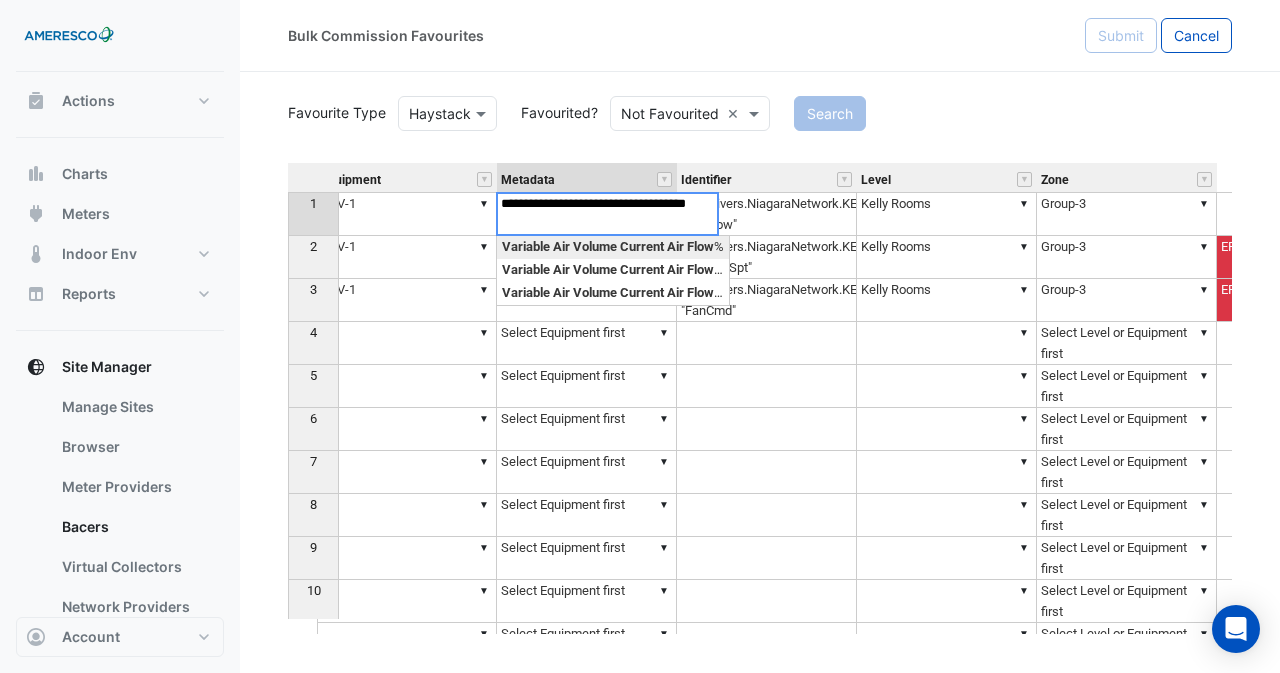 scroll, scrollTop: 0, scrollLeft: 0, axis: both 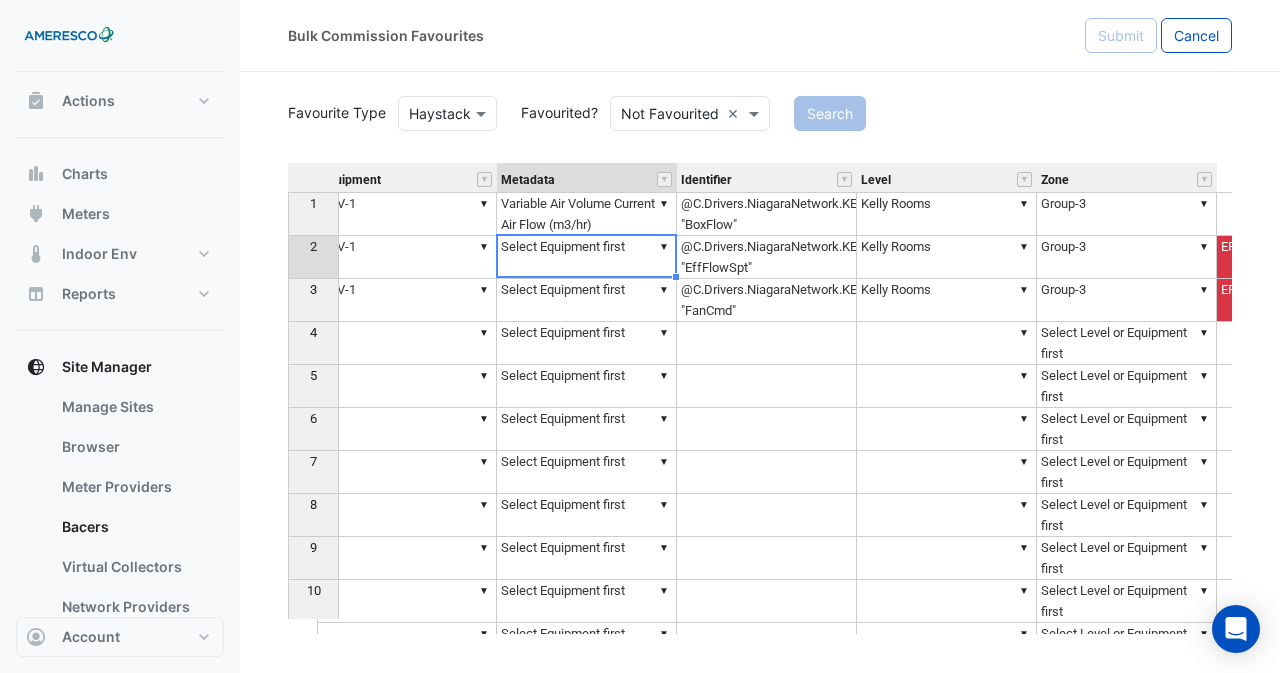 type on "**********" 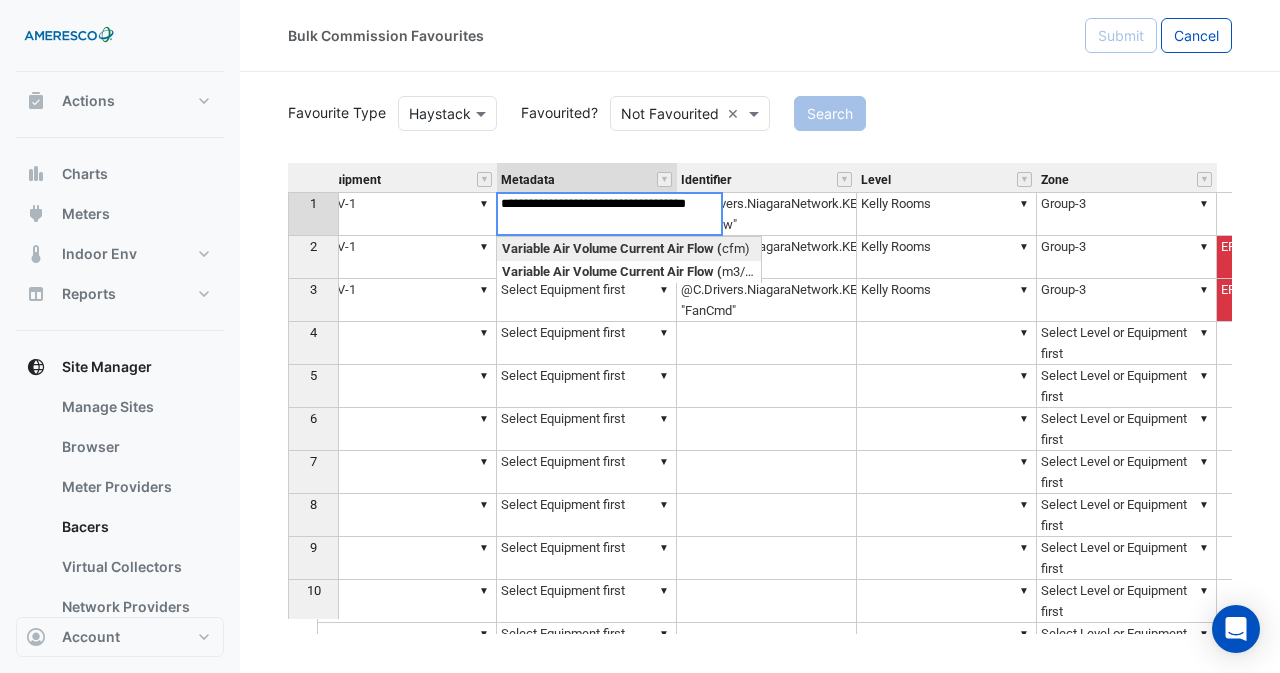 scroll, scrollTop: 0, scrollLeft: 15, axis: horizontal 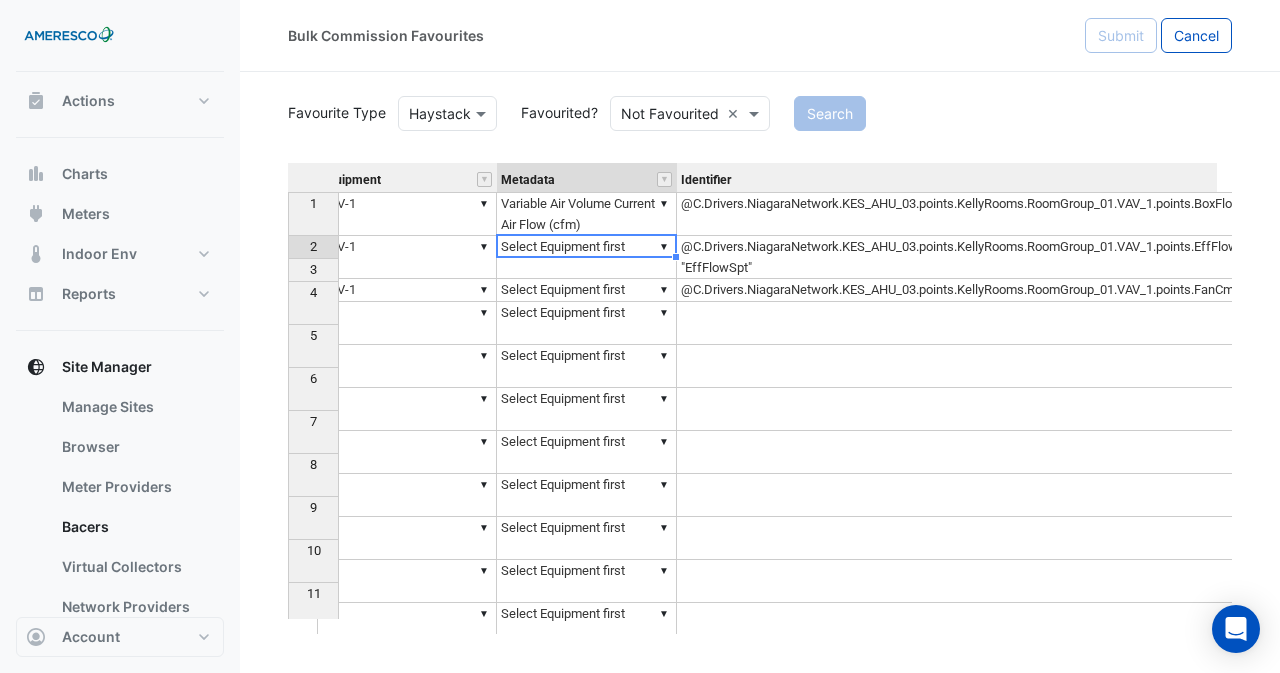 type on "**********" 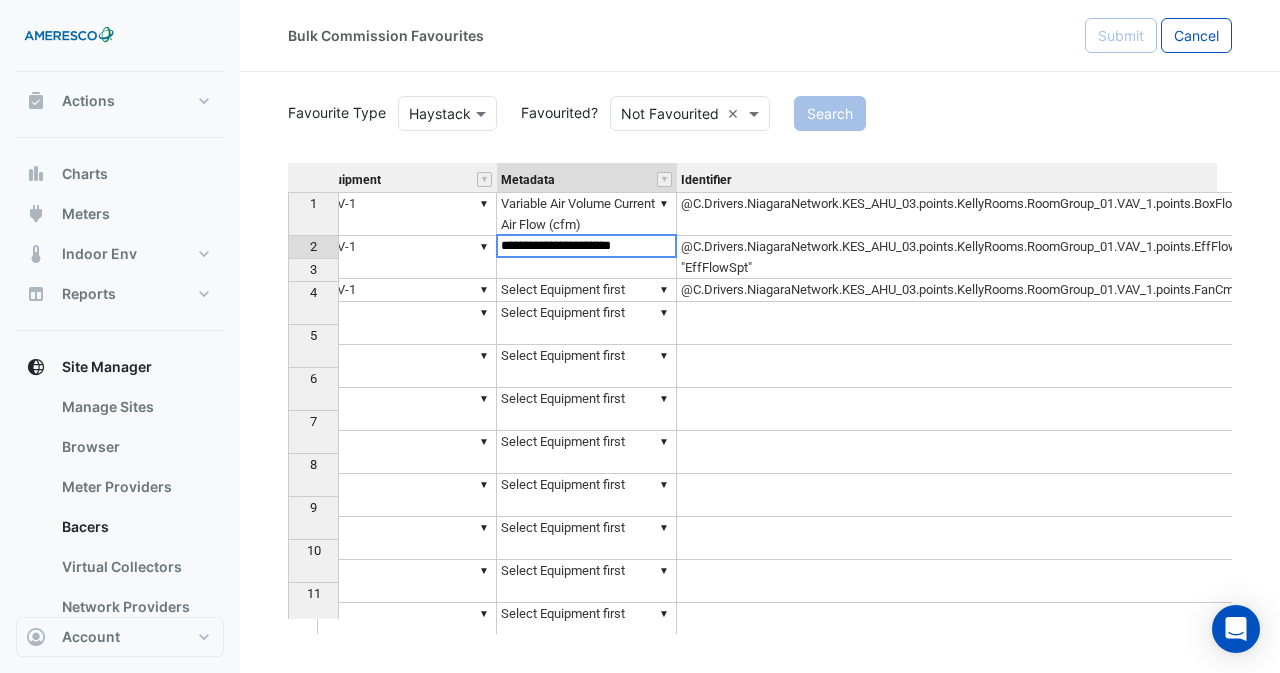 click on "**********" at bounding box center [586, 246] 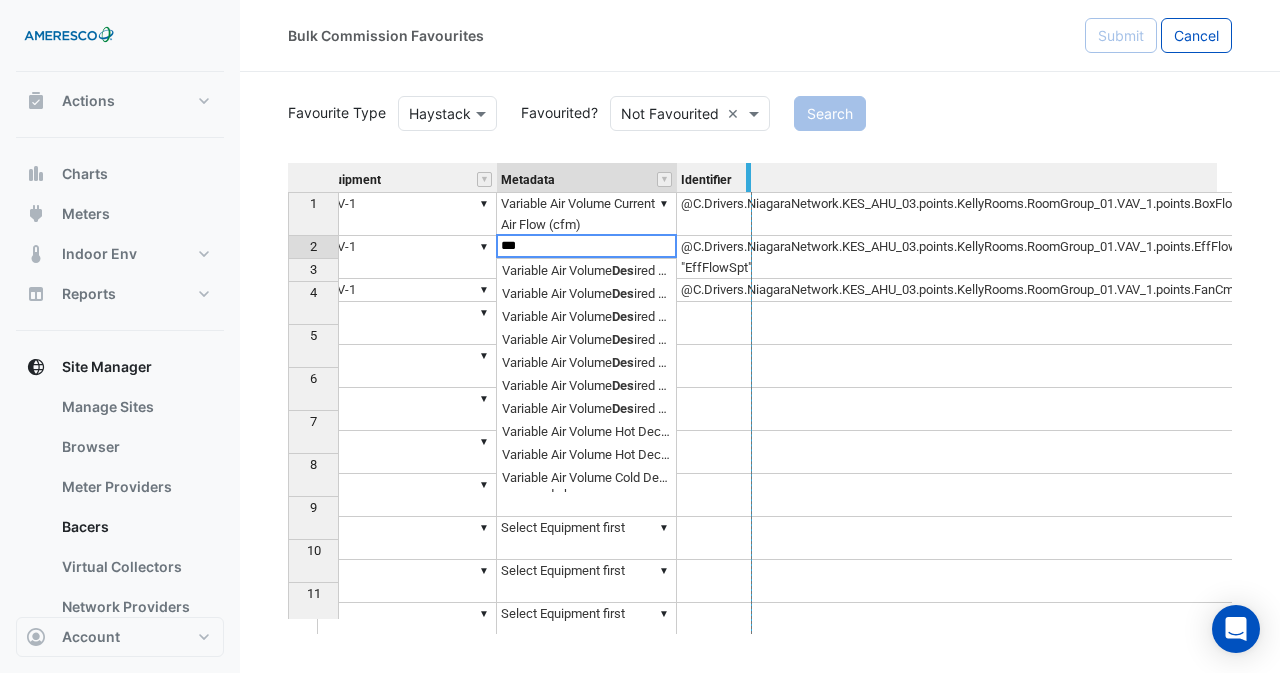 drag, startPoint x: 673, startPoint y: 169, endPoint x: 748, endPoint y: 178, distance: 75.53807 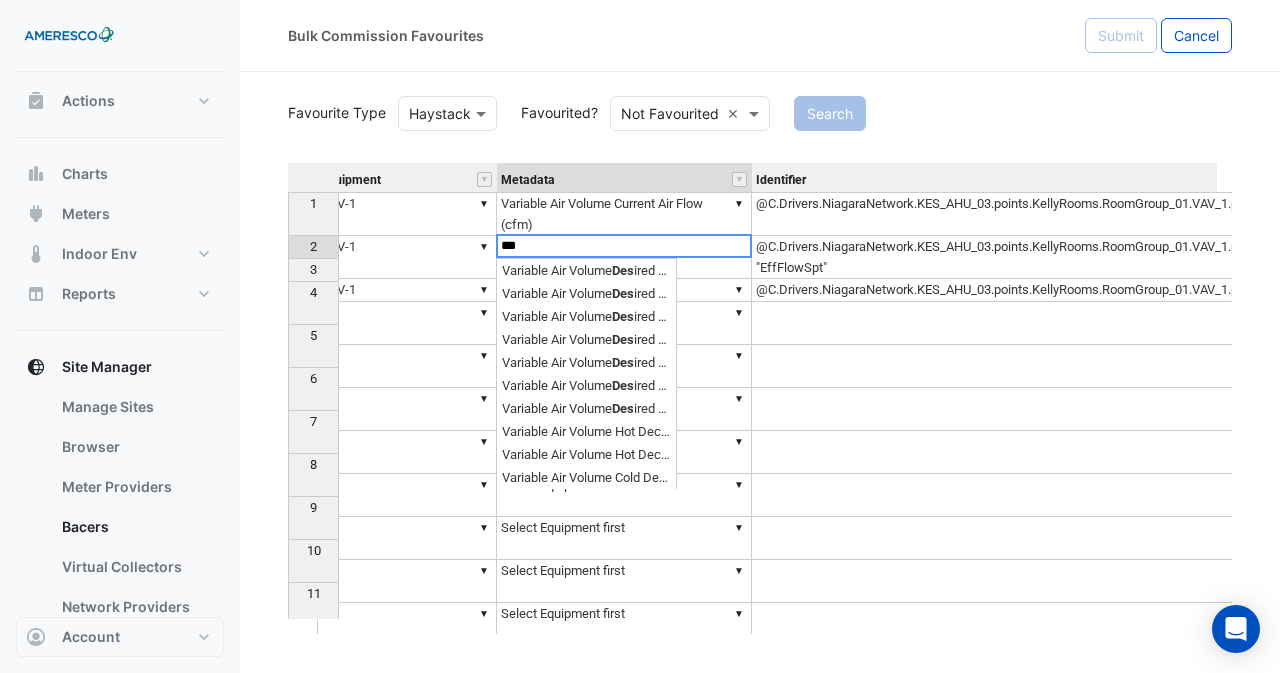 type on "**********" 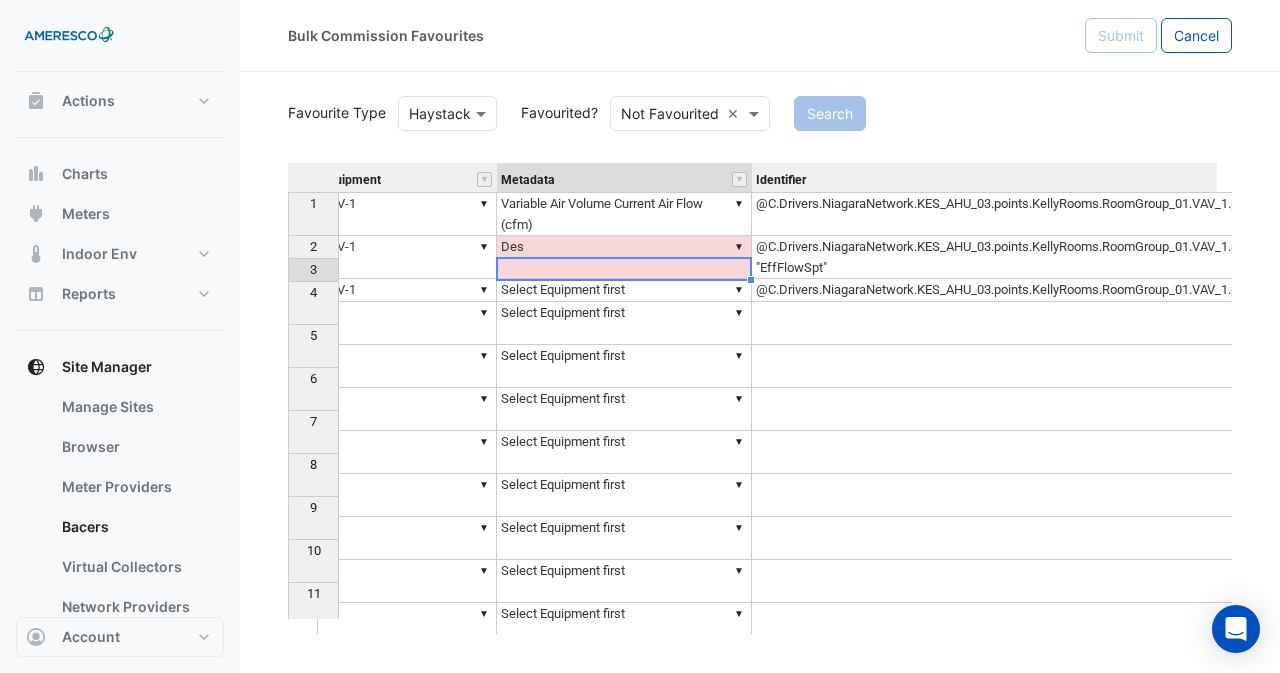 click on "▼ Select Equipment first" at bounding box center (624, 290) 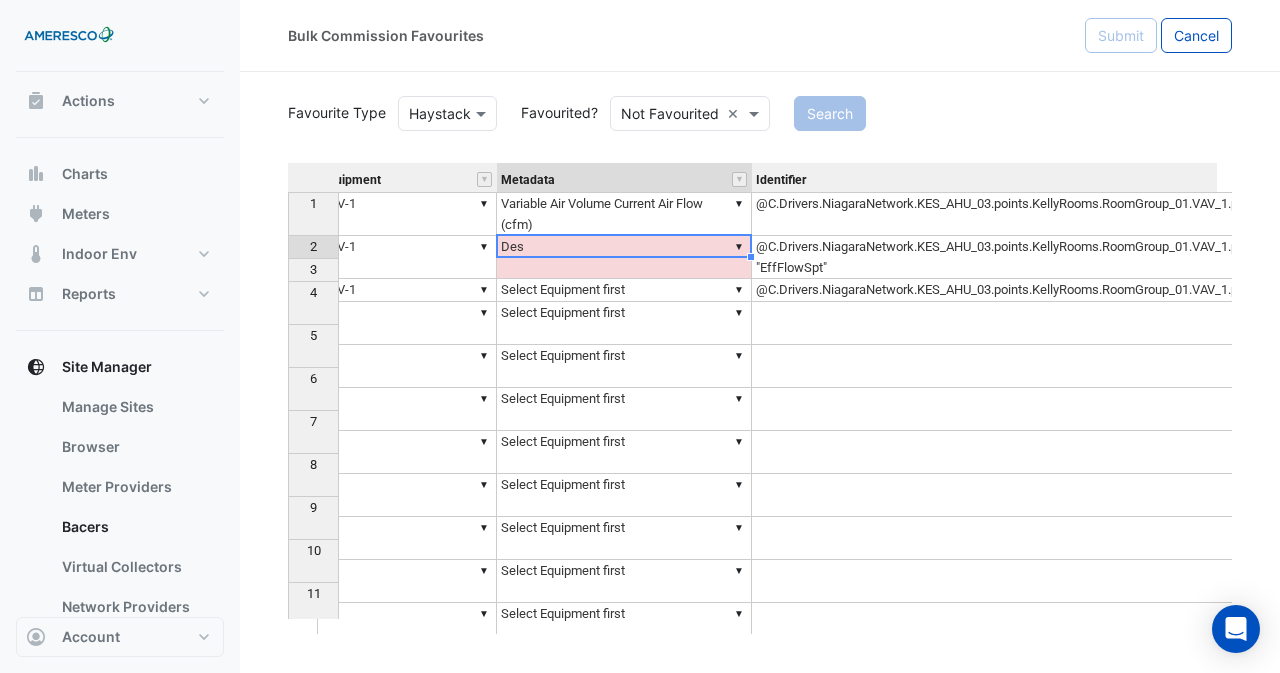 click on "▼ Des" at bounding box center [624, 257] 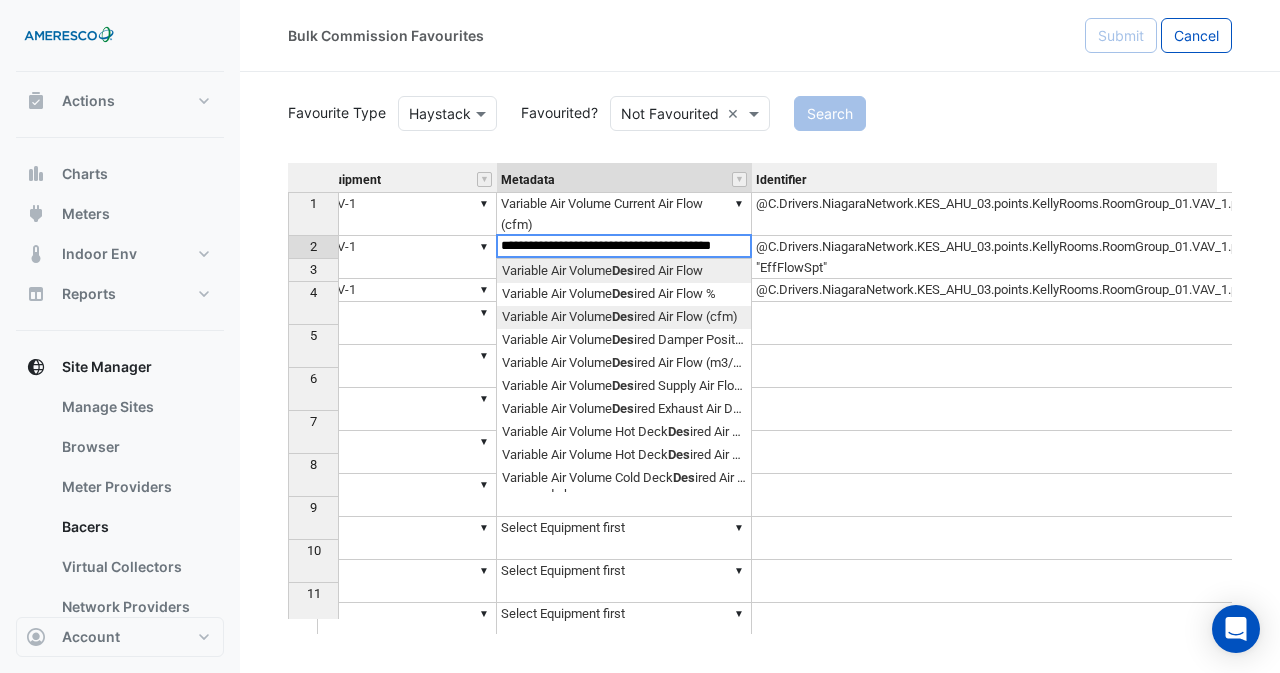 type on "**********" 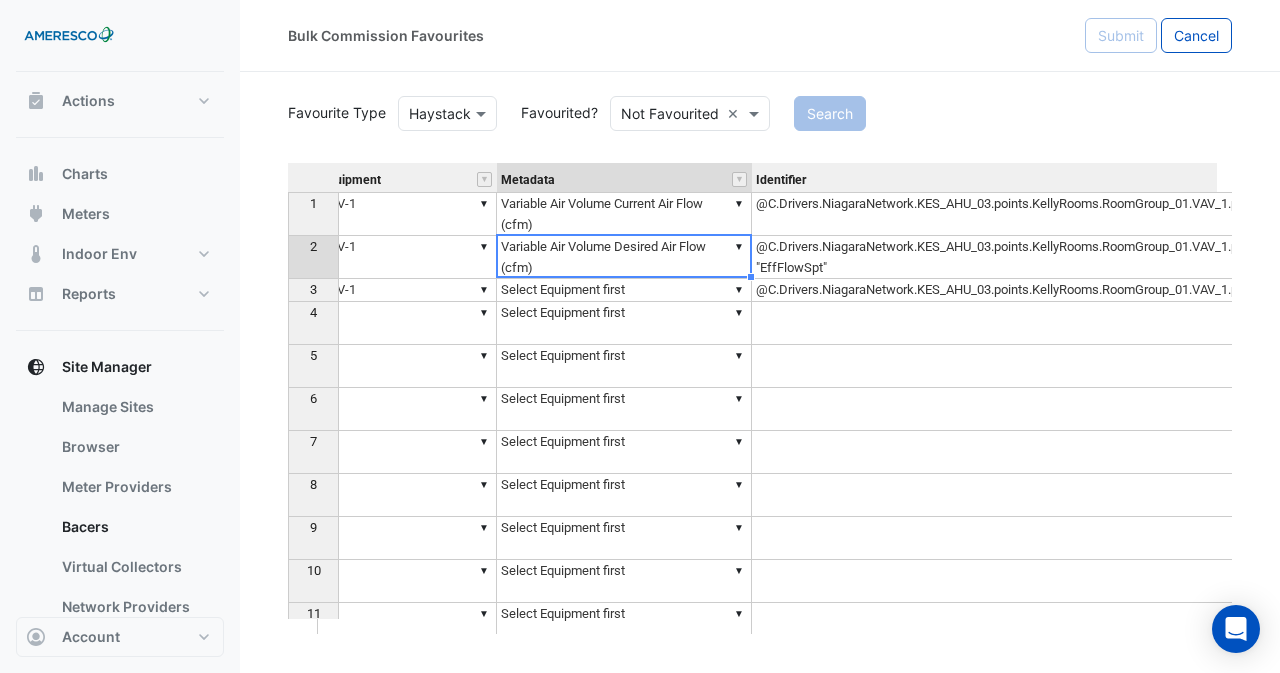 click on "Equipment Metadata Identifier Level Zone 1 ▼ VAV-1 ▼ Variable Air Volume Current Air Flow (cfm) @C.Drivers.NiagaraNetwork.KES_AHU_03.points.KellyRooms.RoomGroup_01.VAV_1.points.BoxFlow "BoxFlow" ▼ Kelly Rooms ▼ Group-3 2 ▼ VAV-1 ▼ Variable Air Volume Desired Air Flow (cfm) @C.Drivers.NiagaraNetwork.KES_AHU_03.points.KellyRooms.RoomGroup_01.VAV_1.points.EffFlowSpt "EffFlowSpt" ▼ Kelly Rooms ▼ Group-3 3 ▼ VAV-1 ▼ Select Equipment first @C.Drivers.NiagaraNetwork.KES_AHU_03.points.KellyRooms.RoomGroup_01.VAV_1.points.FanCmd "FanCmd" ▼ Kelly Rooms ▼ Group-3 4 ▼ ▼ Select Equipment first ▼ ▼ Select Level or Equipment first 5 ▼ ▼ Select Equipment first ▼ ▼ Select Level or Equipment first 6 ▼ ▼ Select Equipment first ▼ ▼ Select Level or Equipment first 7 ▼ ▼ Select Equipment first ▼ ▼ Select Level or Equipment first 8 ▼ ▼ Select Equipment first ▼ ▼ Select Level or Equipment first 9 ▼ ▼ Select Equipment first ▼ ▼ Select Level or Equipment first" at bounding box center (760, 398) 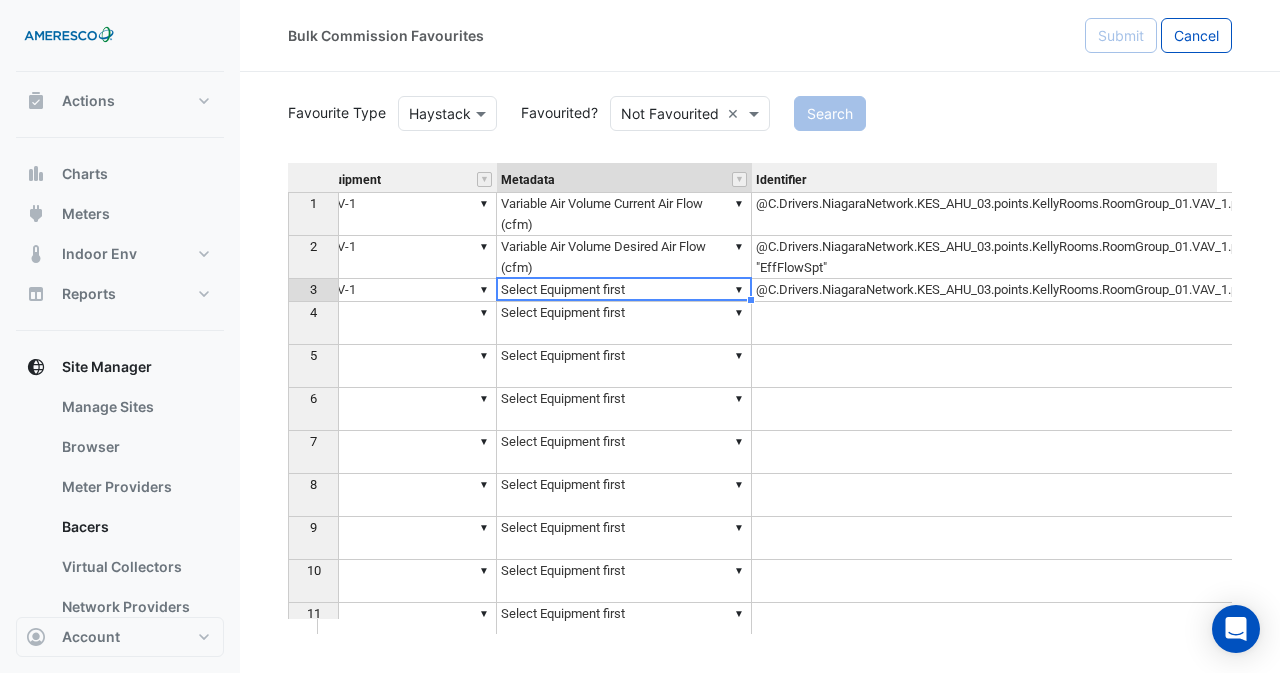 click on "▼ Select Equipment first" at bounding box center (624, 290) 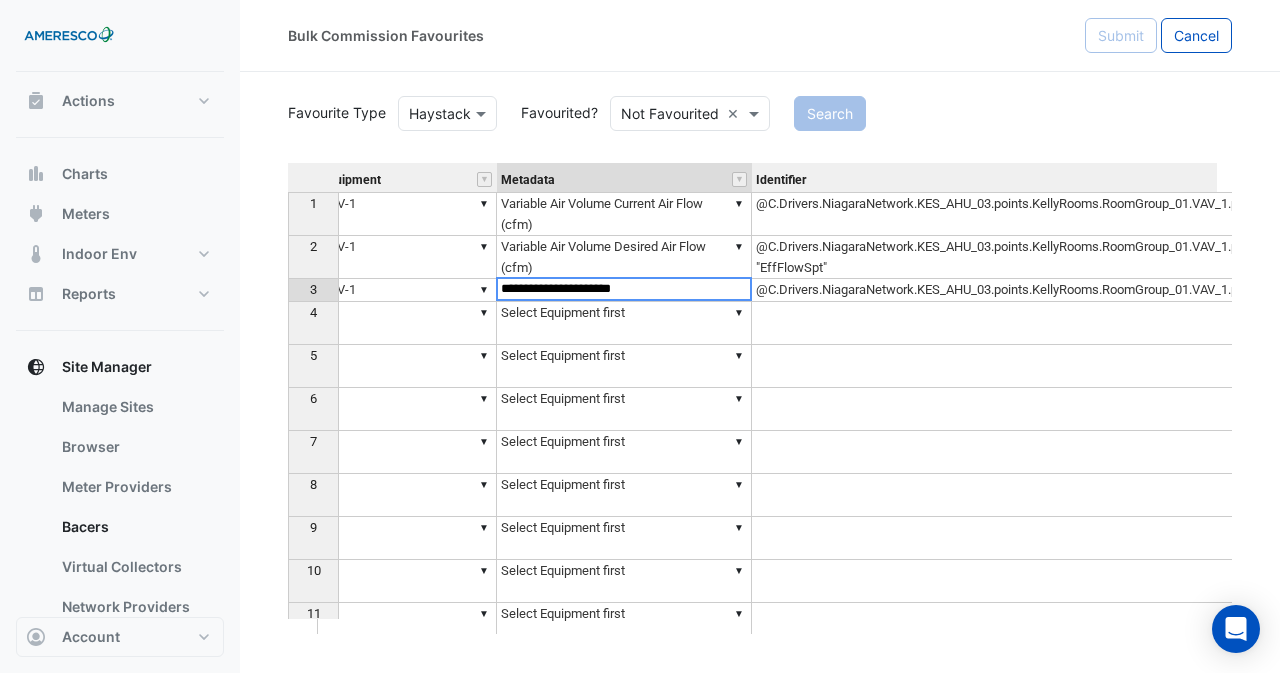 click on "**********" at bounding box center (624, 289) 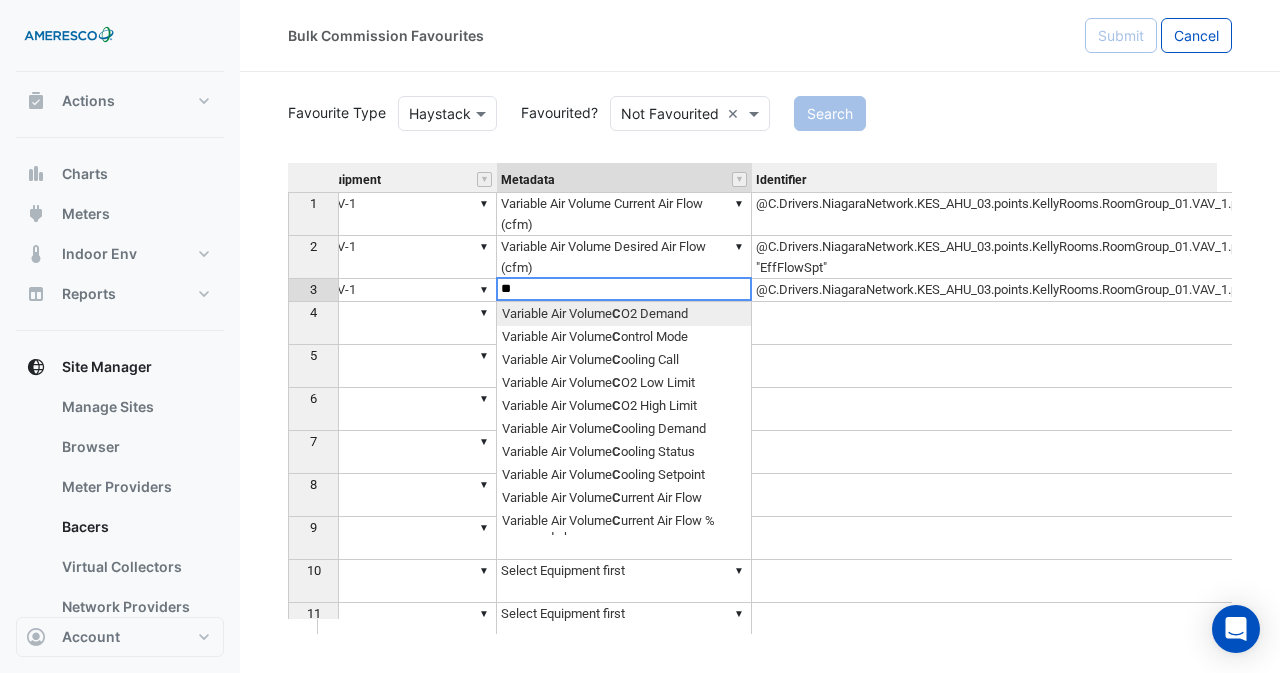 scroll, scrollTop: 0, scrollLeft: 15, axis: horizontal 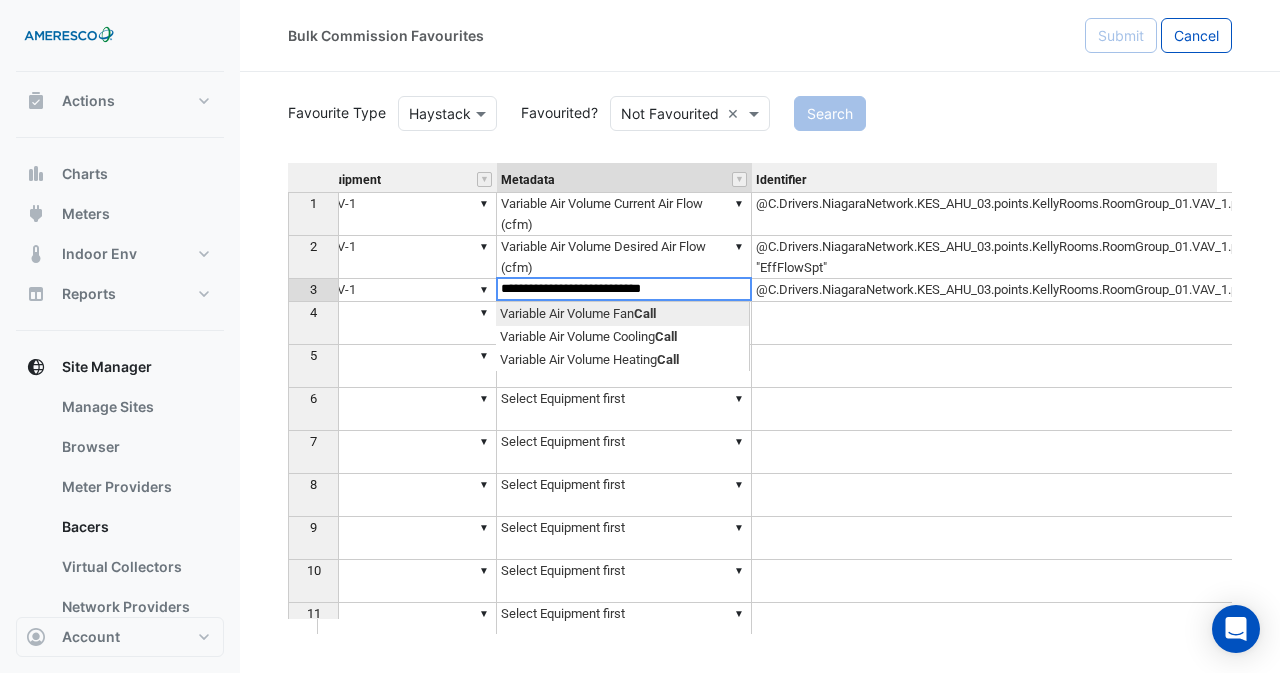 type on "**********" 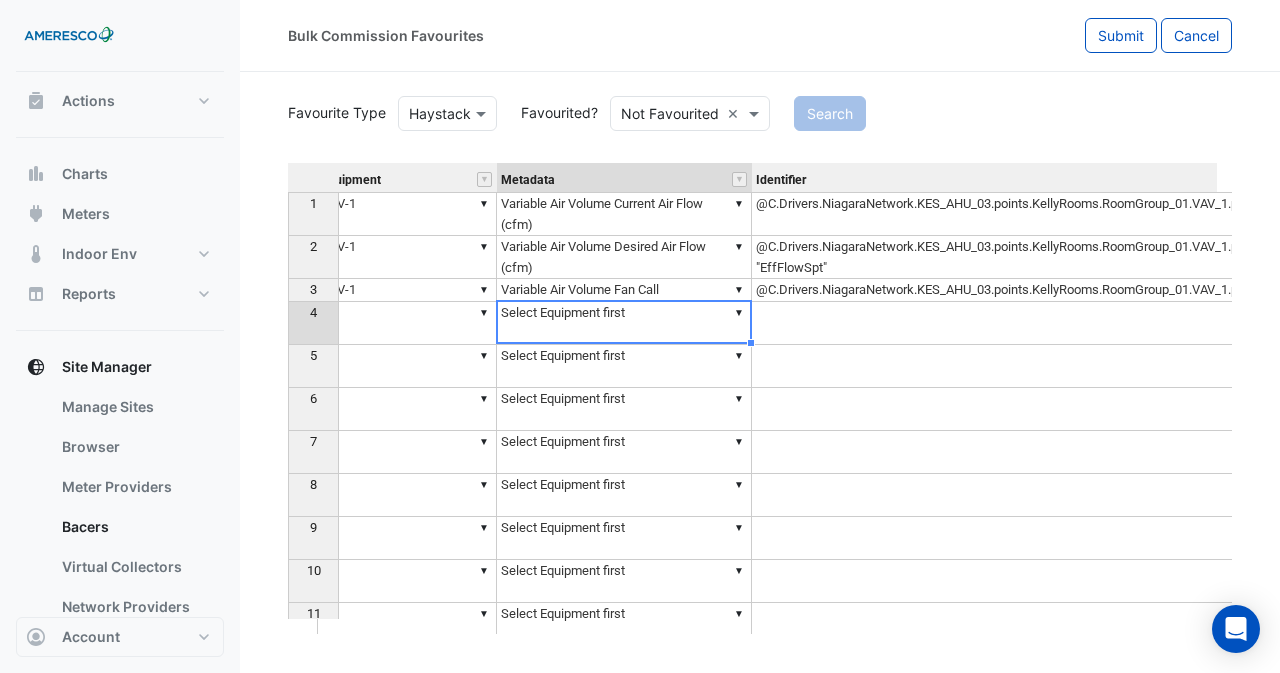 scroll, scrollTop: 0, scrollLeft: 0, axis: both 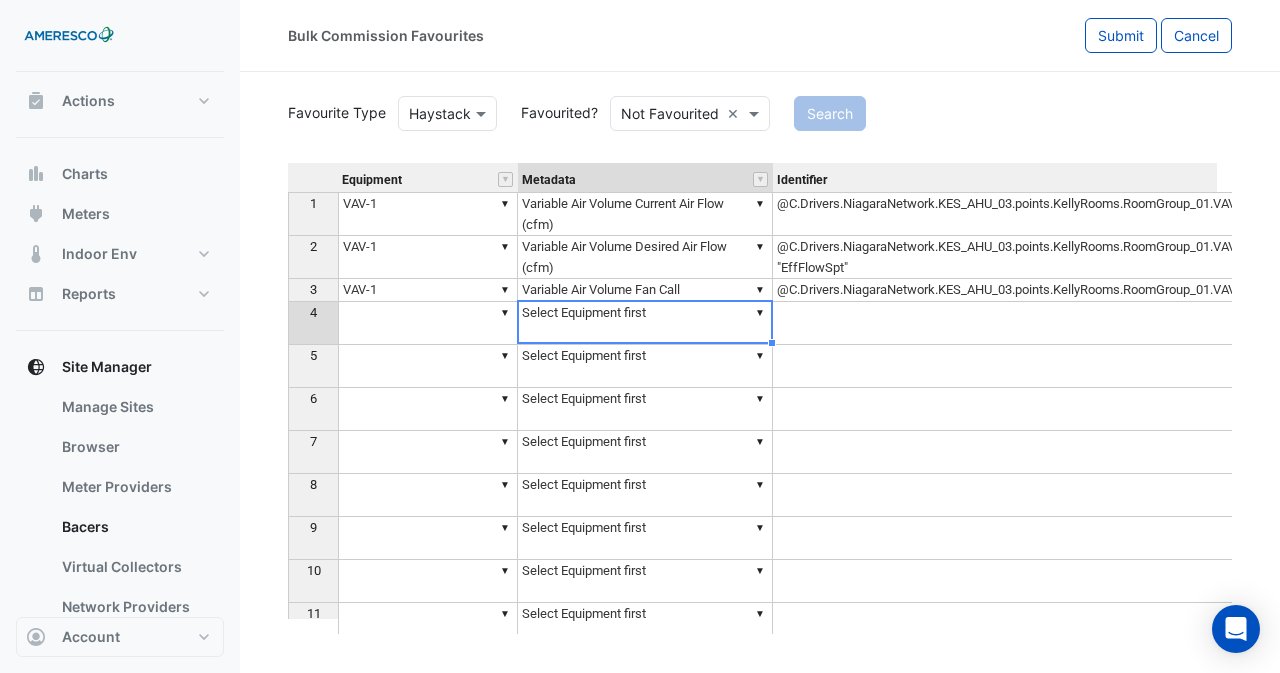 click on "▼ Variable Air Volume Current Air Flow (cfm)" at bounding box center [645, 214] 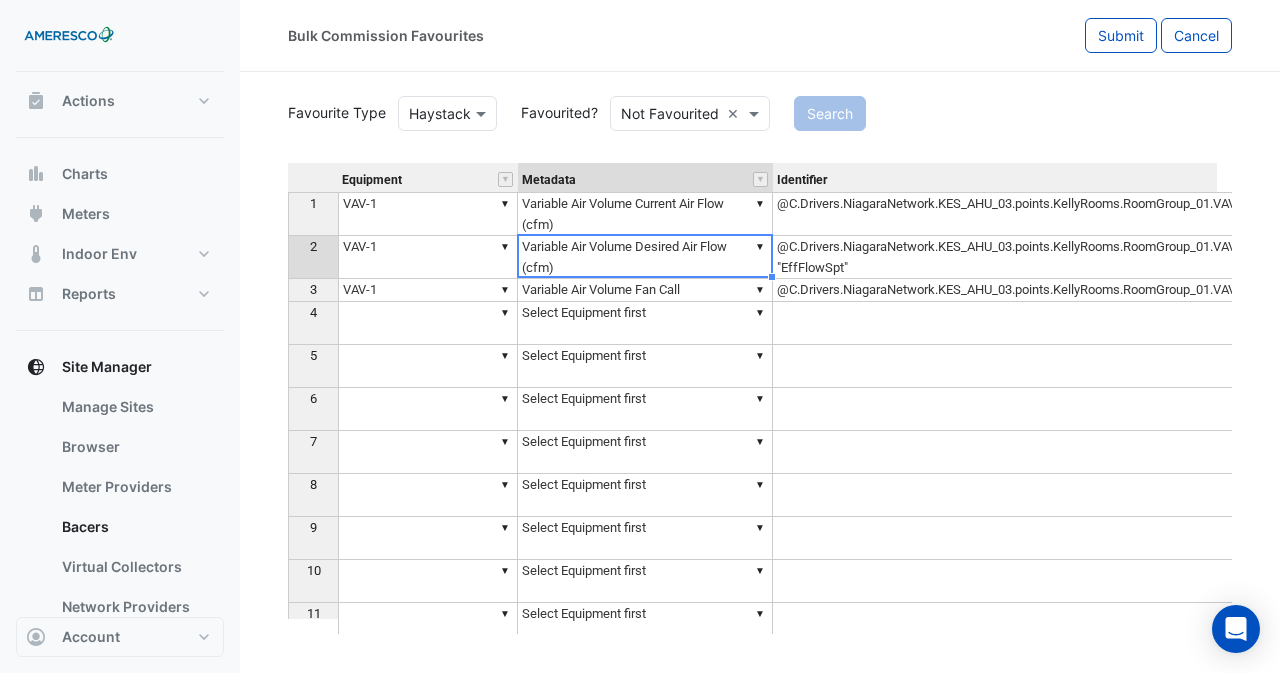 click on "▼ Variable Air Volume Desired Air Flow (cfm)" at bounding box center [645, 257] 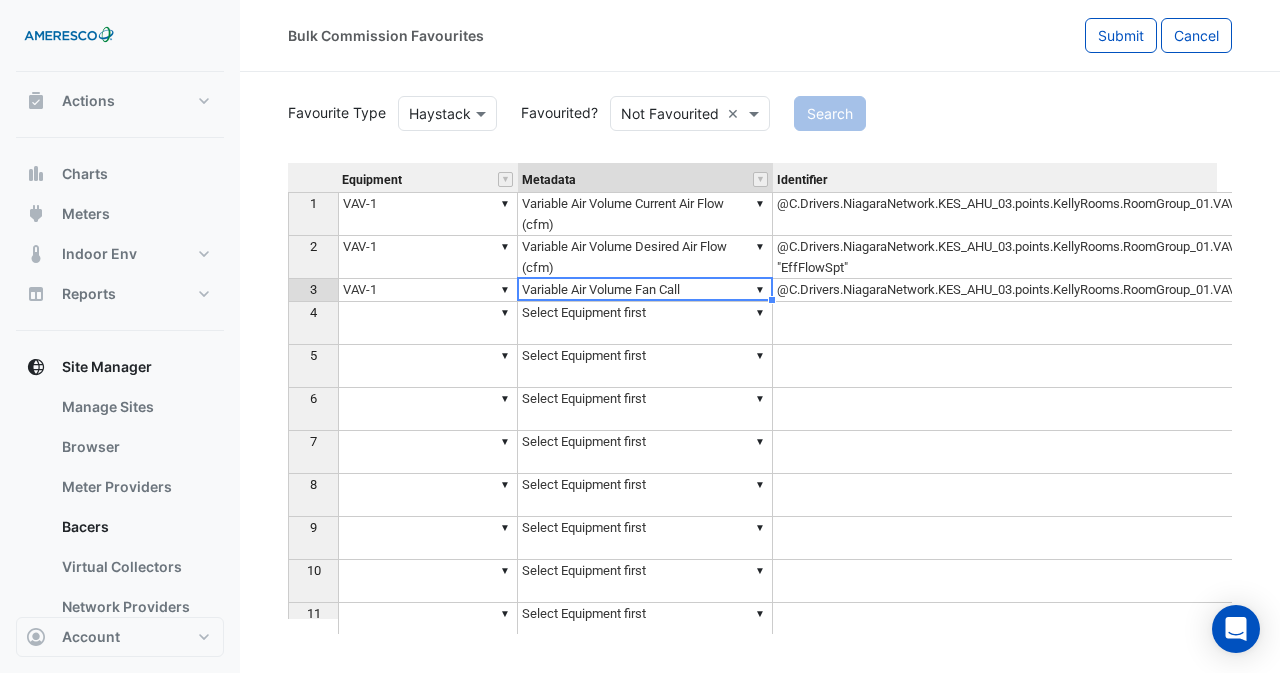 click on "▼ Variable Air Volume Fan Call" at bounding box center [645, 290] 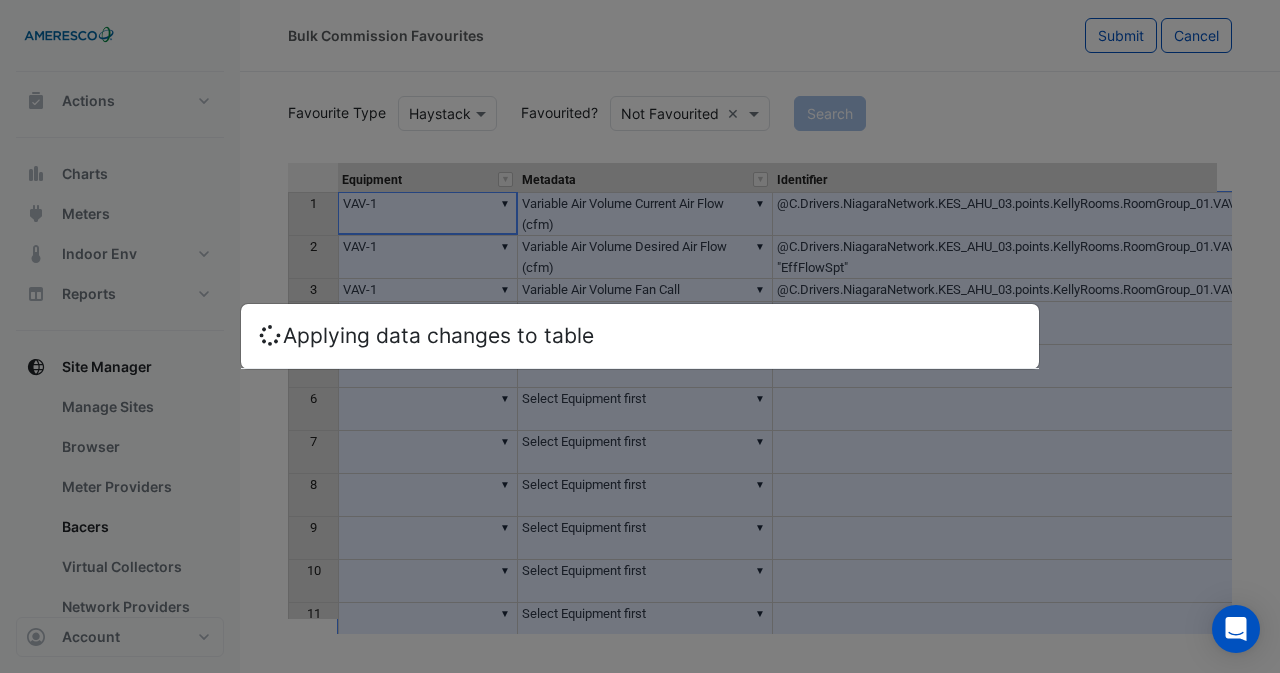 type on "*****" 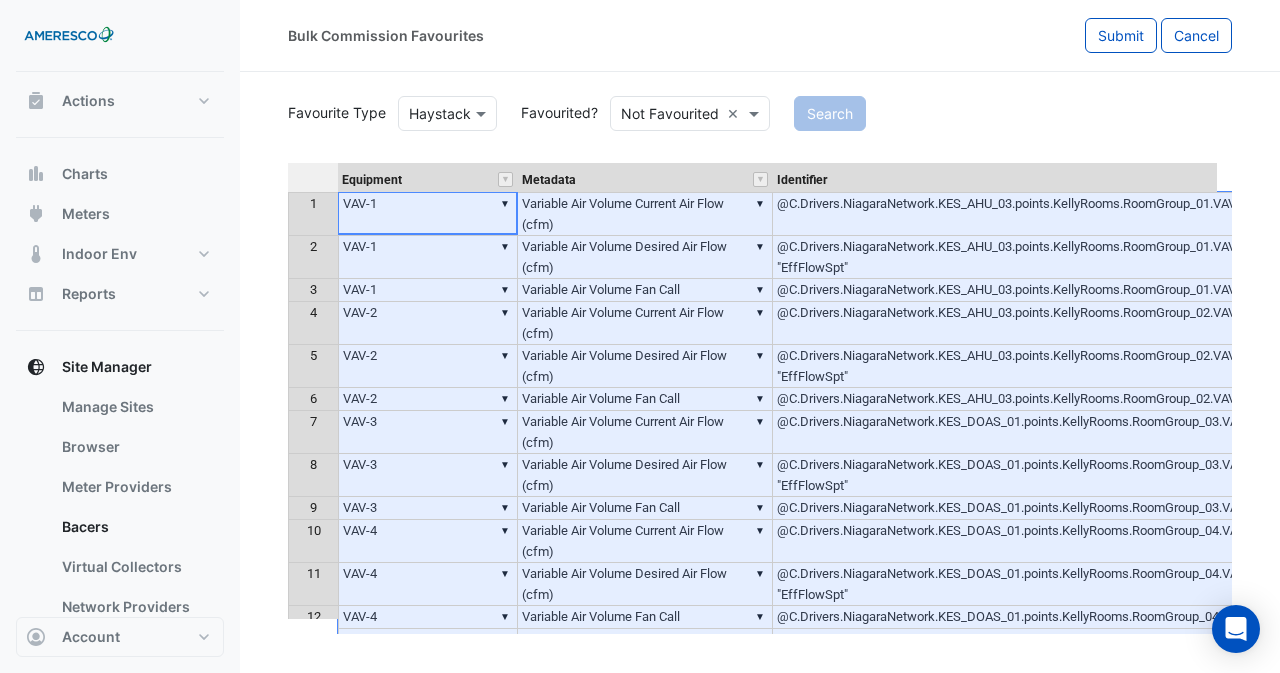 scroll, scrollTop: 500, scrollLeft: 0, axis: vertical 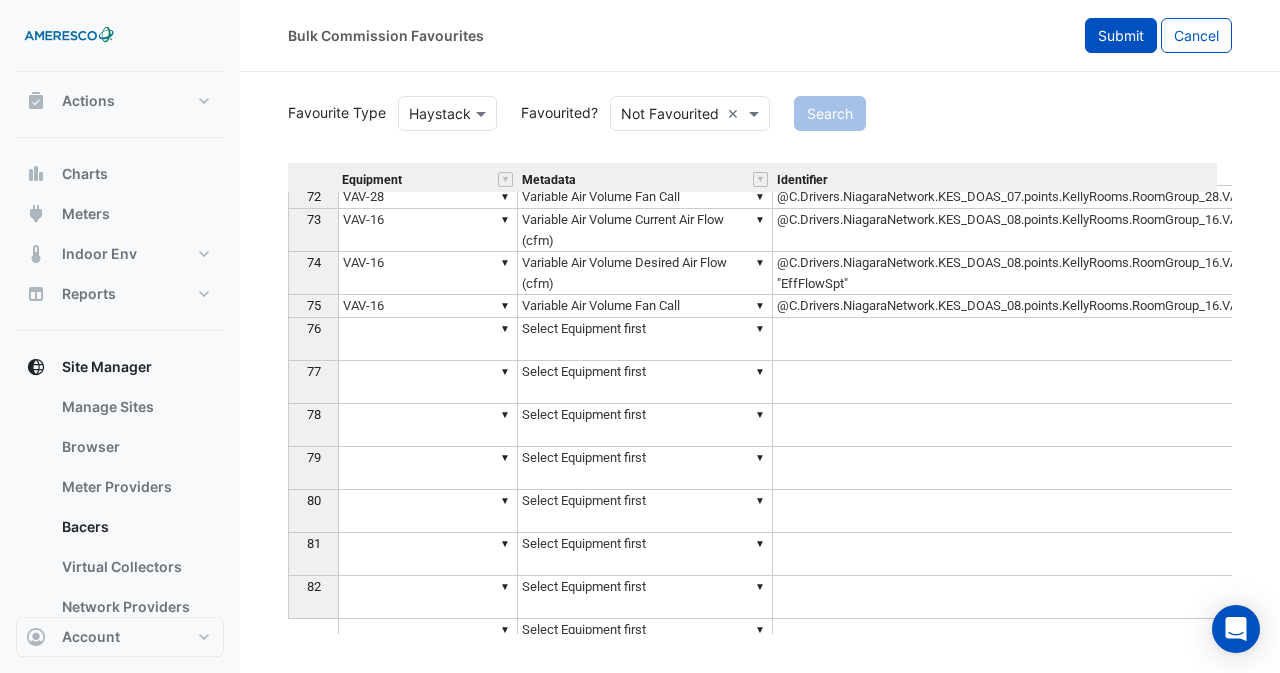 click on "Submit" 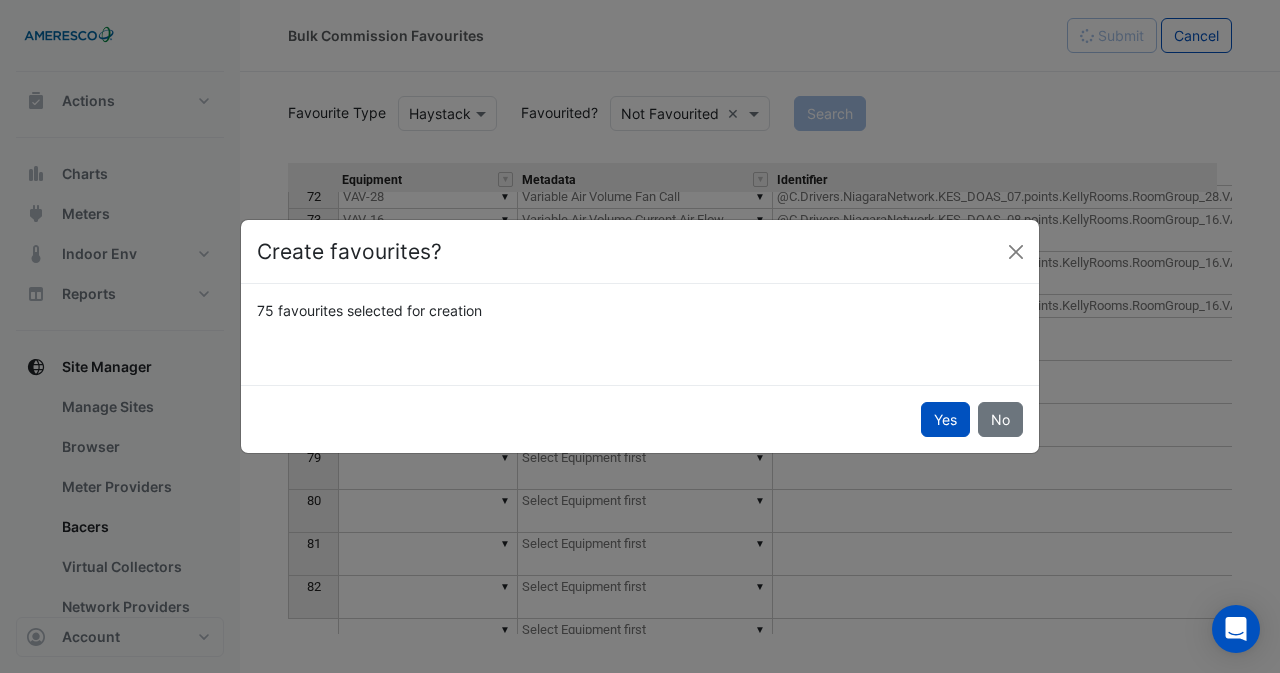 click on "Yes
No" 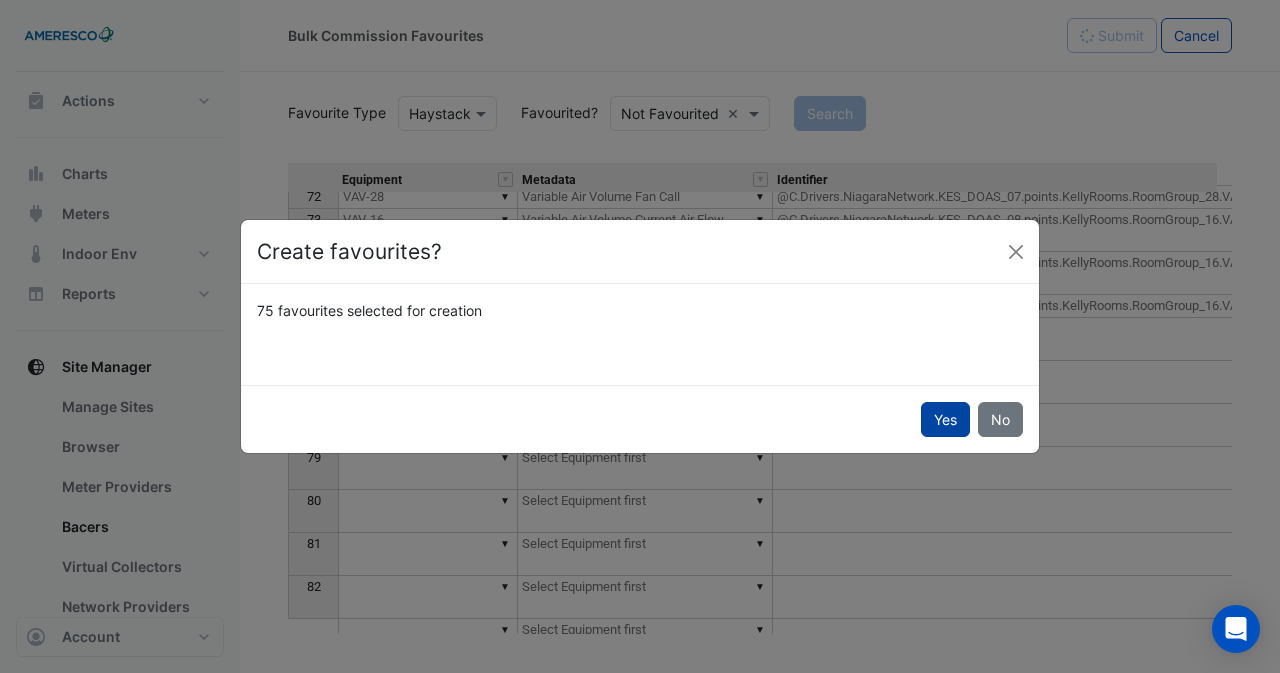 click on "Yes" 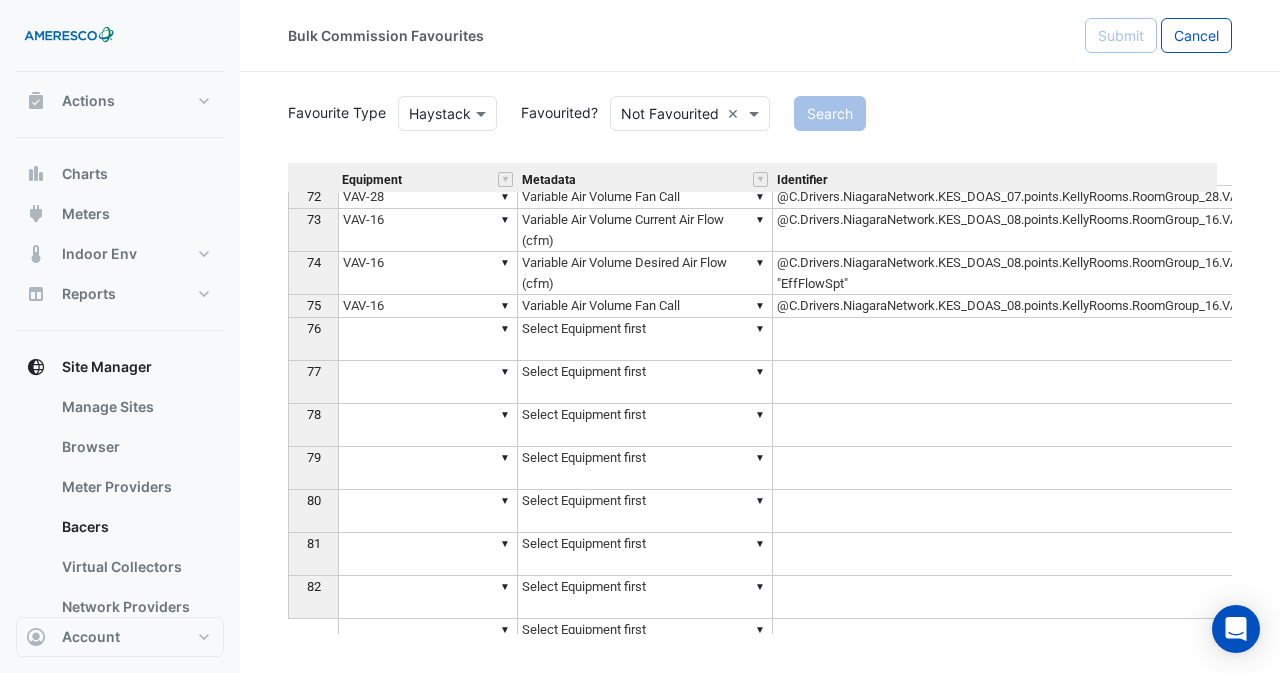 scroll, scrollTop: 2400, scrollLeft: 0, axis: vertical 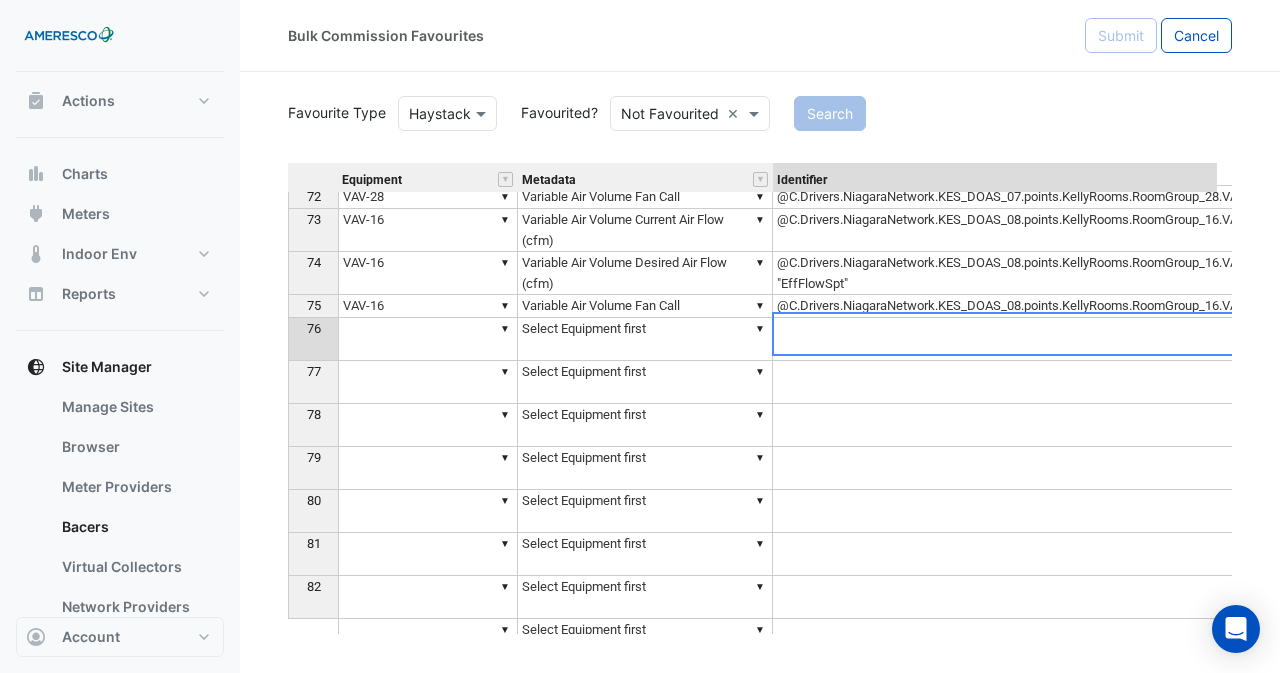 click at bounding box center [1102, 339] 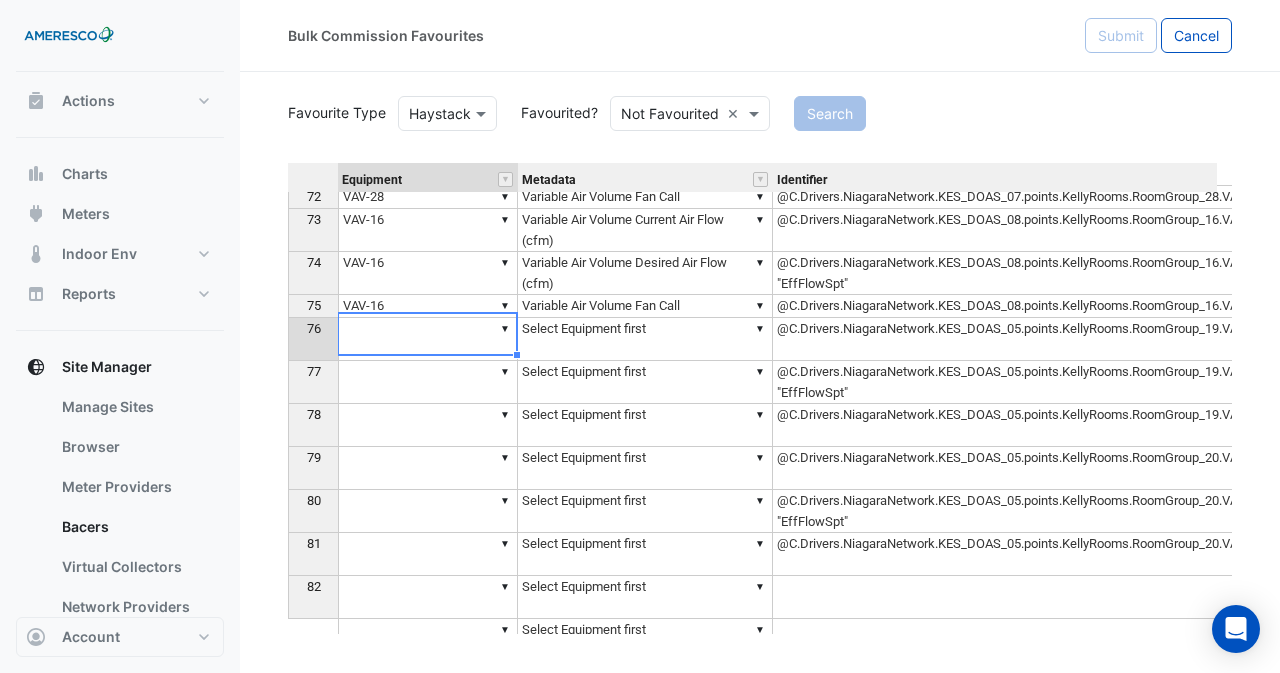 click on "▼" at bounding box center (428, 339) 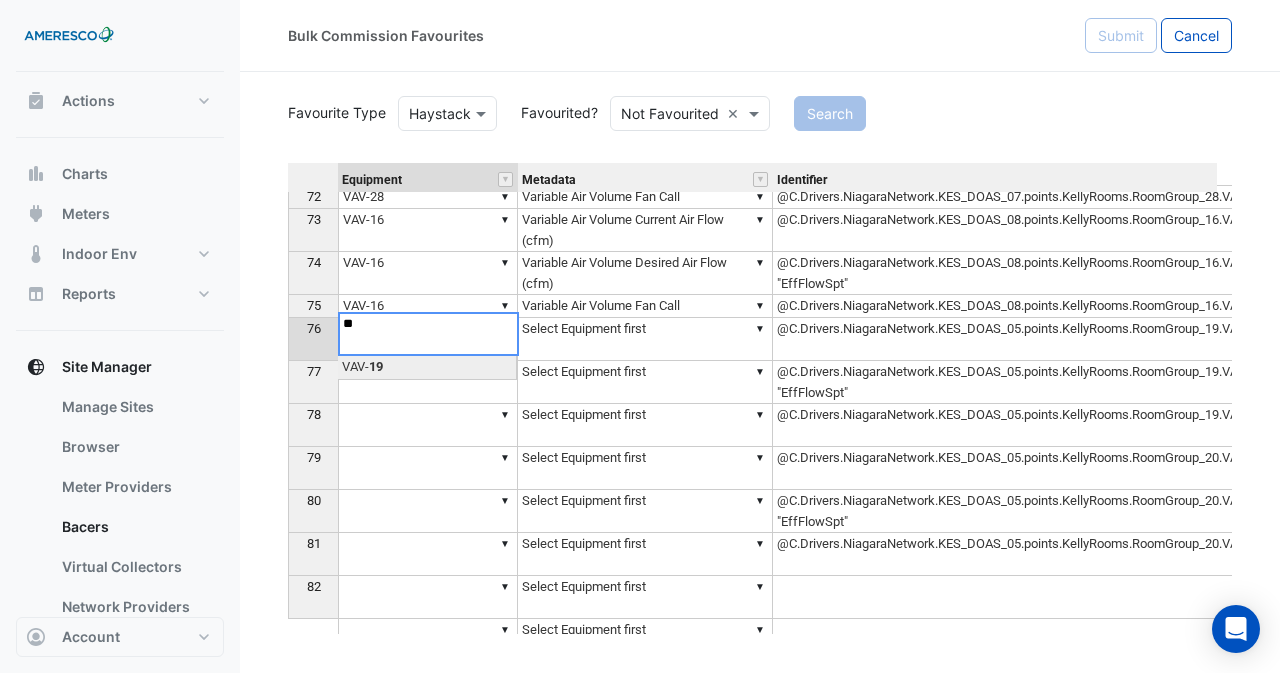 type on "******" 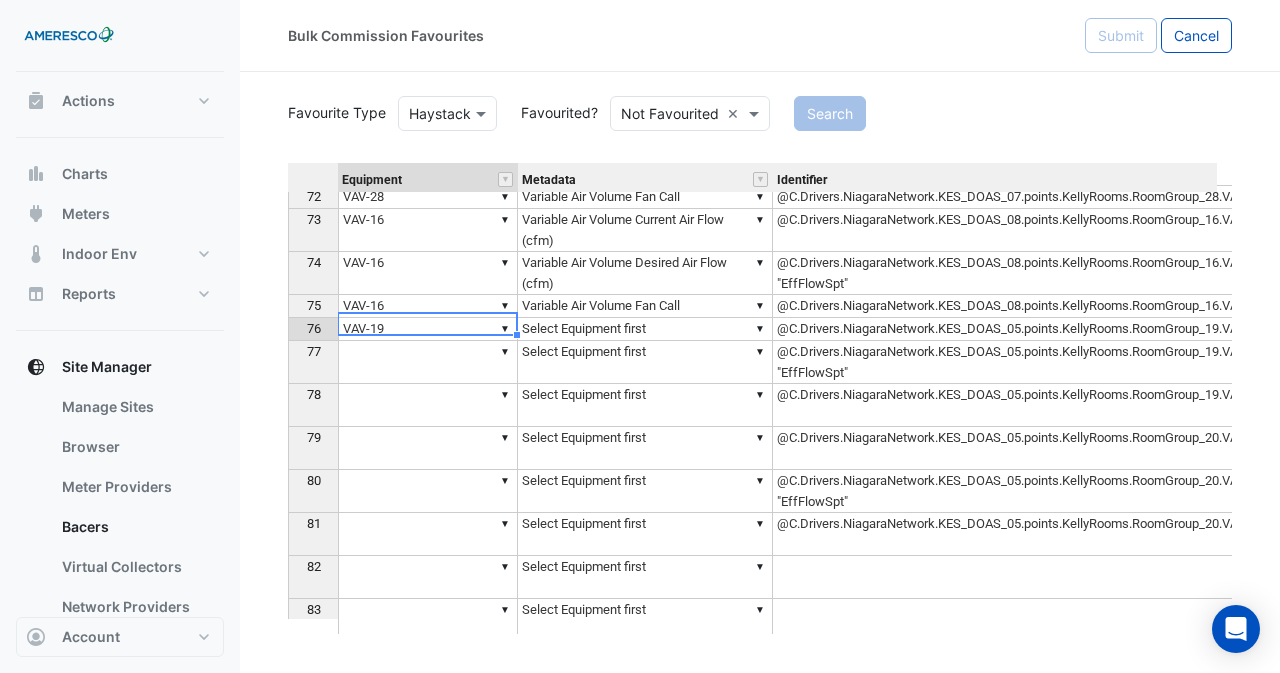 click on "▼ VAV-19" at bounding box center (428, 329) 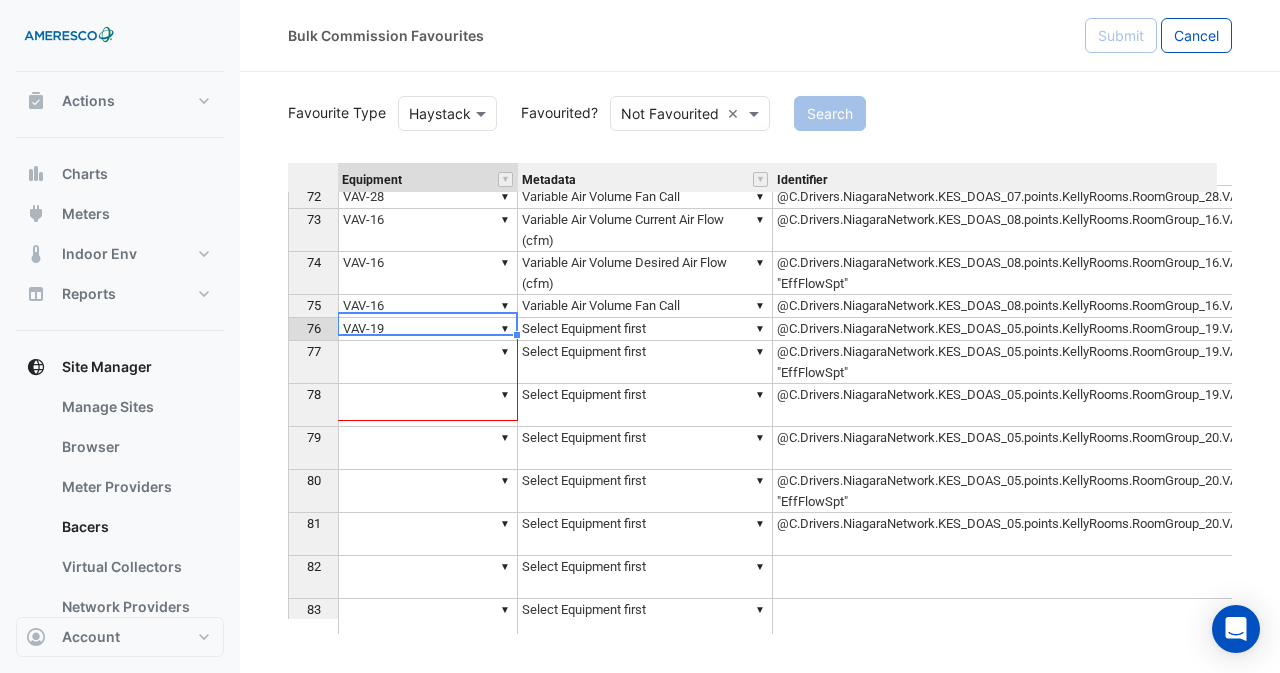 drag, startPoint x: 518, startPoint y: 335, endPoint x: 504, endPoint y: 395, distance: 61.611687 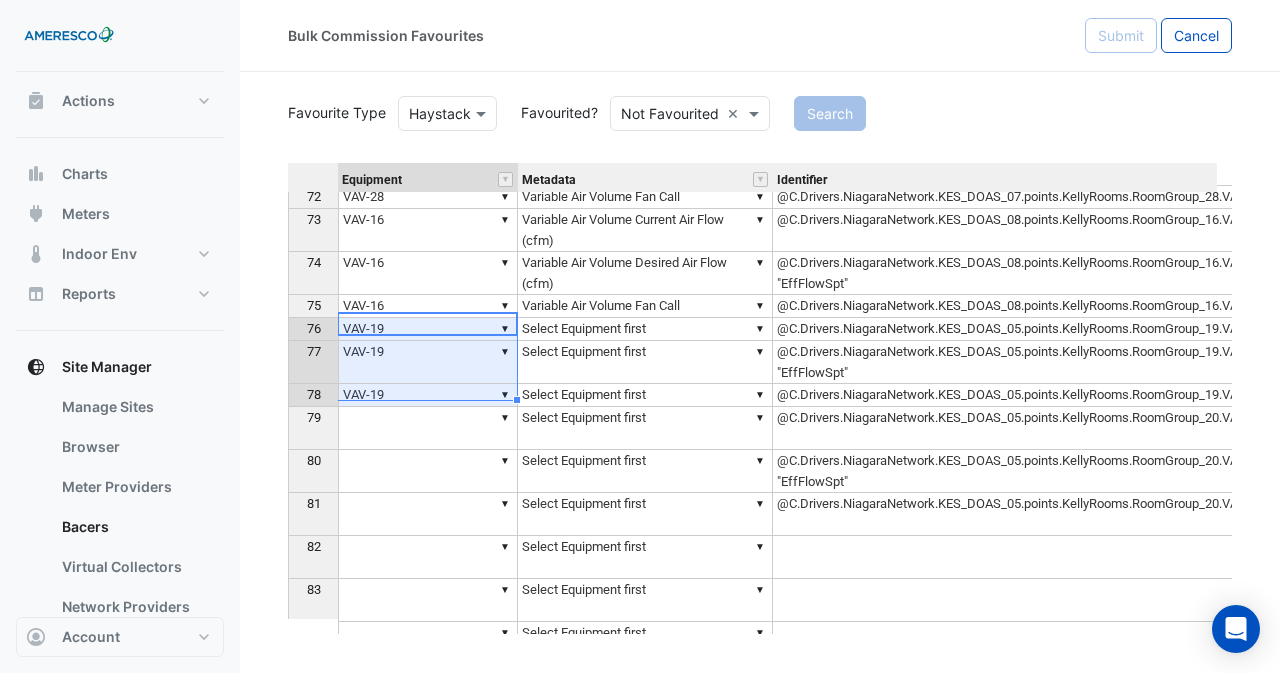 click on "▼" at bounding box center (428, 428) 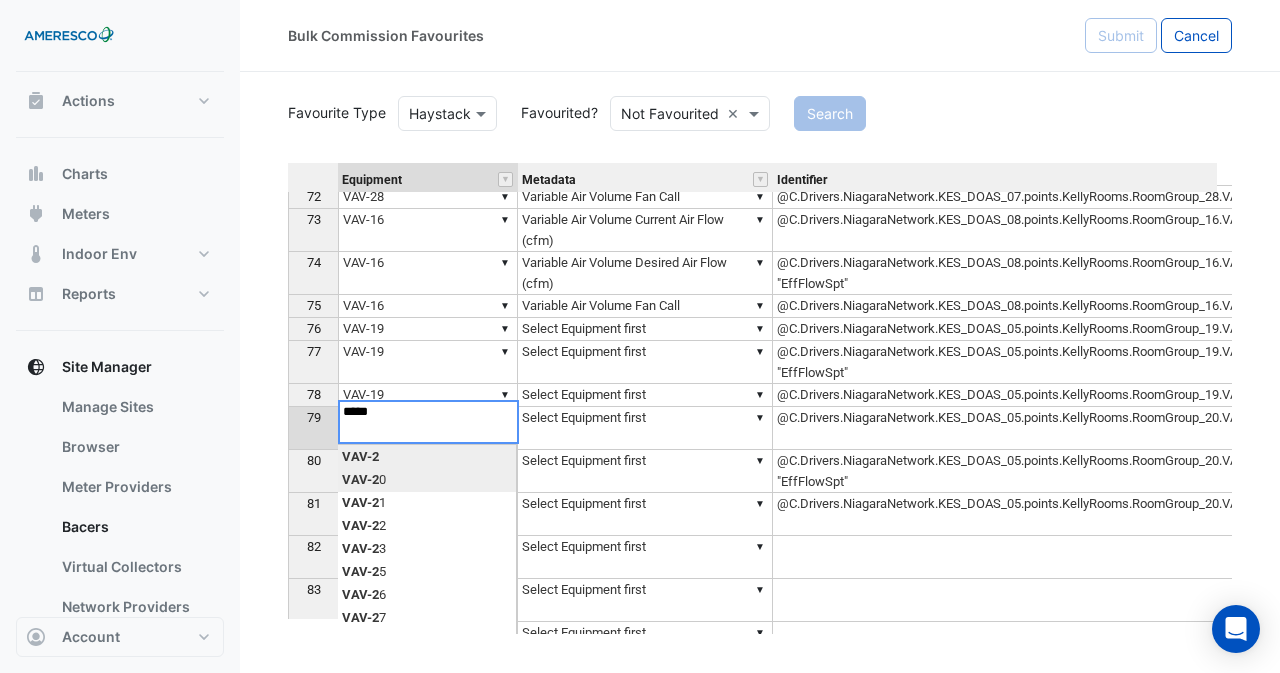 type on "******" 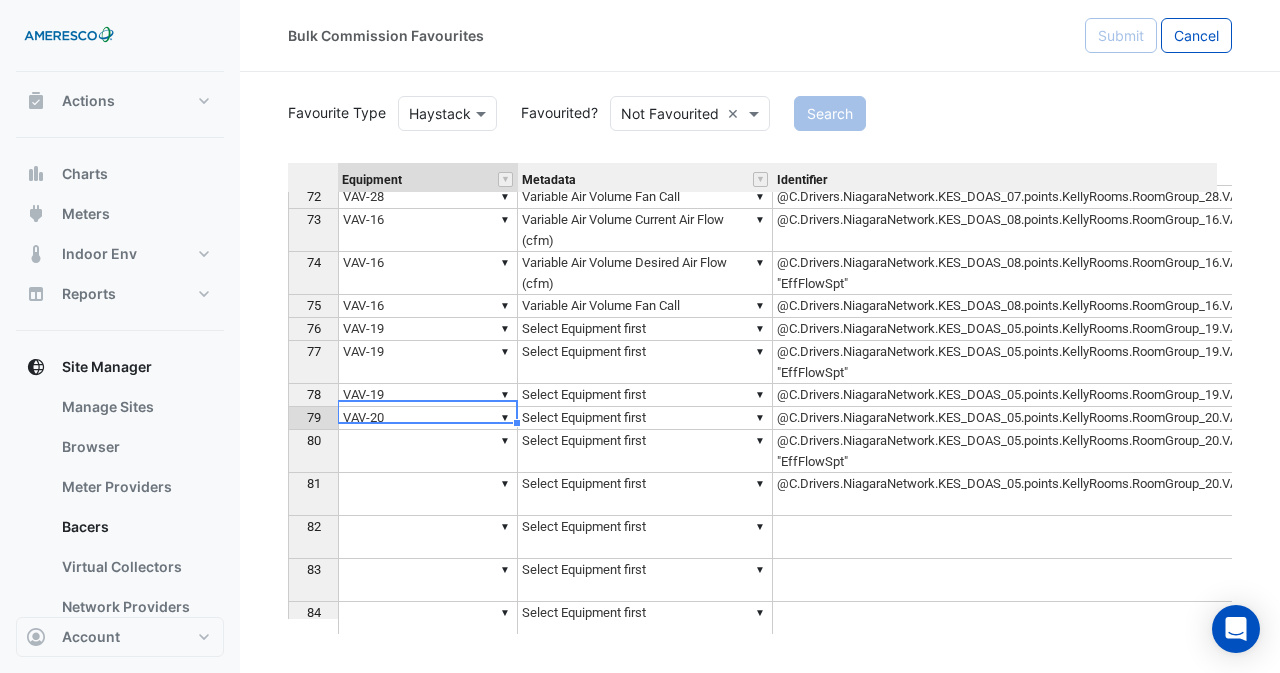 click on "▼ VAV-20" at bounding box center [428, 418] 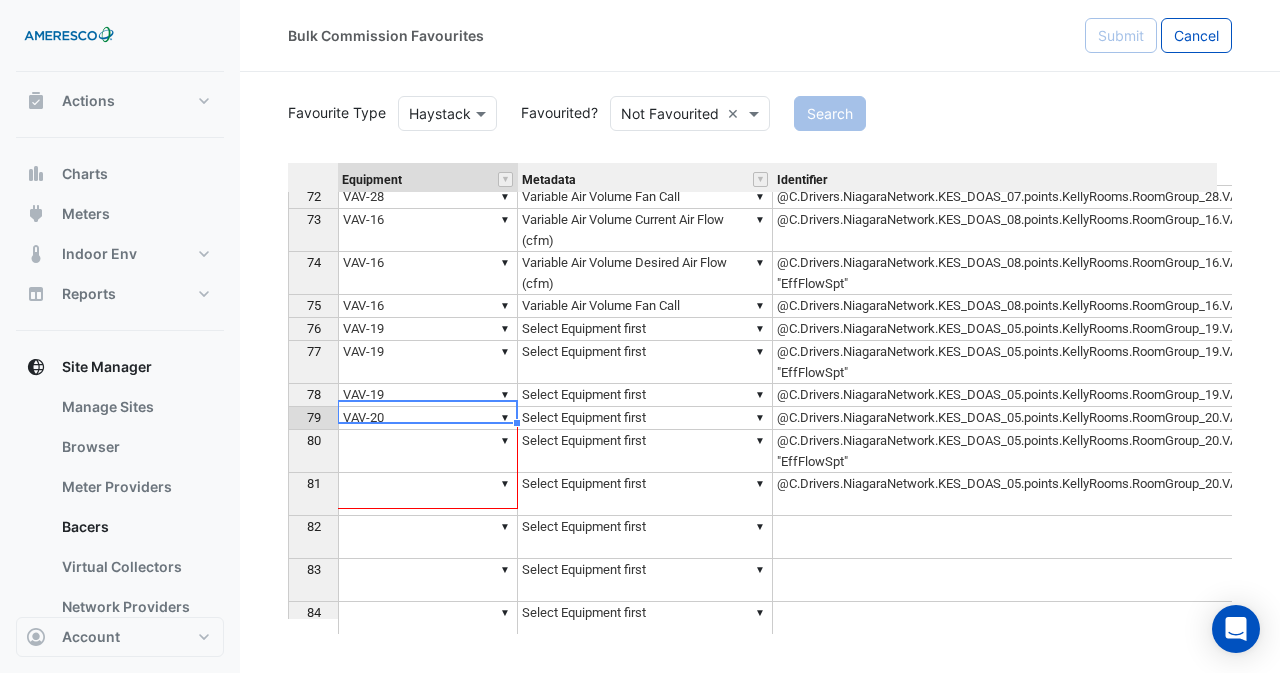 drag, startPoint x: 518, startPoint y: 425, endPoint x: 505, endPoint y: 479, distance: 55.542778 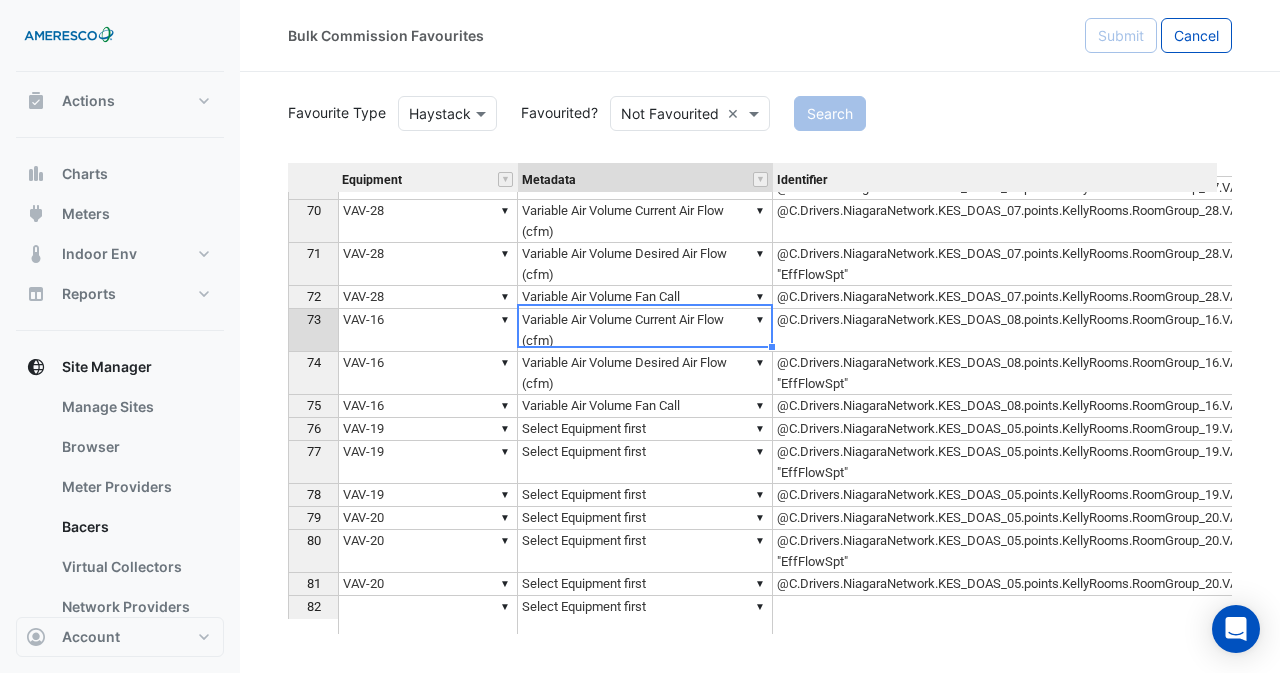 click on "▼ Variable Air Volume Current Air Flow (cfm)" at bounding box center (645, 330) 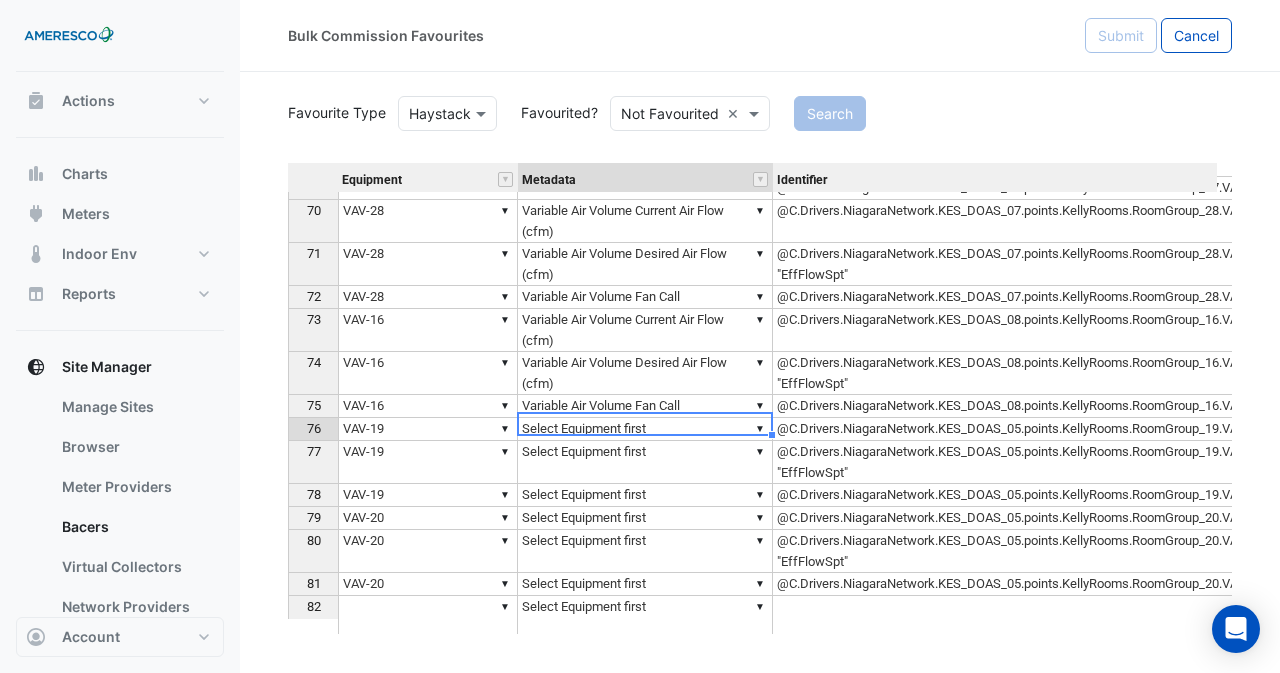 click on "▼ Select Equipment first" at bounding box center (645, 429) 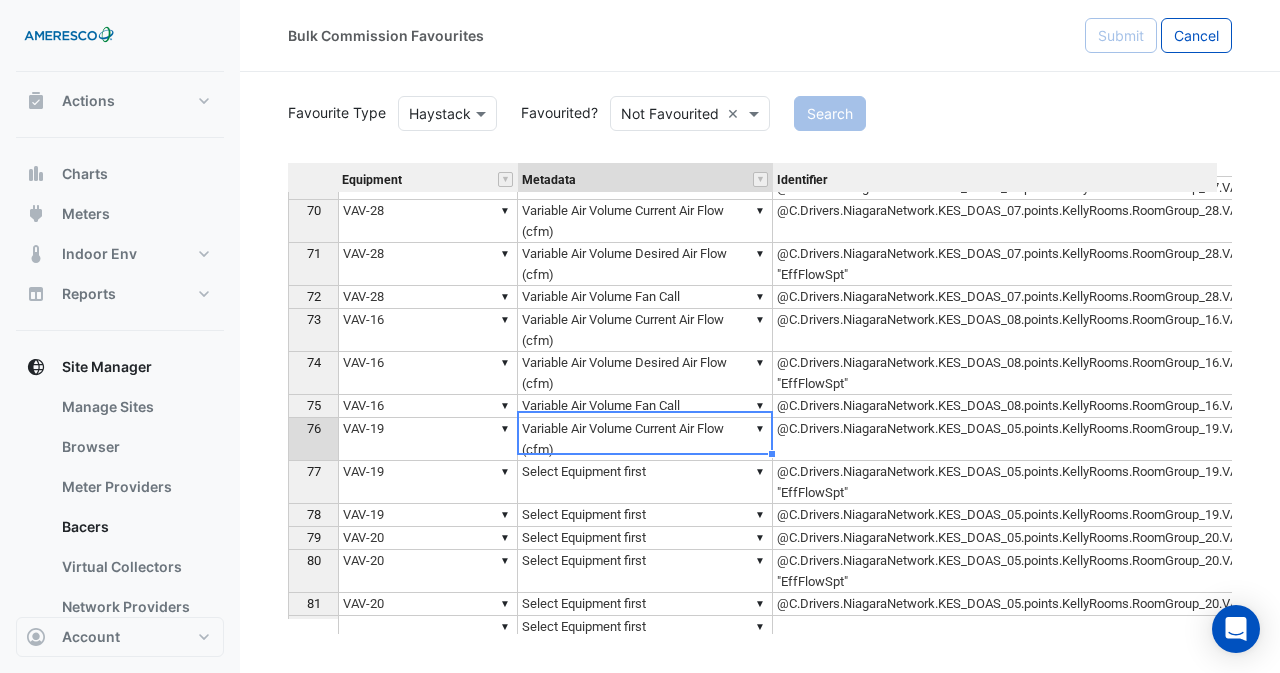 click on "▼ Variable Air Volume Desired Air Flow (cfm)" at bounding box center (645, 373) 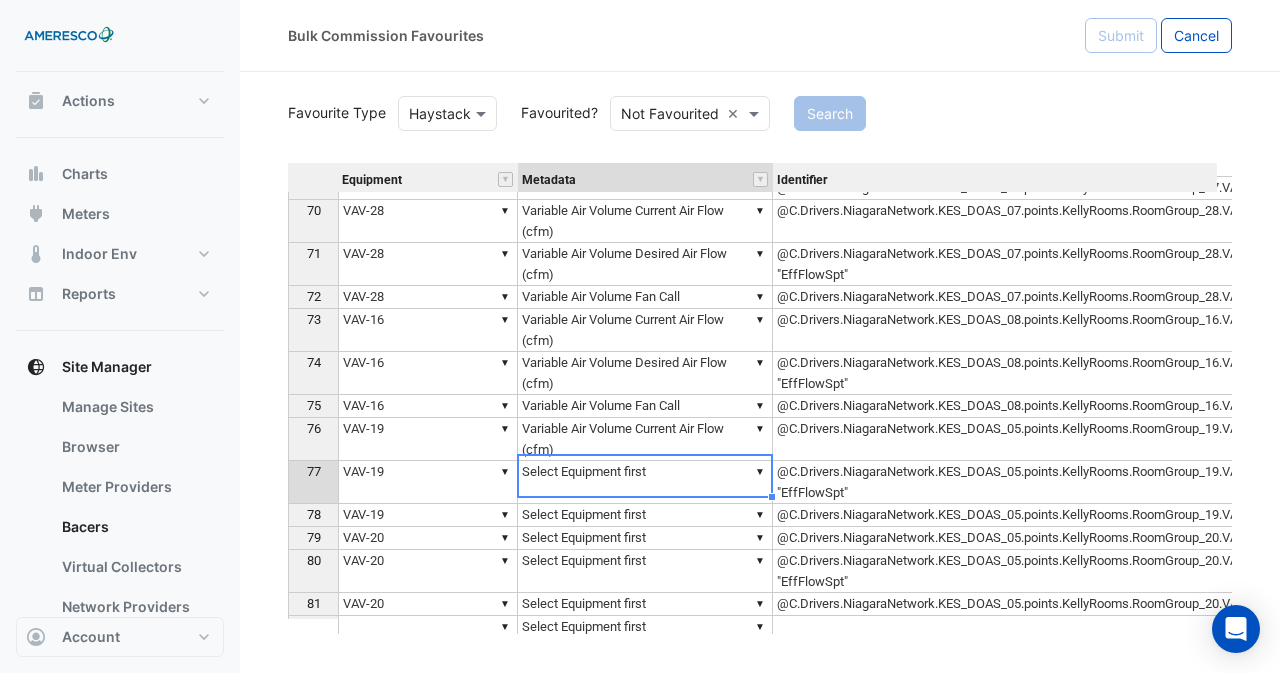 click on "▼ Select Equipment first" at bounding box center (645, 482) 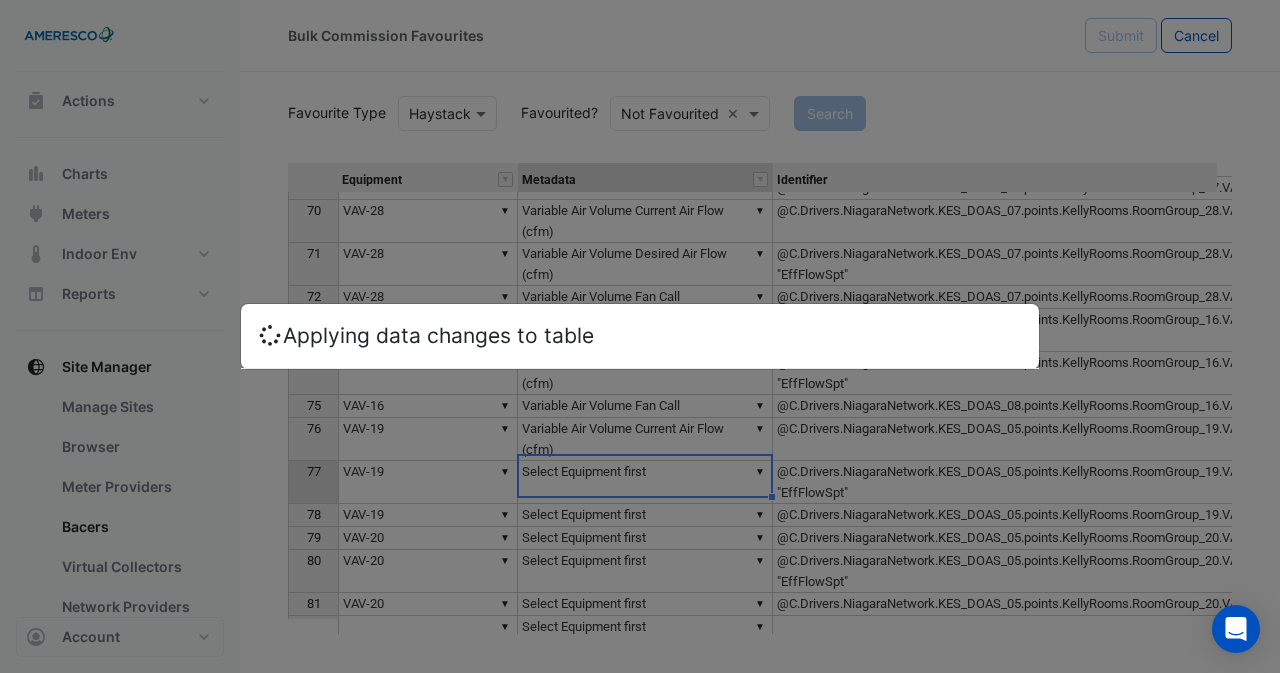 type on "**********" 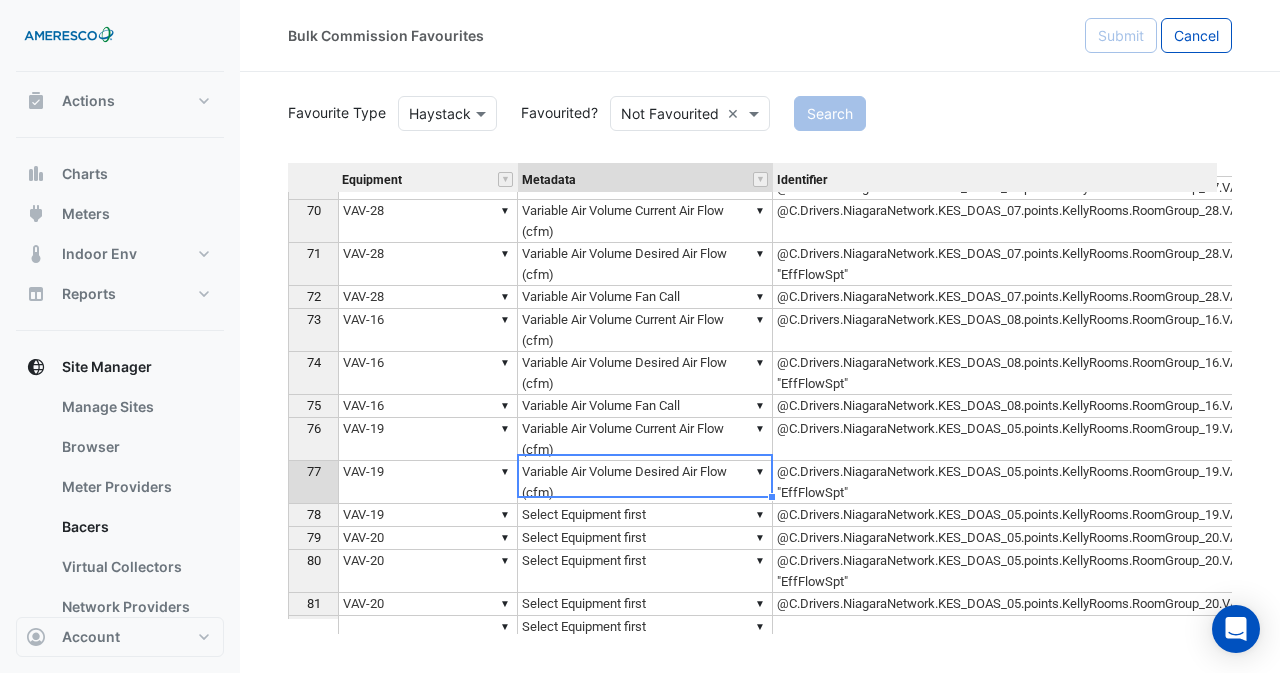 click on "▼ Variable Air Volume Fan Call" at bounding box center [645, 406] 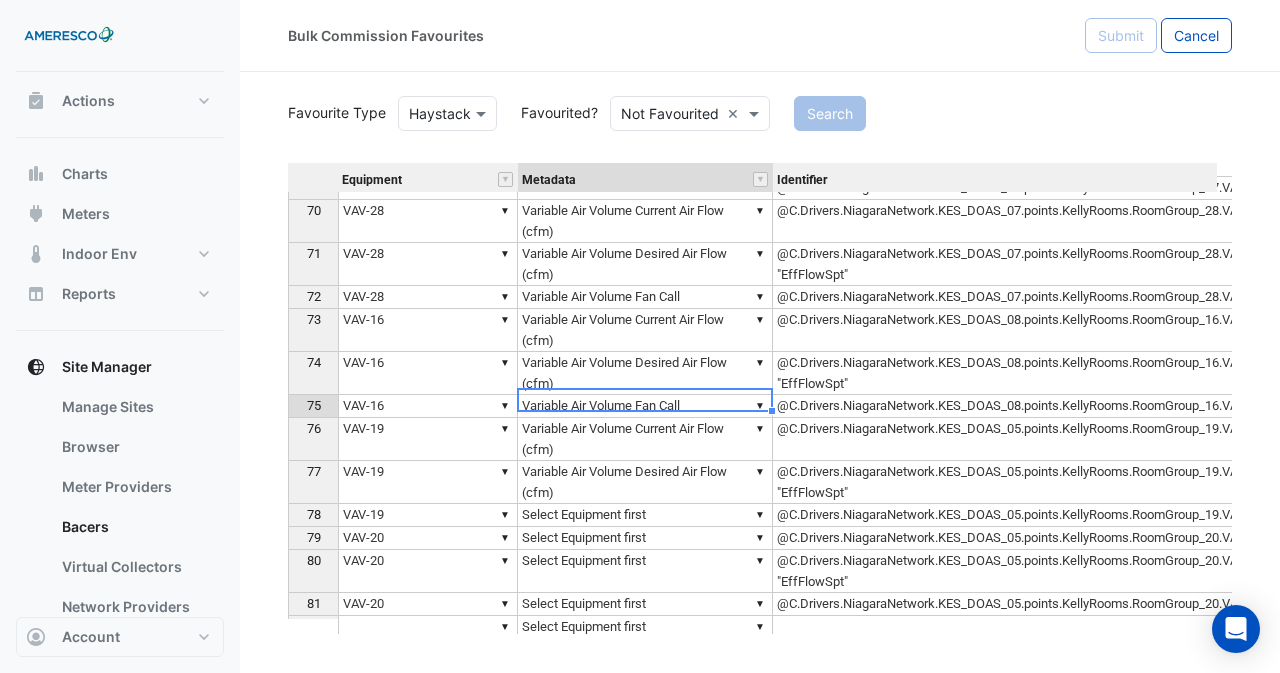 click on "▼ Select Equipment first" at bounding box center [645, 515] 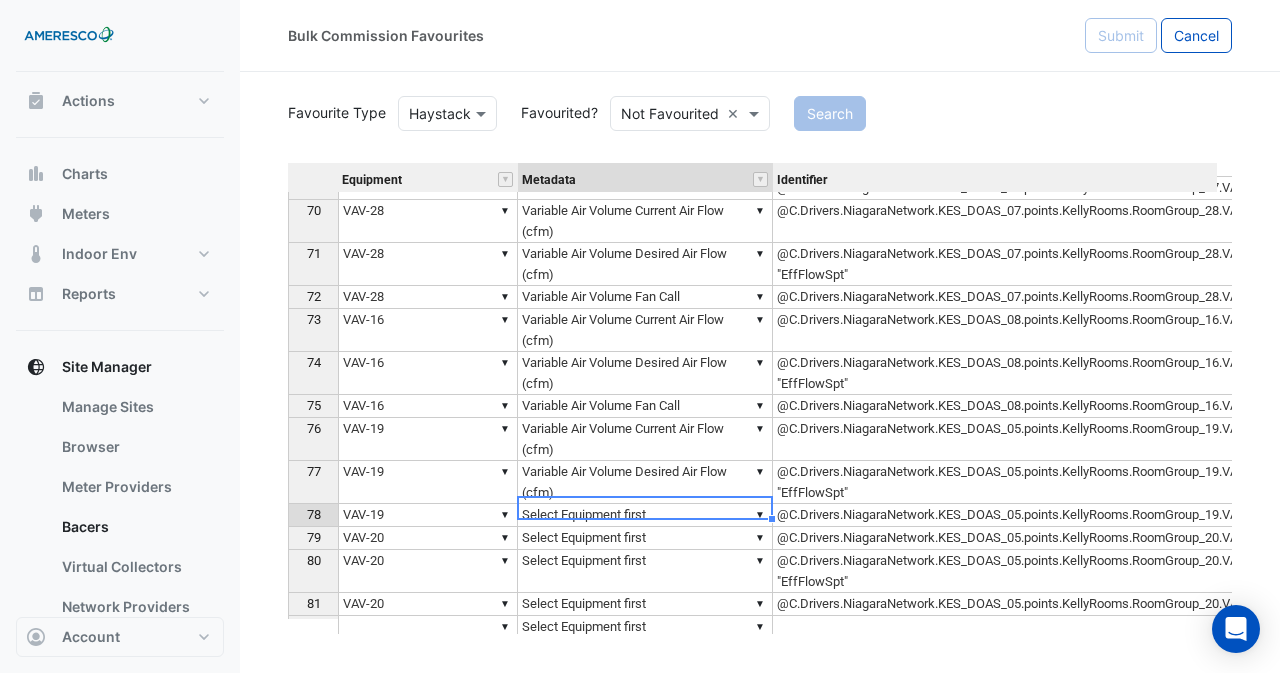 type on "**********" 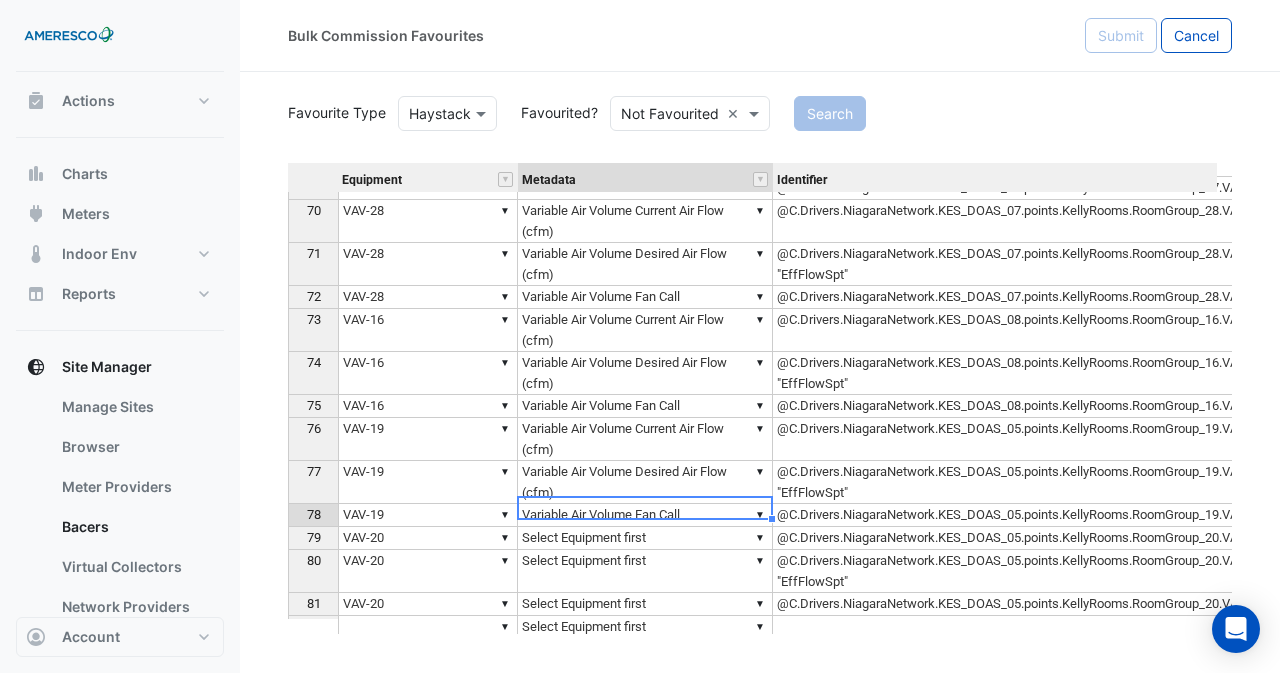 scroll, scrollTop: 2600, scrollLeft: 0, axis: vertical 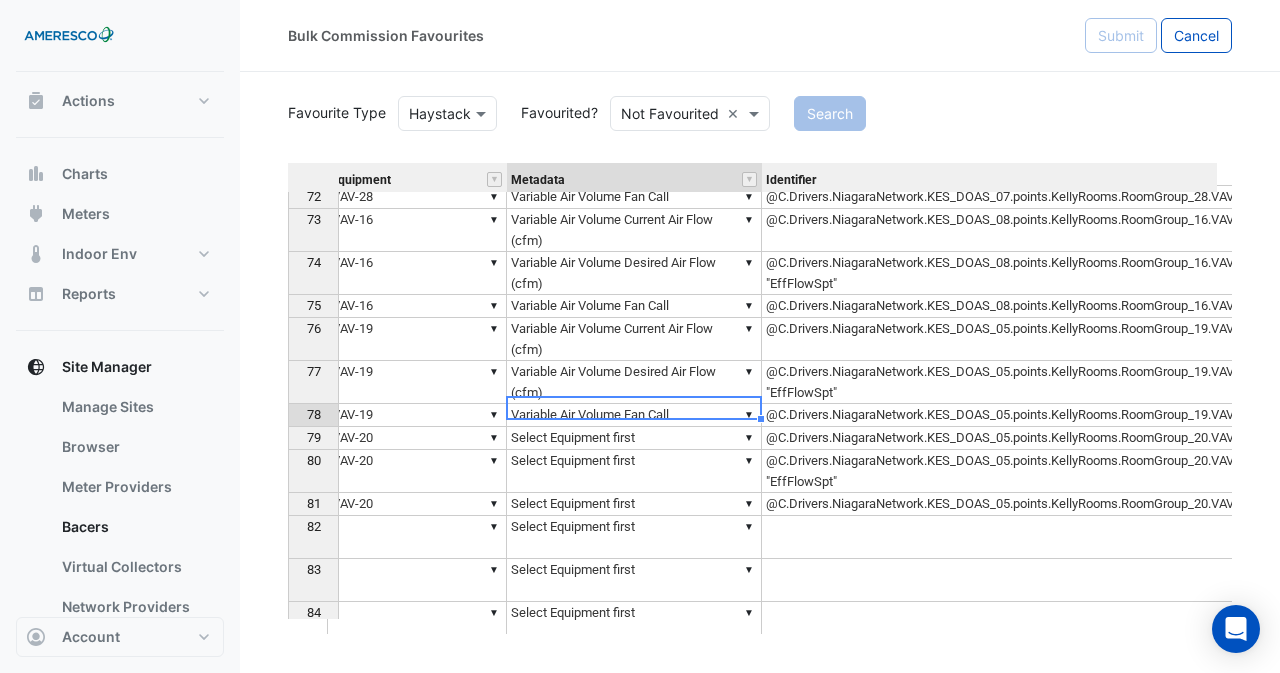 click on "▼ Select Equipment first" at bounding box center [634, 504] 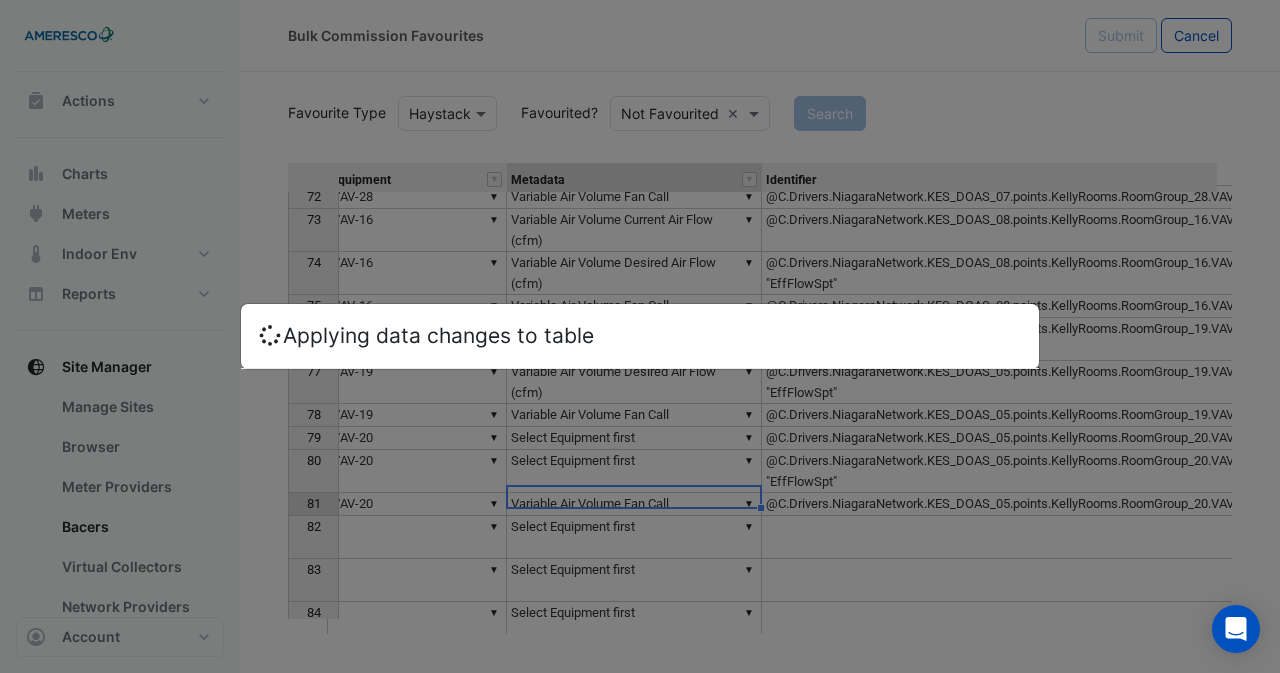 type on "**********" 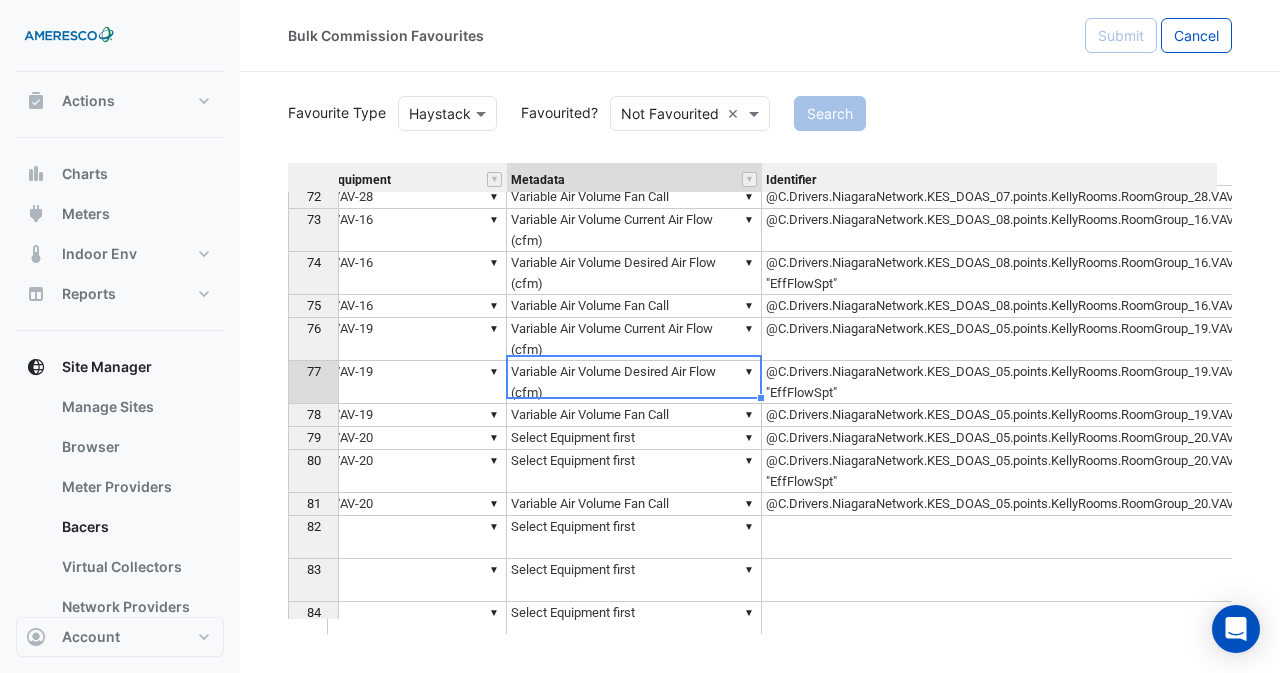 click on "▼ Variable Air Volume Desired Air Flow (cfm)" at bounding box center [634, 382] 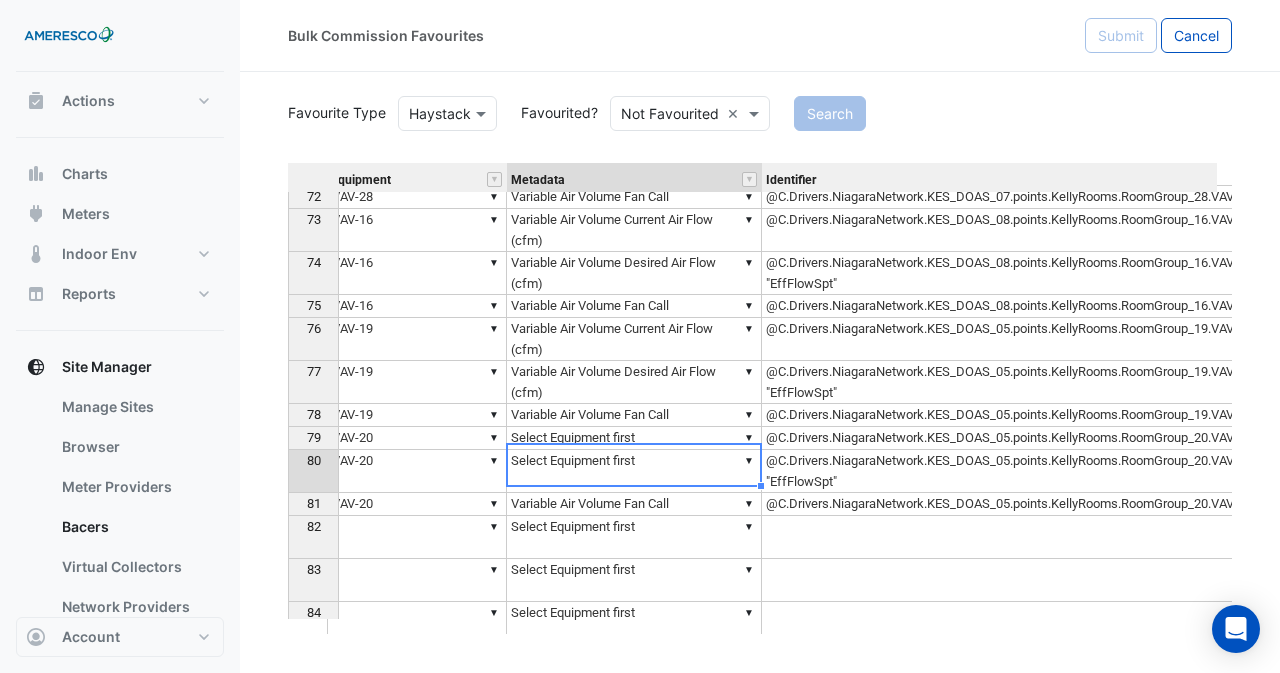 click on "▼ Select Equipment first" at bounding box center [634, 471] 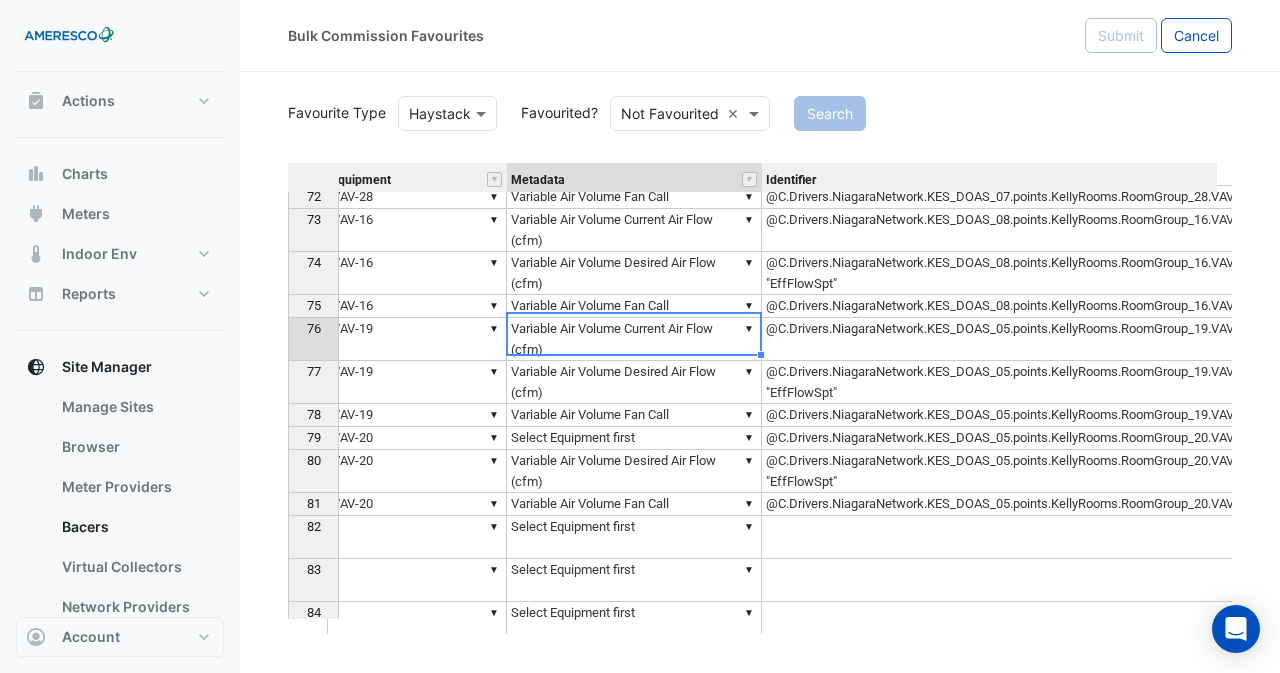 click on "Equipment Metadata Identifier Level Zone 62 ▼ VAV-25 ▼ Variable Air Volume Desired Air Flow (cfm) @C.Drivers.NiagaraNetwork.KES_DOAS_07.points.KellyRooms.RoomGroup_25.VAV_25.points.EffFlowSpt "EffFlowSpt" ▼ Kelly Rooms ▼ Group-25 63 ▼ VAV-25 ▼ Variable Air Volume Fan Call @C.Drivers.NiagaraNetwork.KES_DOAS_07.points.KellyRooms.RoomGroup_25.VAV_25.points.FanCmd "FanCmd" ▼ Kelly Rooms ▼ Group-25 64 ▼ VAV-26 ▼ Variable Air Volume Current Air Flow (cfm) @C.Drivers.NiagaraNetwork.KES_DOAS_07.points.KellyRooms.RoomGroup_26.VAV_26.points.BoxFlow "BoxFlow" ▼ Kelly Rooms ▼ Group-26 65 ▼ VAV-26 ▼ Variable Air Volume Desired Air Flow (cfm) @C.Drivers.NiagaraNetwork.KES_DOAS_07.points.KellyRooms.RoomGroup_26.VAV_26.points.EffFlowSpt "EffFlowSpt" ▼ Kelly Rooms ▼ Group-26 66 ▼ VAV-26 ▼ Variable Air Volume Fan Call @C.Drivers.NiagaraNetwork.KES_DOAS_07.points.KellyRooms.RoomGroup_26.VAV_26.points.FanCmd "FanCmd" ▼ Kelly Rooms ▼ Group-26 67 ▼ VAV-27 ▼ ▼ Kelly Rooms ▼ 68 ▼" at bounding box center (276, 430) 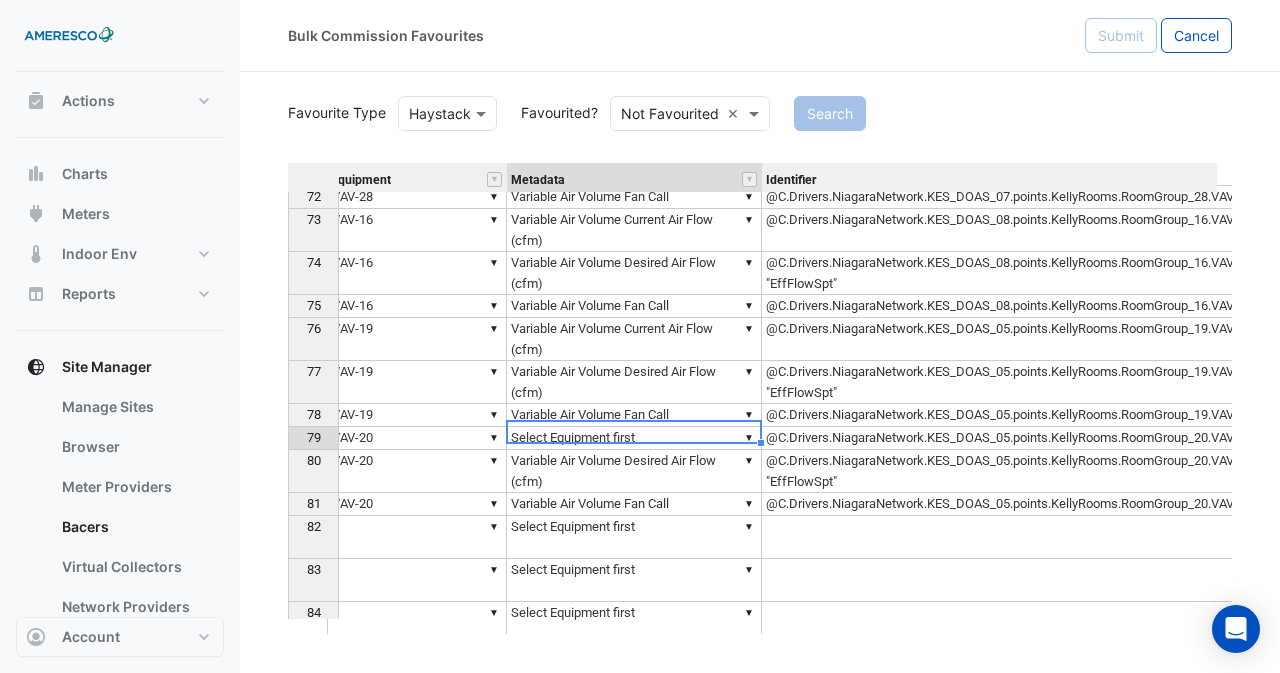 click on "▼ Select Equipment first" at bounding box center [634, 438] 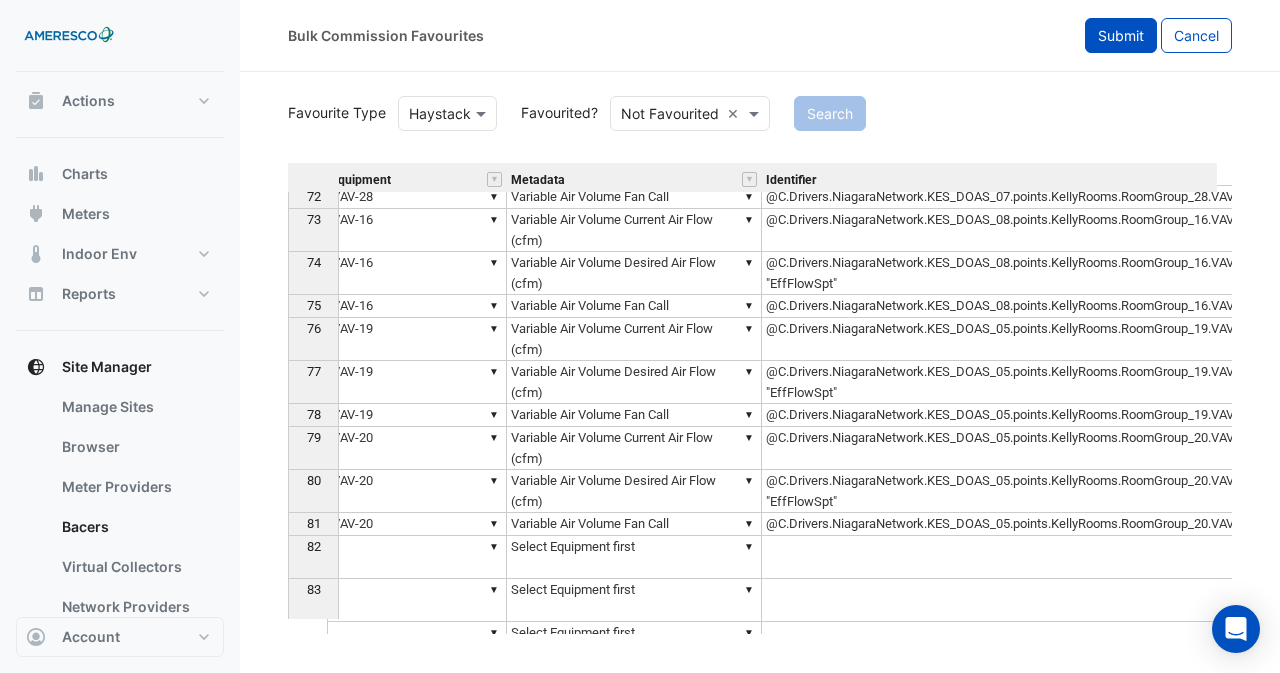click on "Submit" 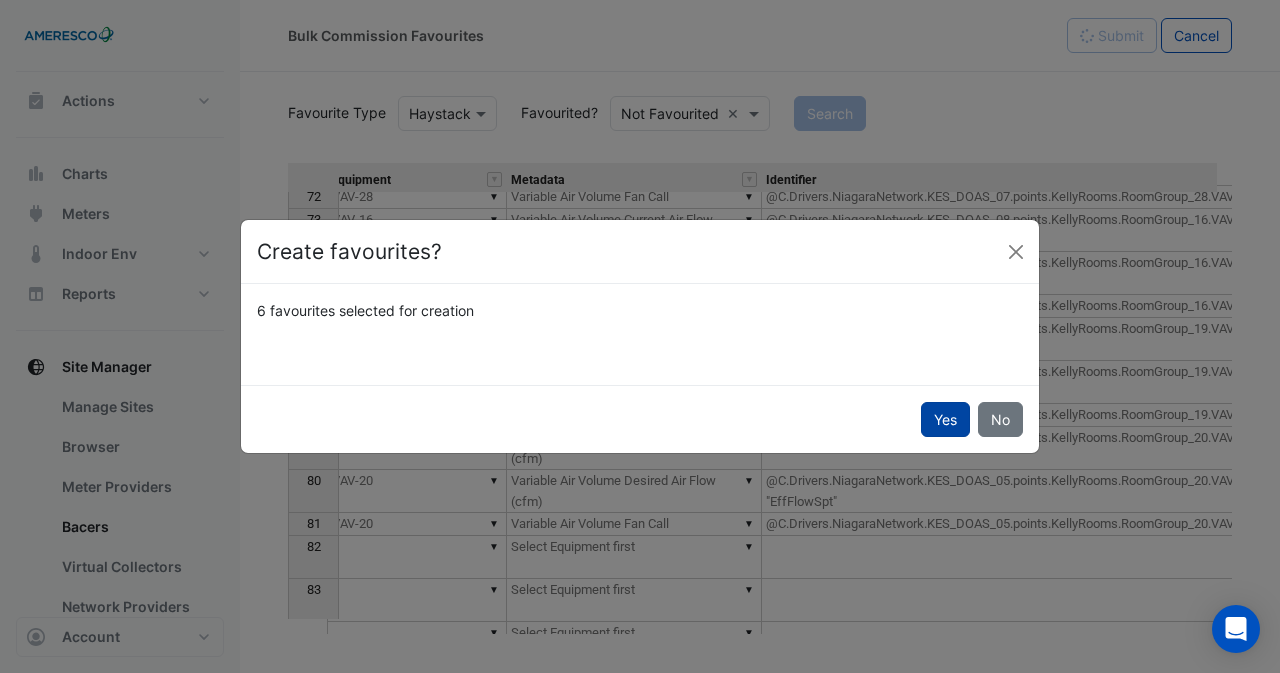 click on "Yes" 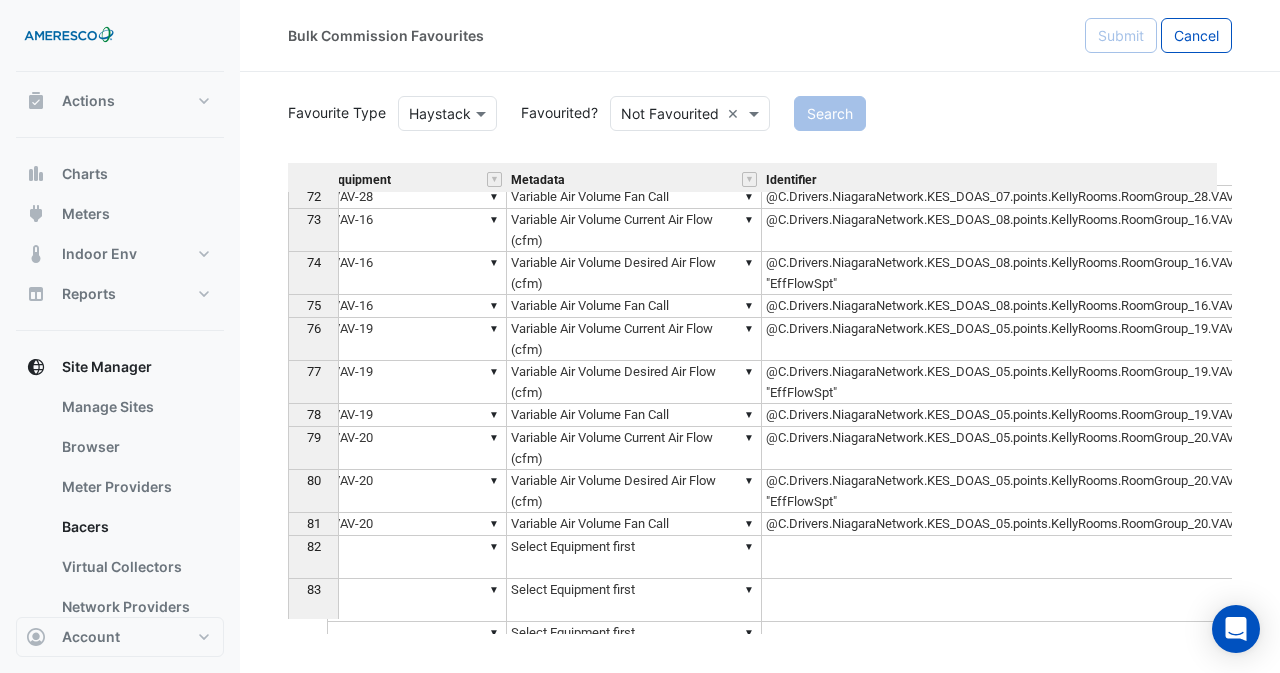 click on "Bulk Commission Favourites
Submit
Cancel" 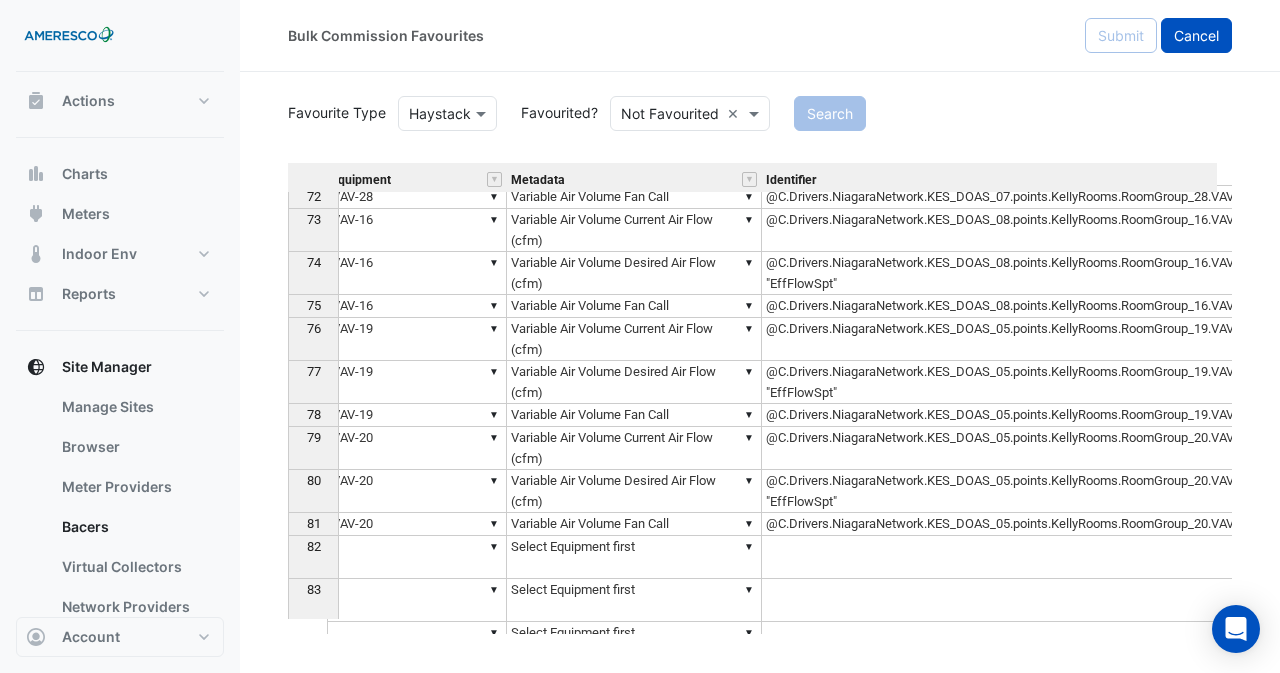 click on "Cancel" 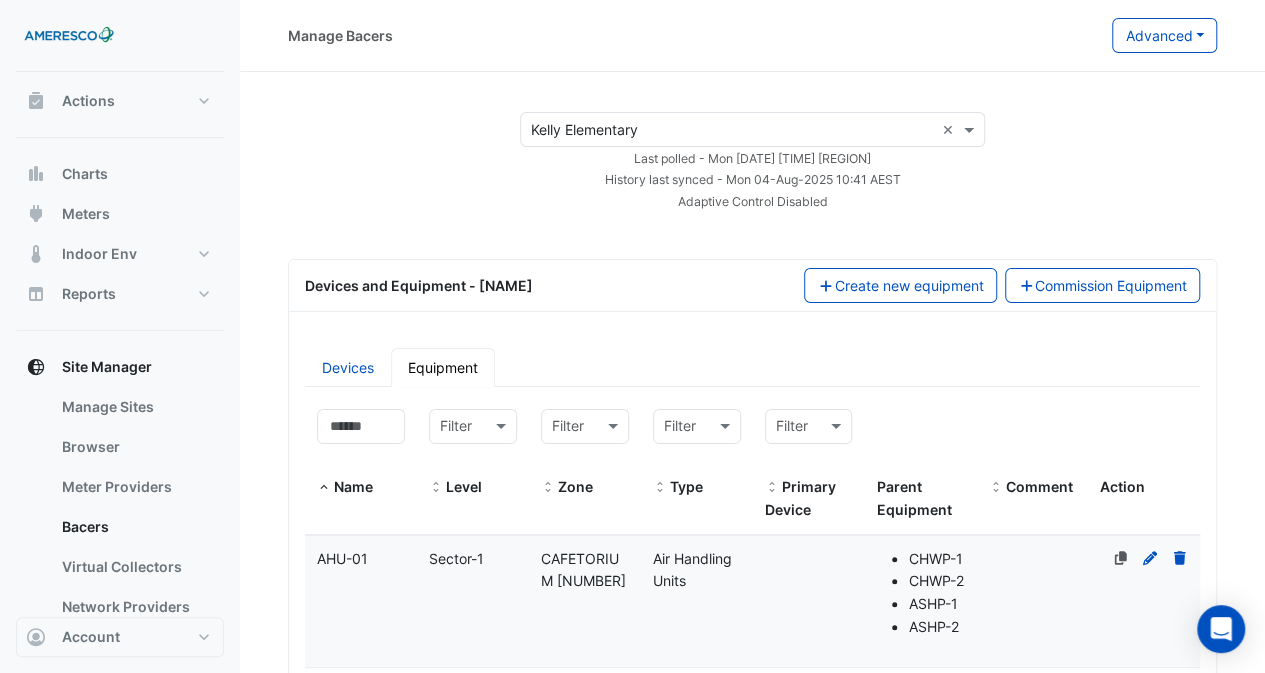 click on "Devices
Equipment" at bounding box center (752, 367) 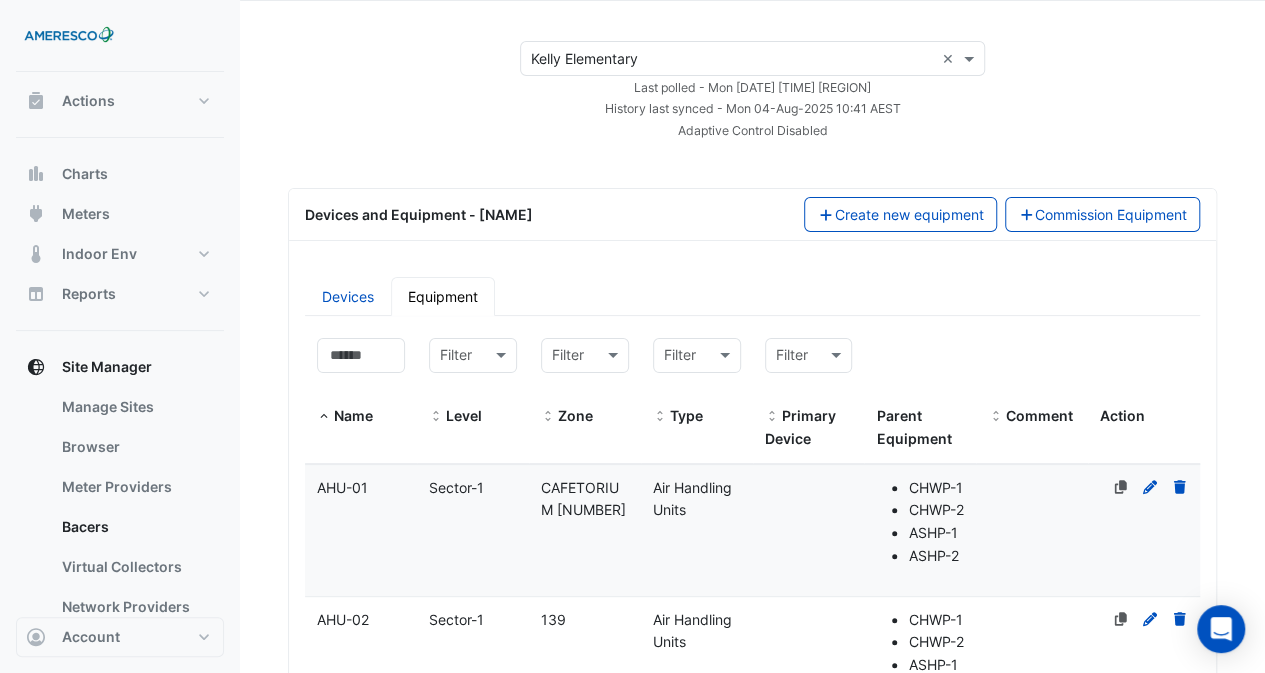 scroll, scrollTop: 0, scrollLeft: 0, axis: both 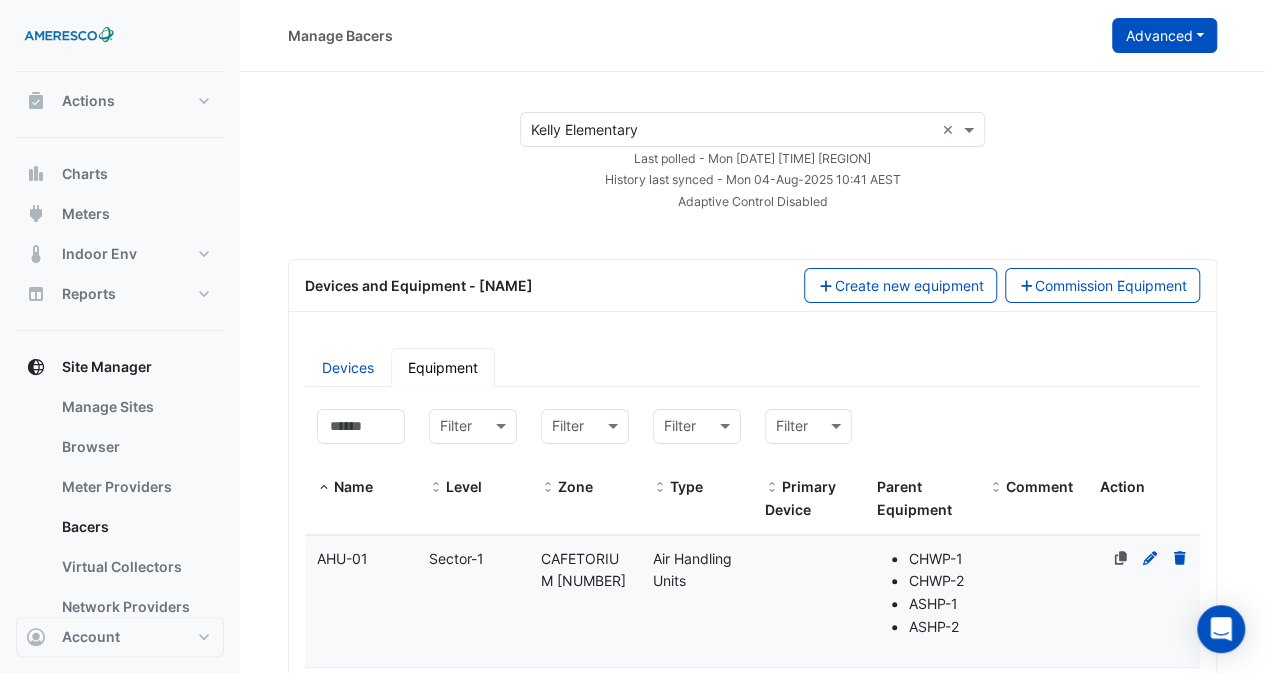 click on "Advanced" at bounding box center [1164, 35] 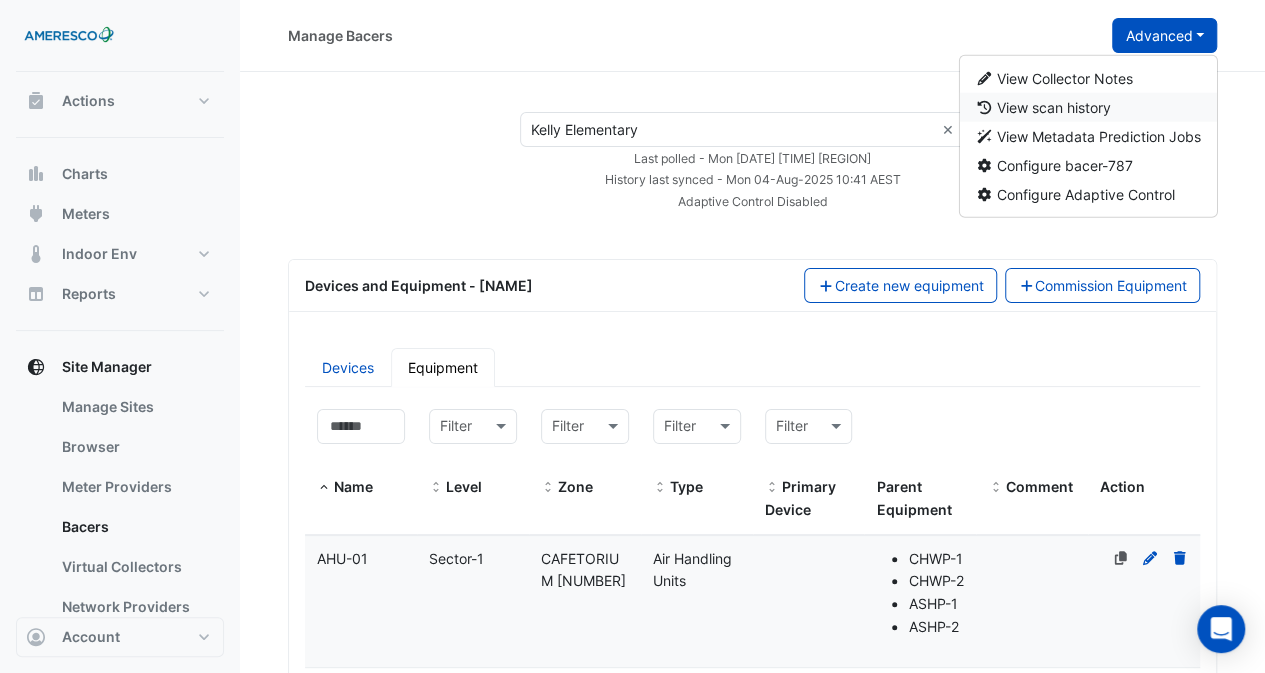 click on "View scan history" 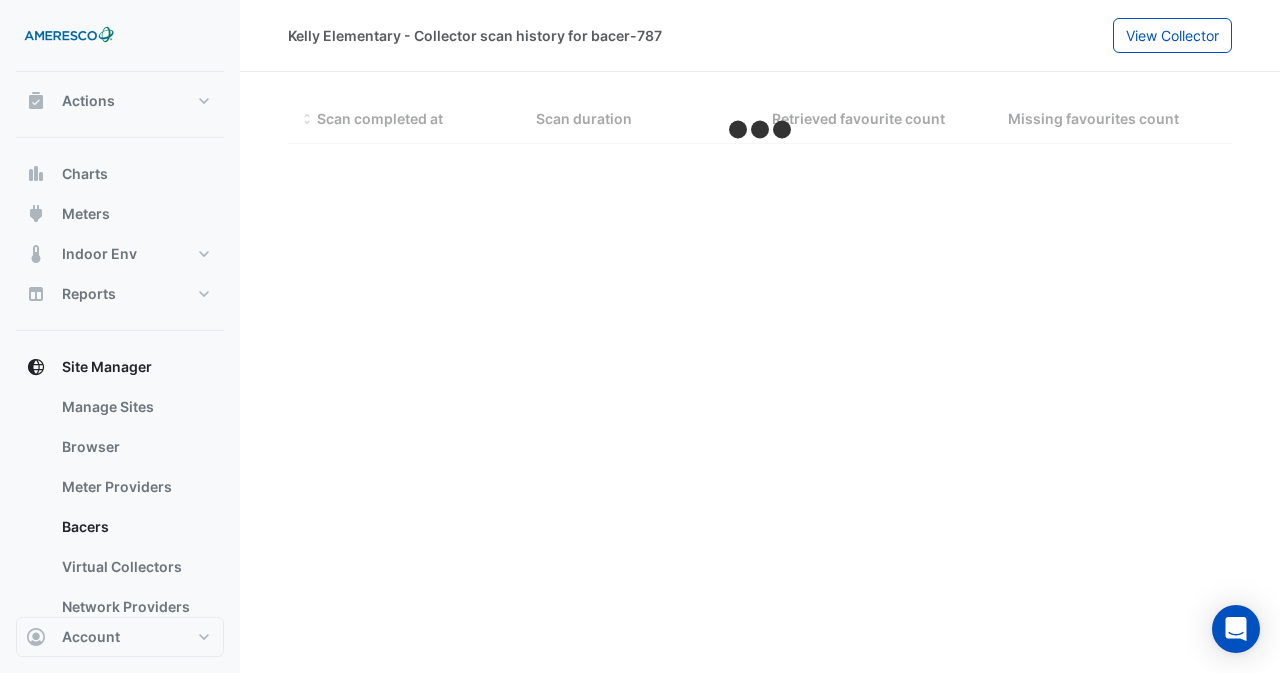 select on "**" 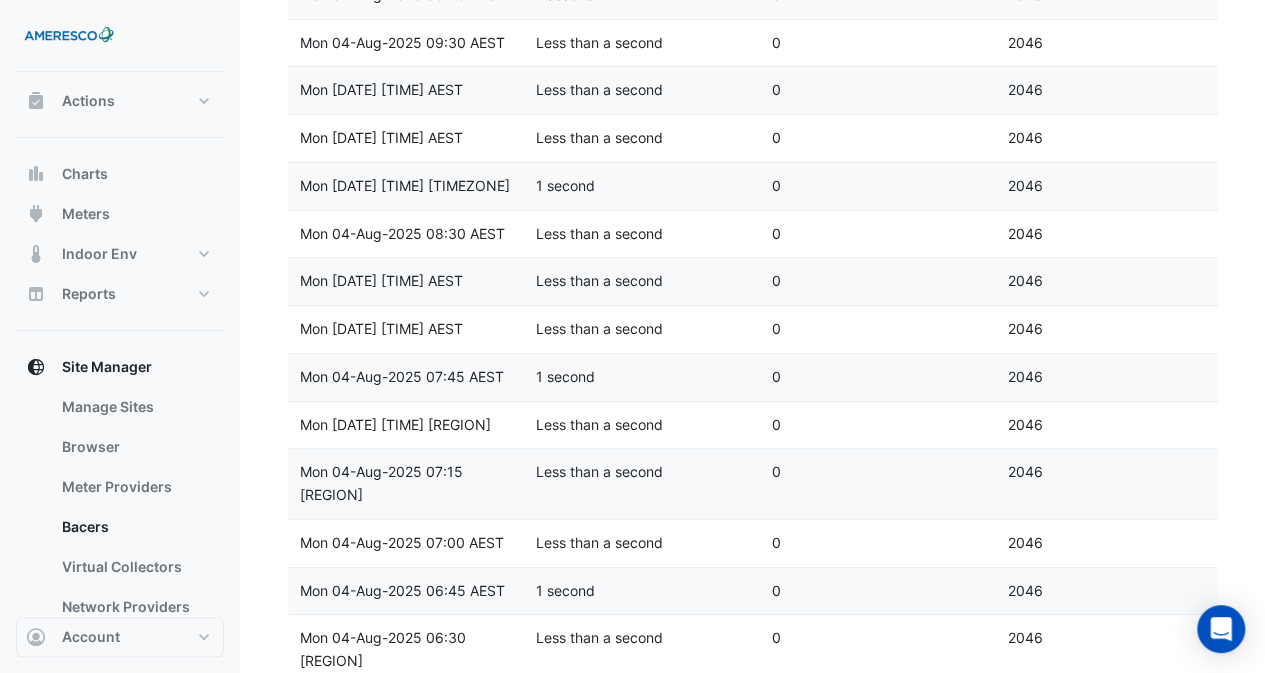 scroll, scrollTop: 0, scrollLeft: 0, axis: both 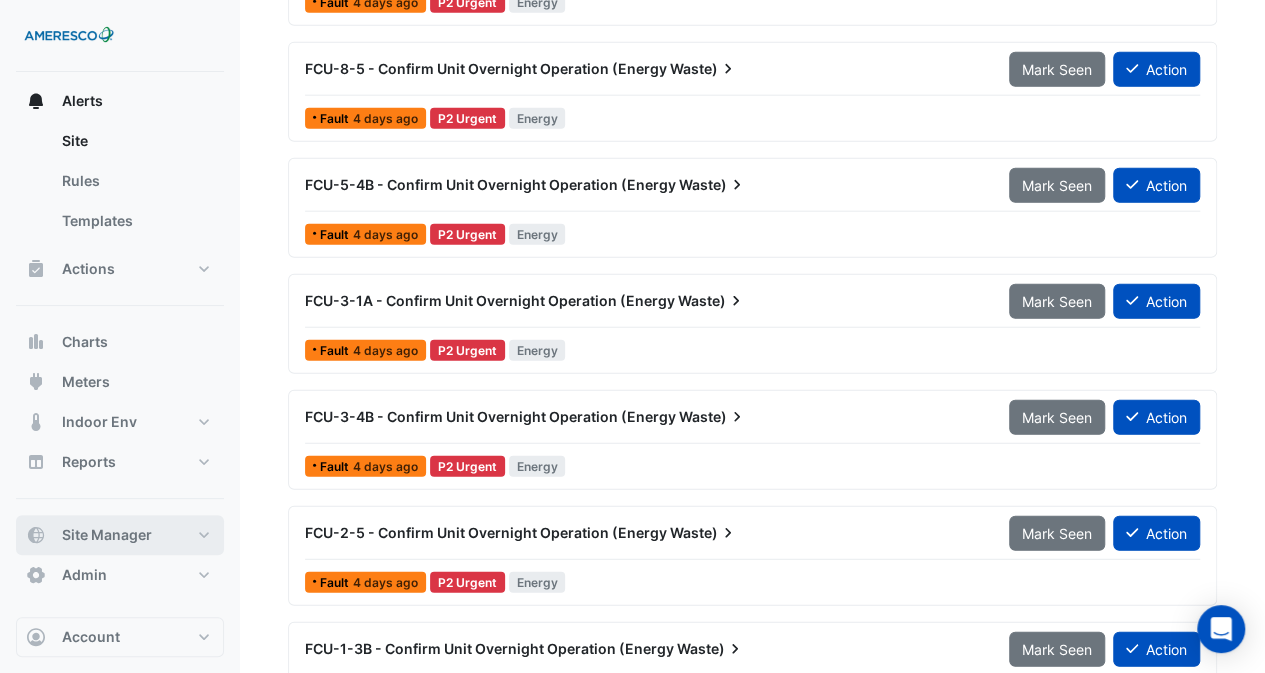 click on "Site Manager" at bounding box center [120, 535] 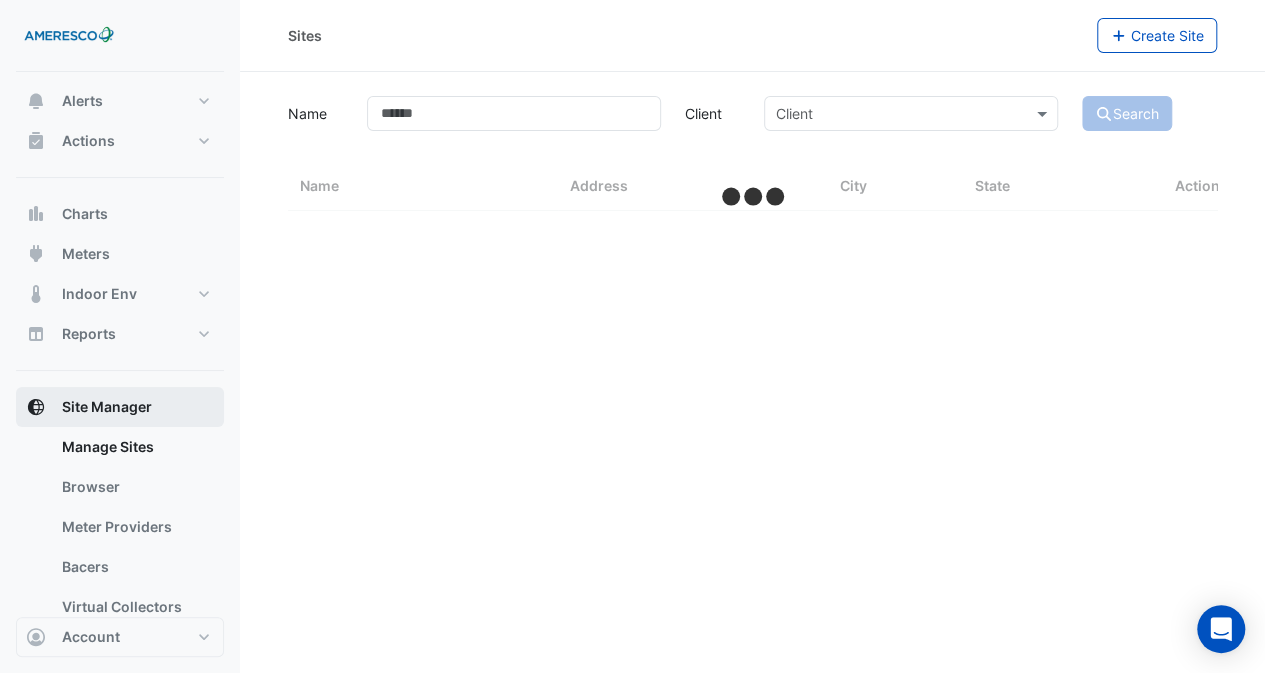scroll, scrollTop: 0, scrollLeft: 0, axis: both 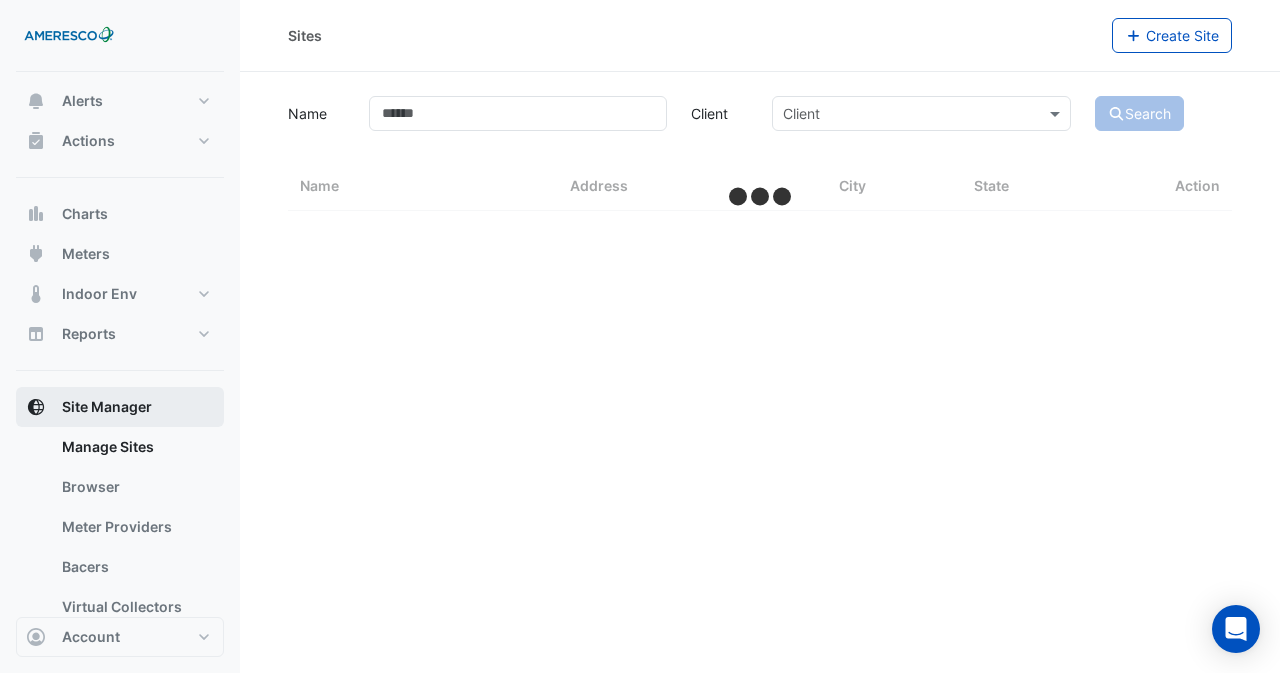 select on "**" 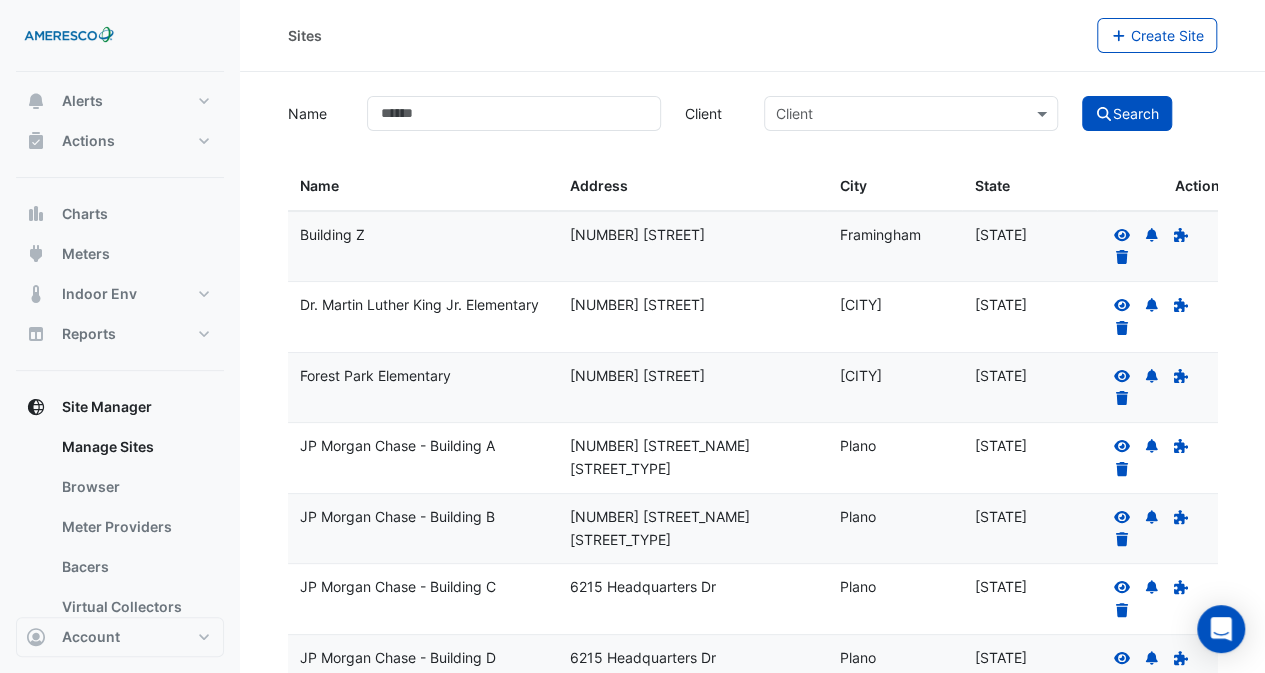 scroll, scrollTop: 434, scrollLeft: 0, axis: vertical 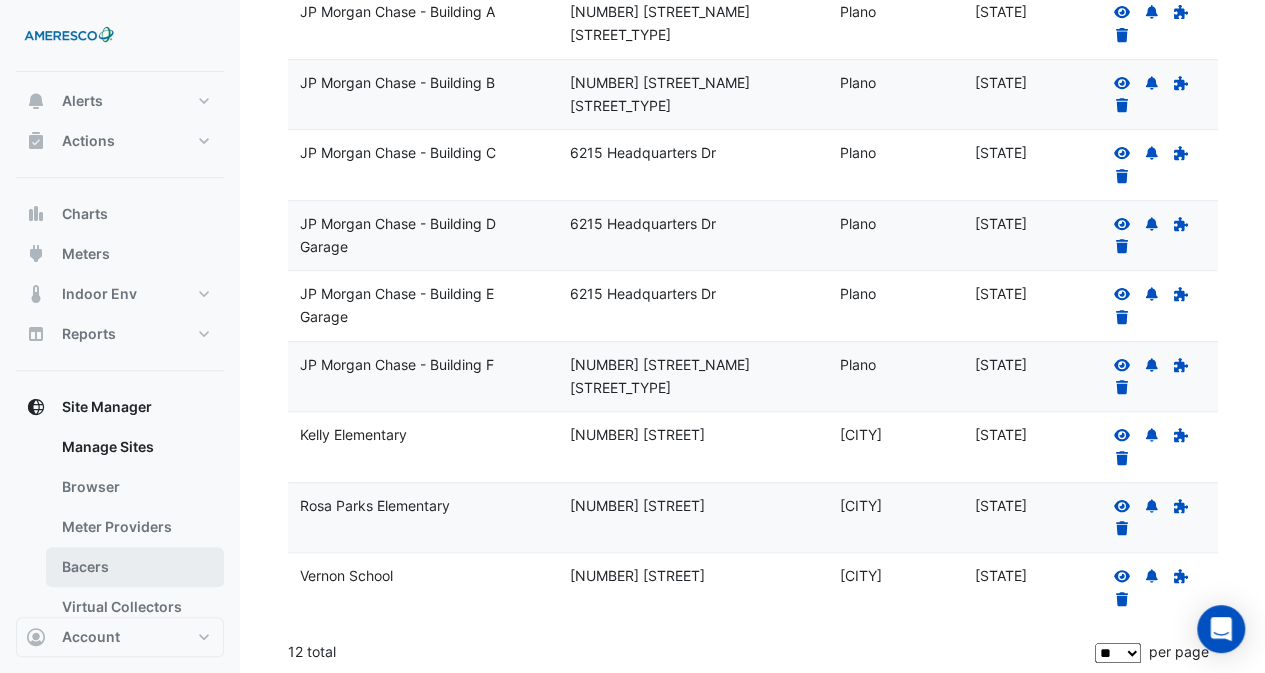 click on "Bacers" at bounding box center [135, 567] 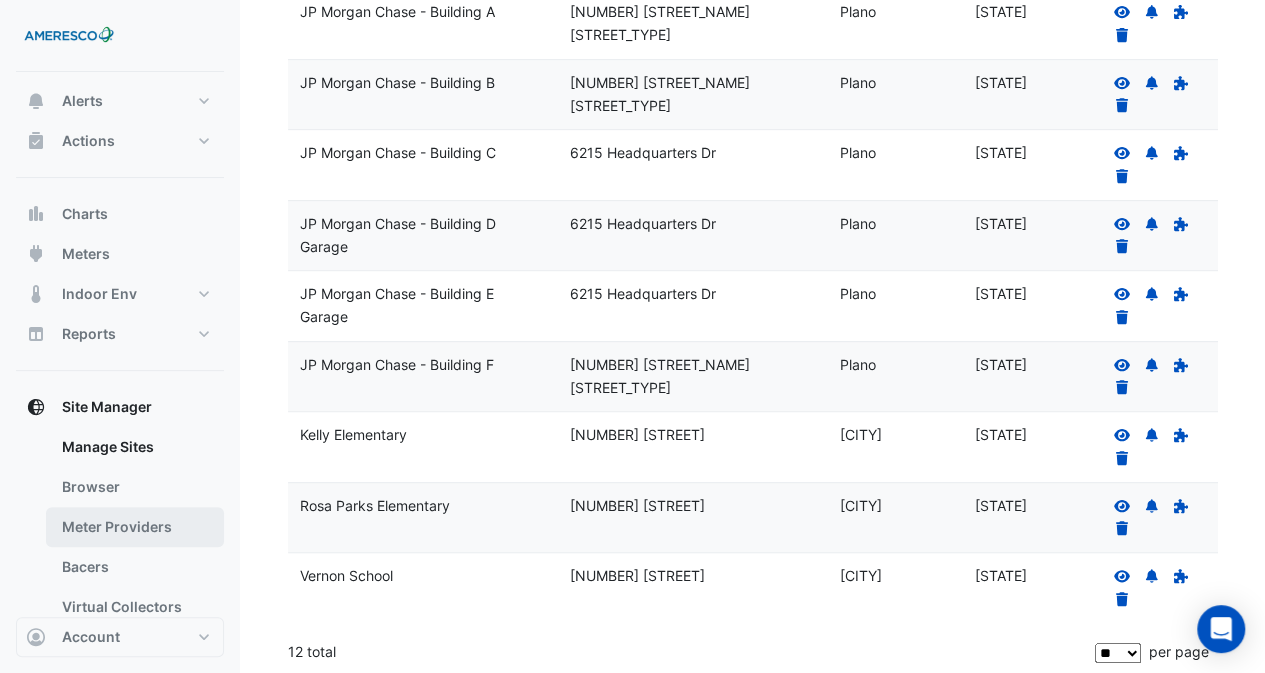 scroll, scrollTop: 0, scrollLeft: 0, axis: both 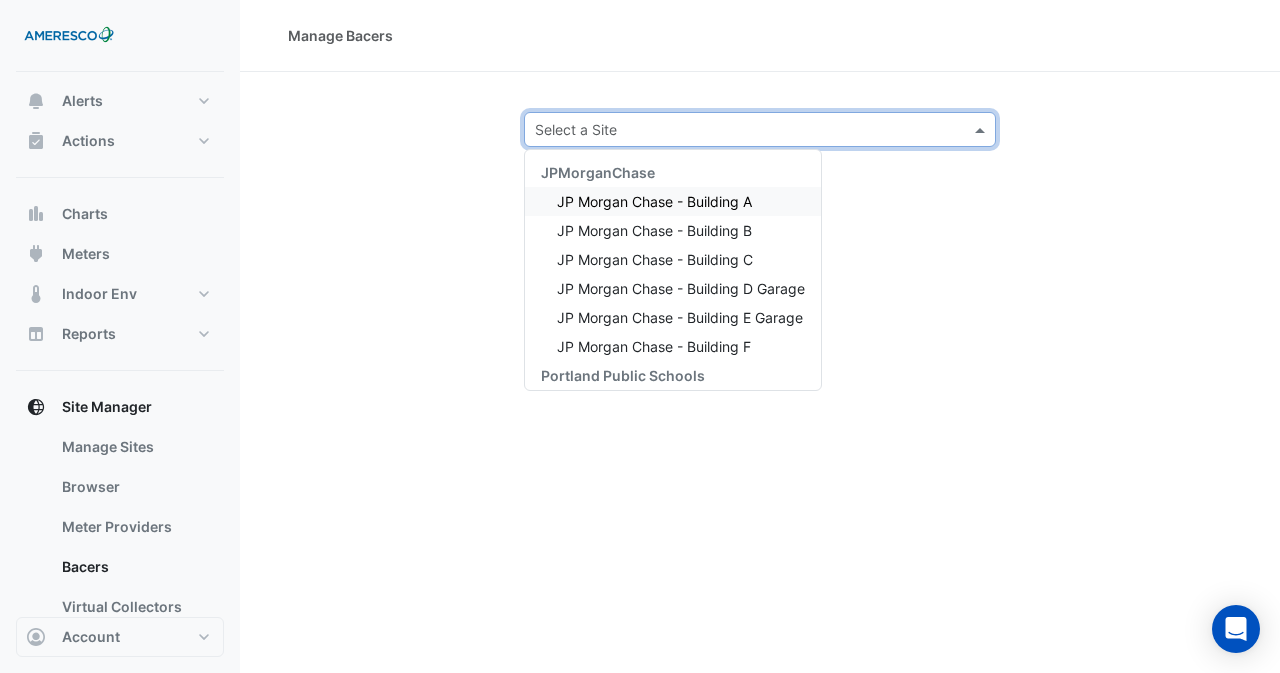 click 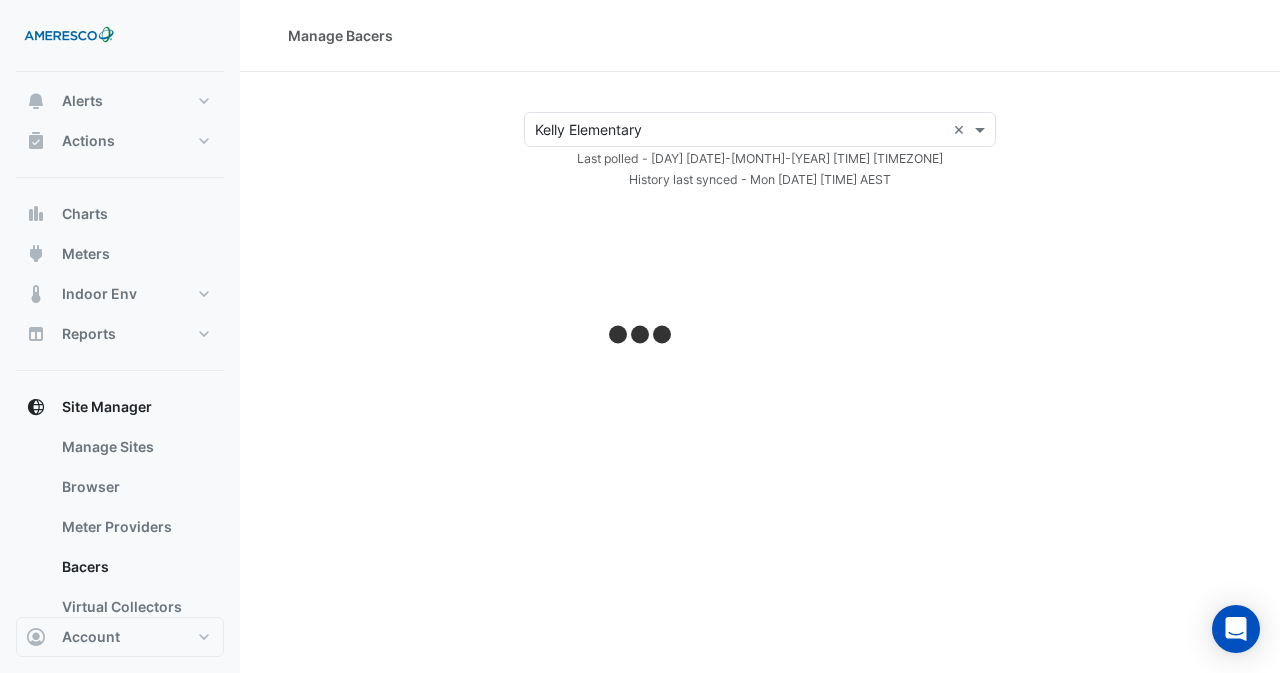 select on "**" 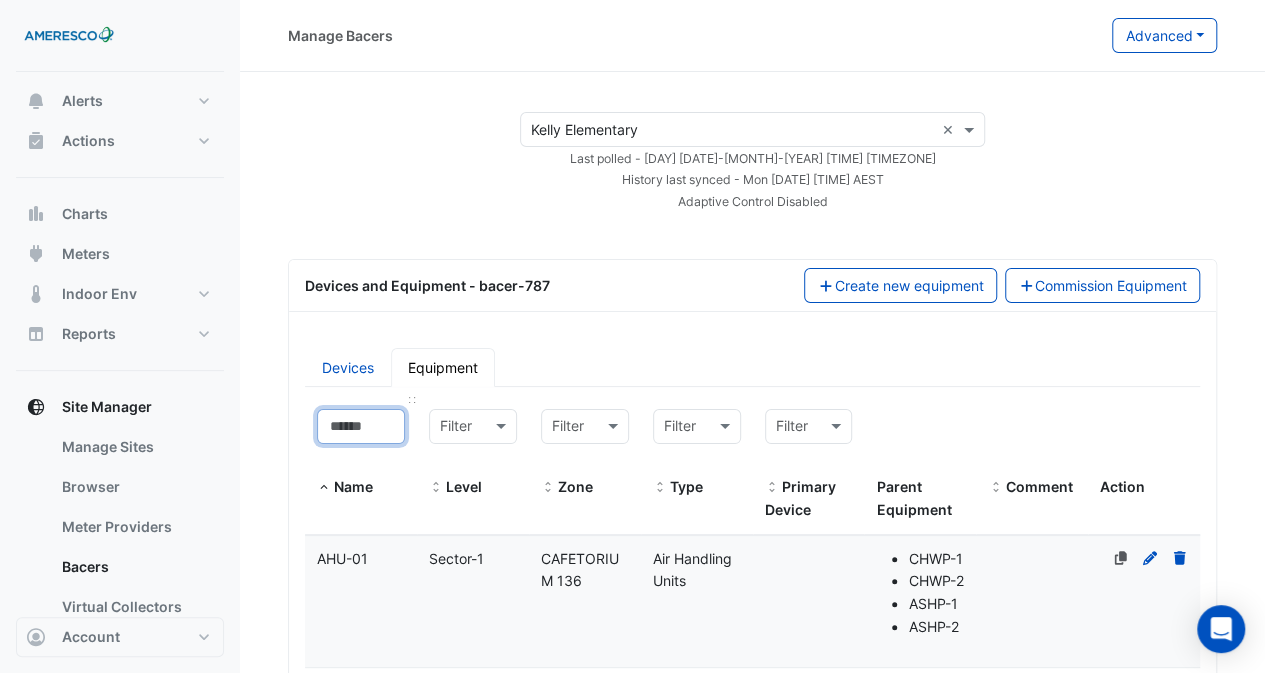 click at bounding box center [361, 426] 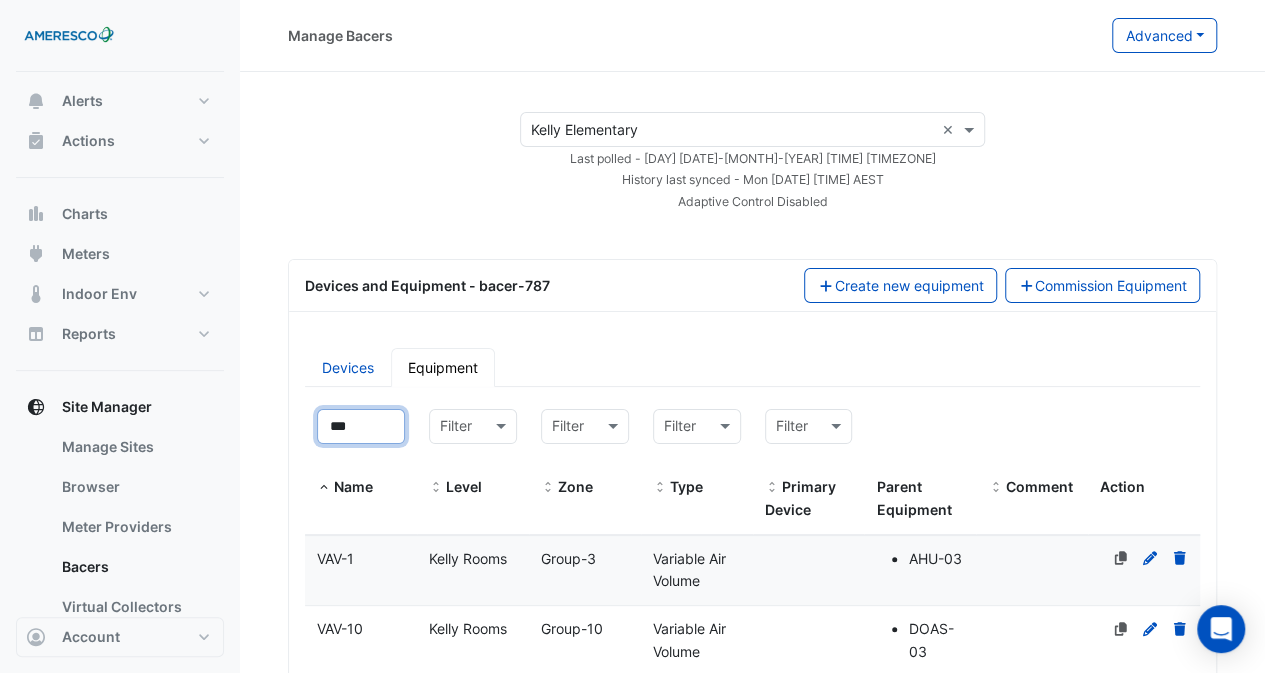 type on "***" 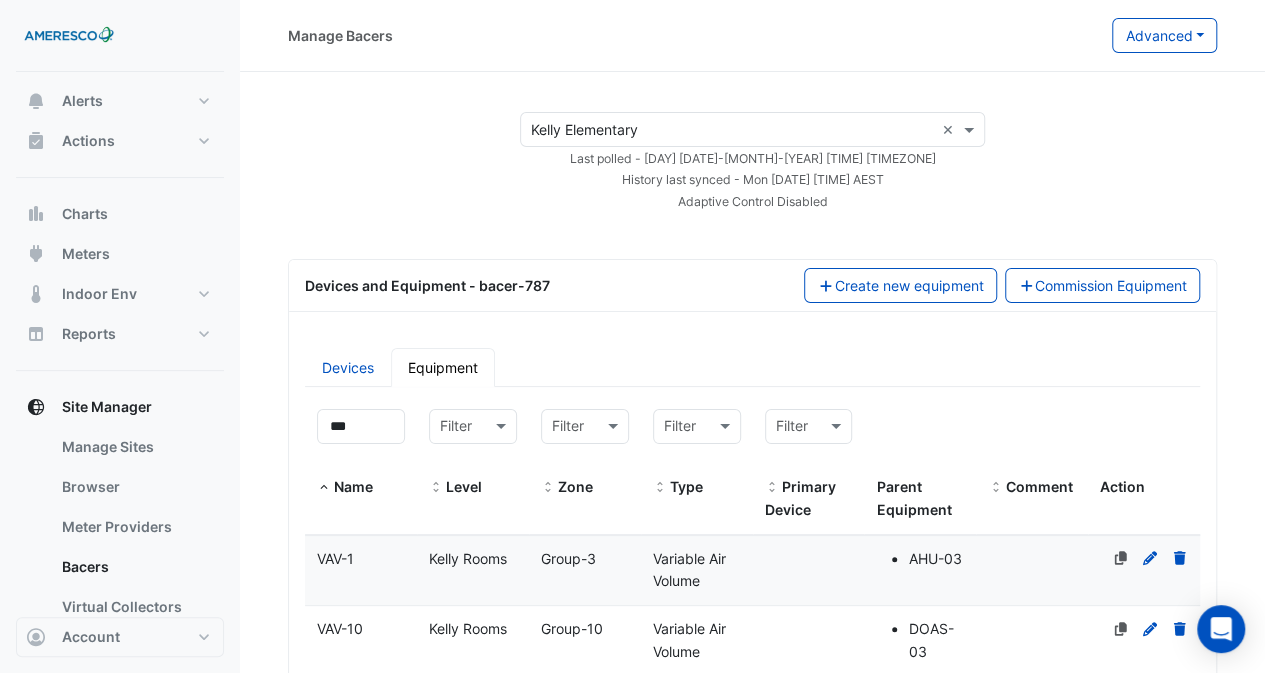 click on "Name
VAV-1" 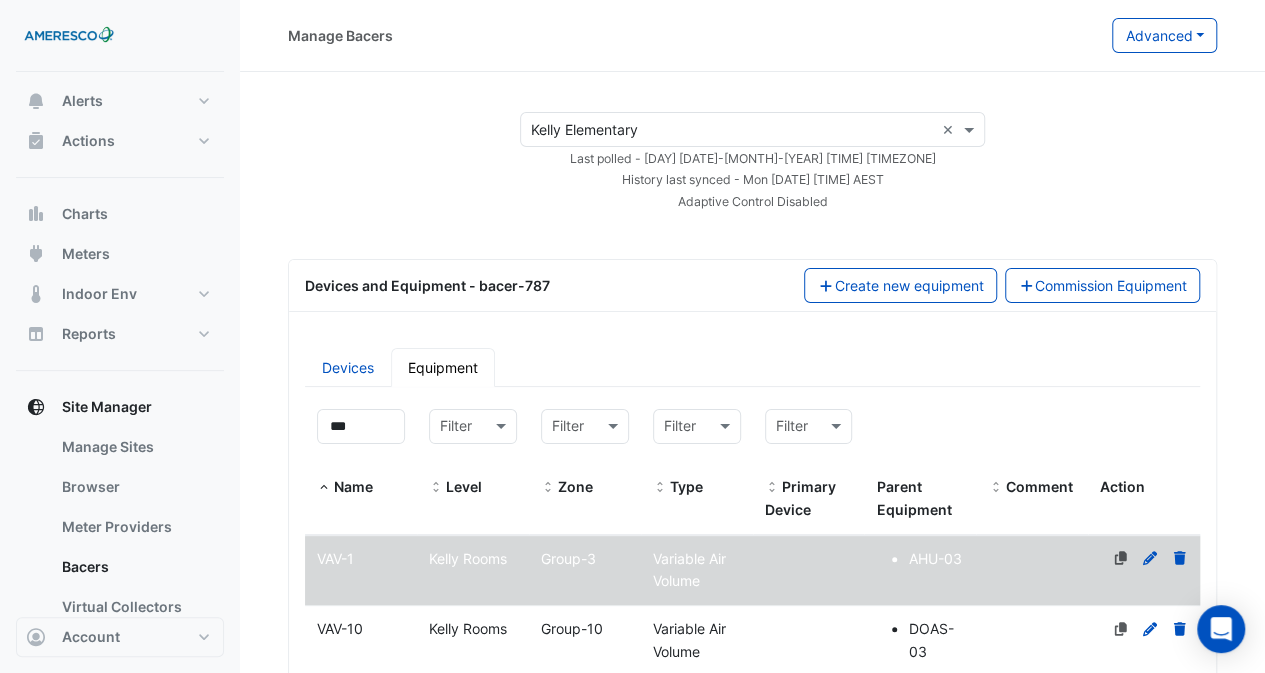 select on "**" 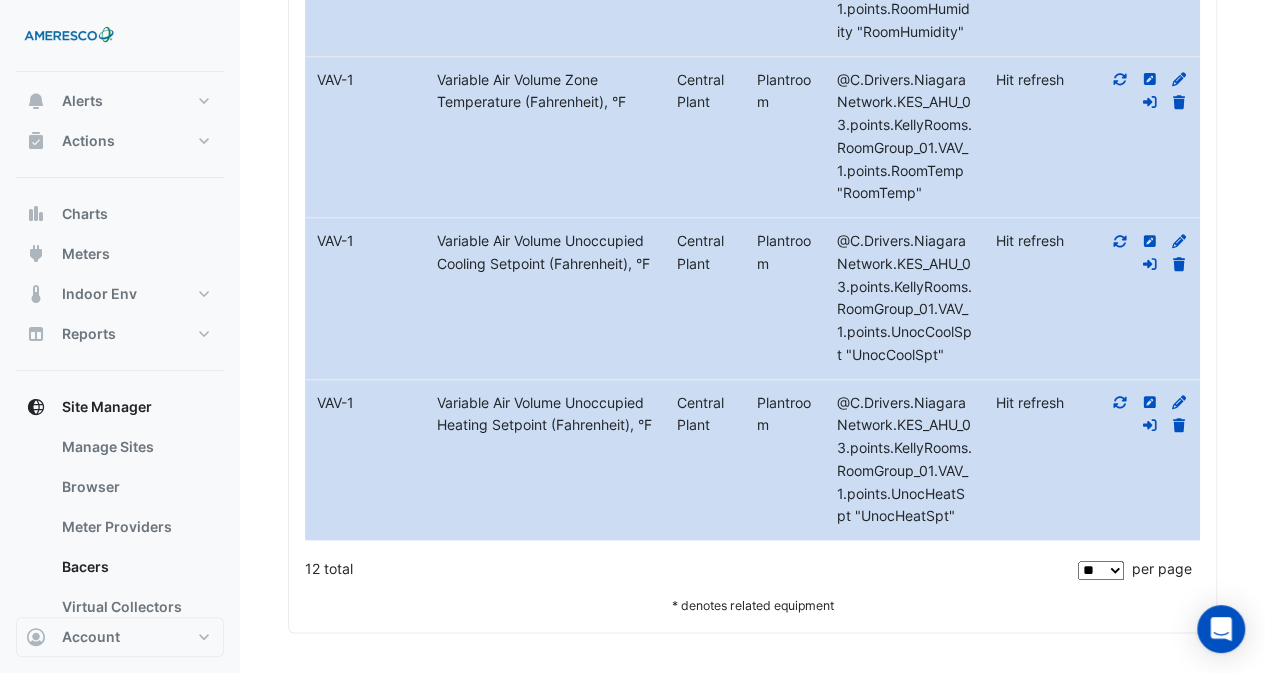 scroll, scrollTop: 4414, scrollLeft: 0, axis: vertical 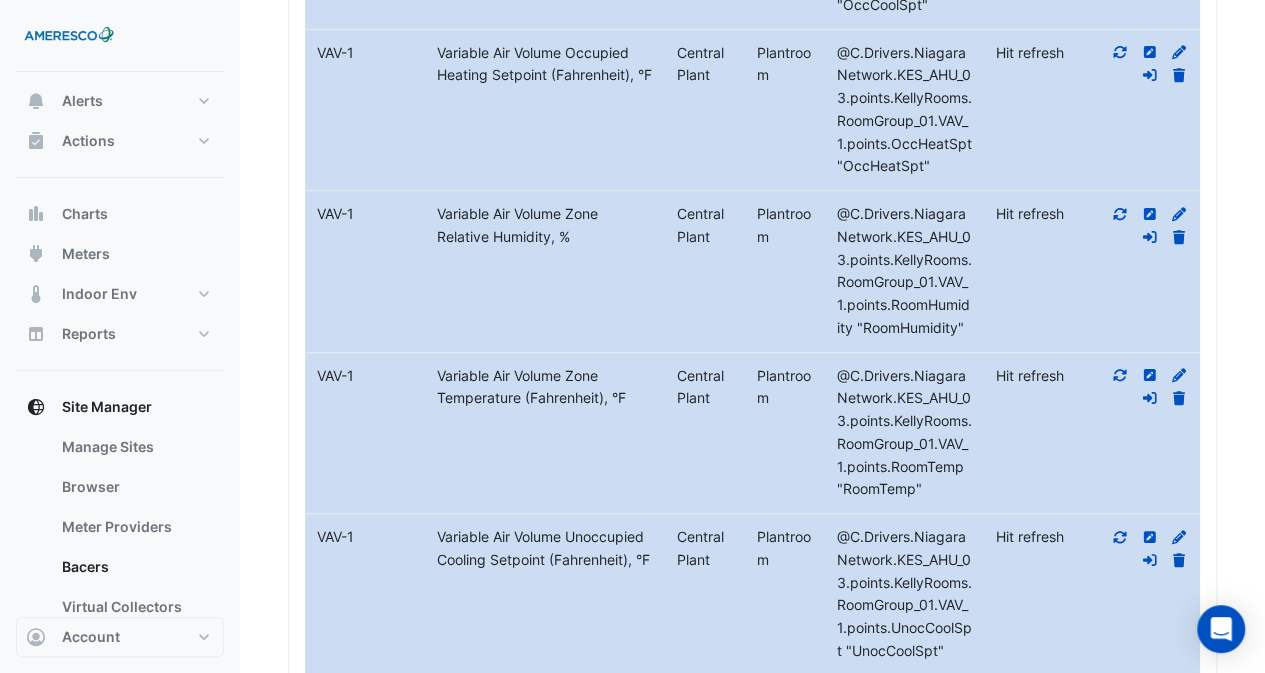 drag, startPoint x: 616, startPoint y: 425, endPoint x: 538, endPoint y: 365, distance: 98.40732 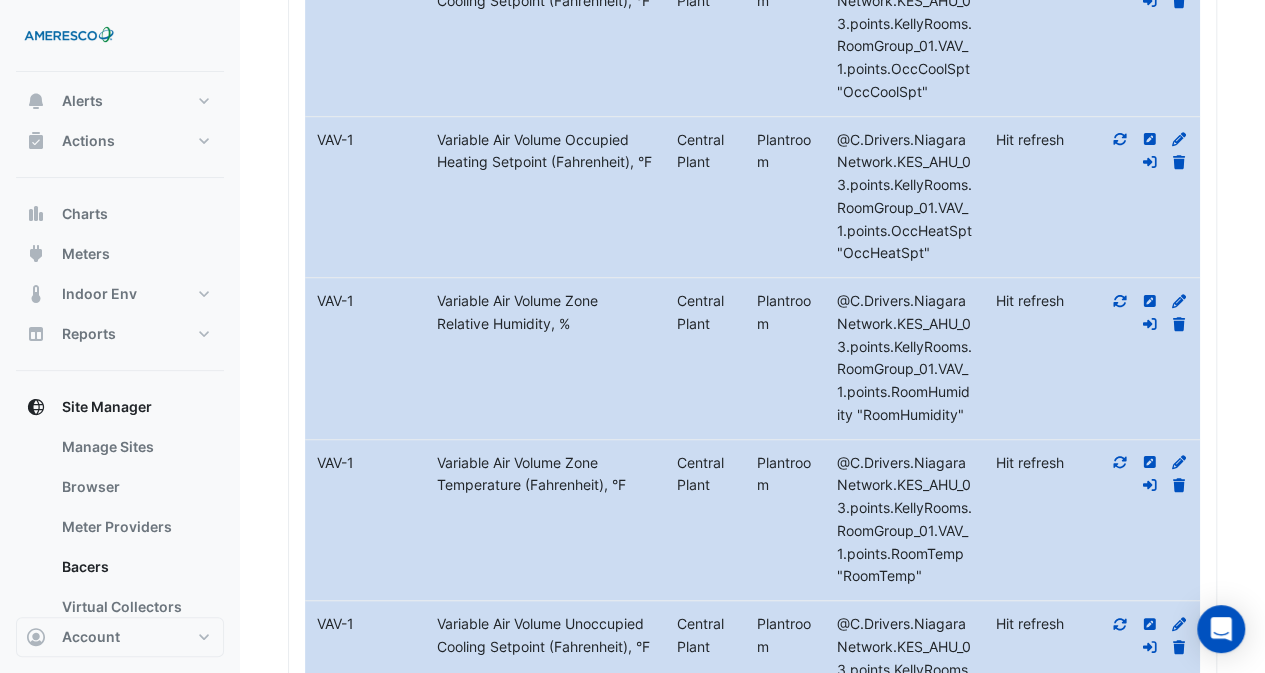 scroll, scrollTop: 4214, scrollLeft: 0, axis: vertical 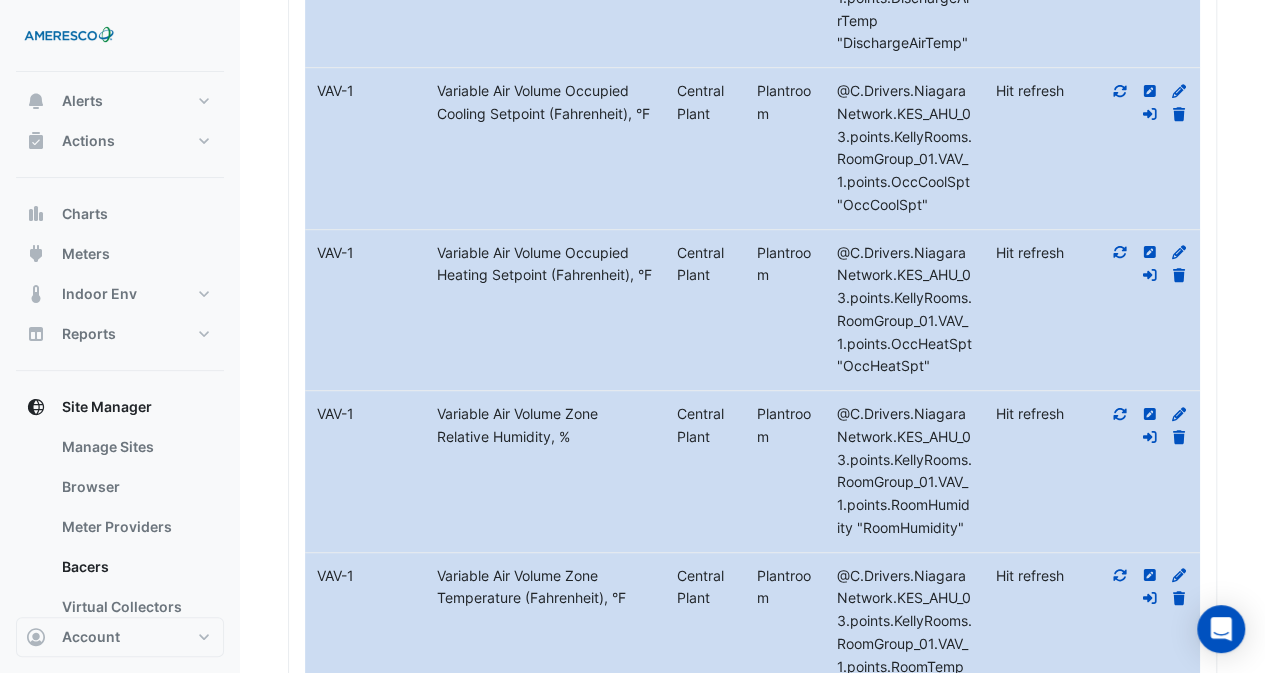 drag, startPoint x: 590, startPoint y: 235, endPoint x: 543, endPoint y: 207, distance: 54.708317 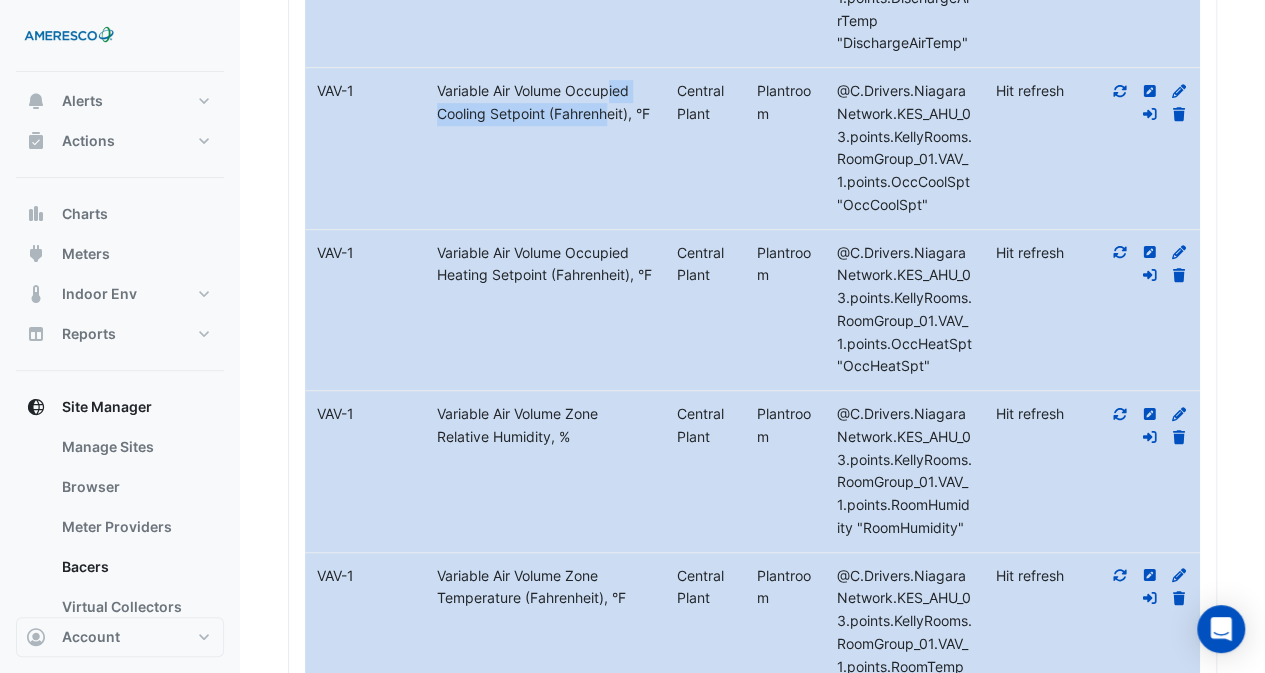 drag, startPoint x: 544, startPoint y: 90, endPoint x: 538, endPoint y: 65, distance: 25.70992 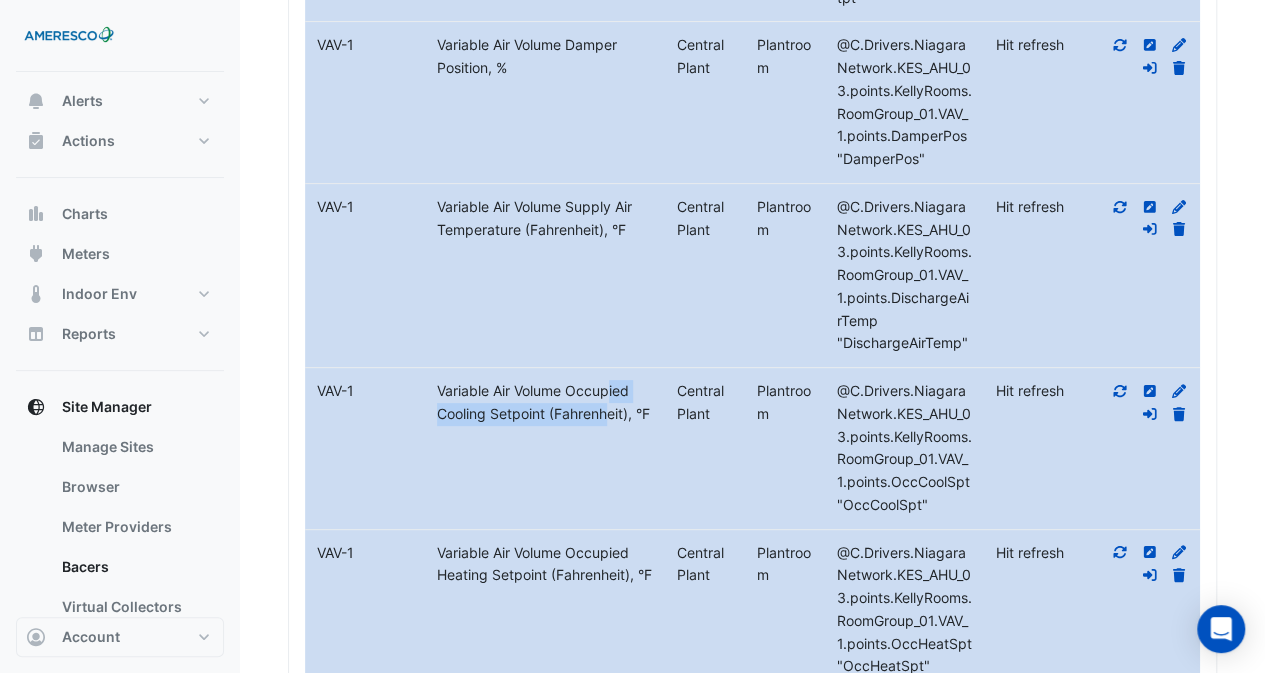 drag, startPoint x: 612, startPoint y: 239, endPoint x: 488, endPoint y: 155, distance: 149.77316 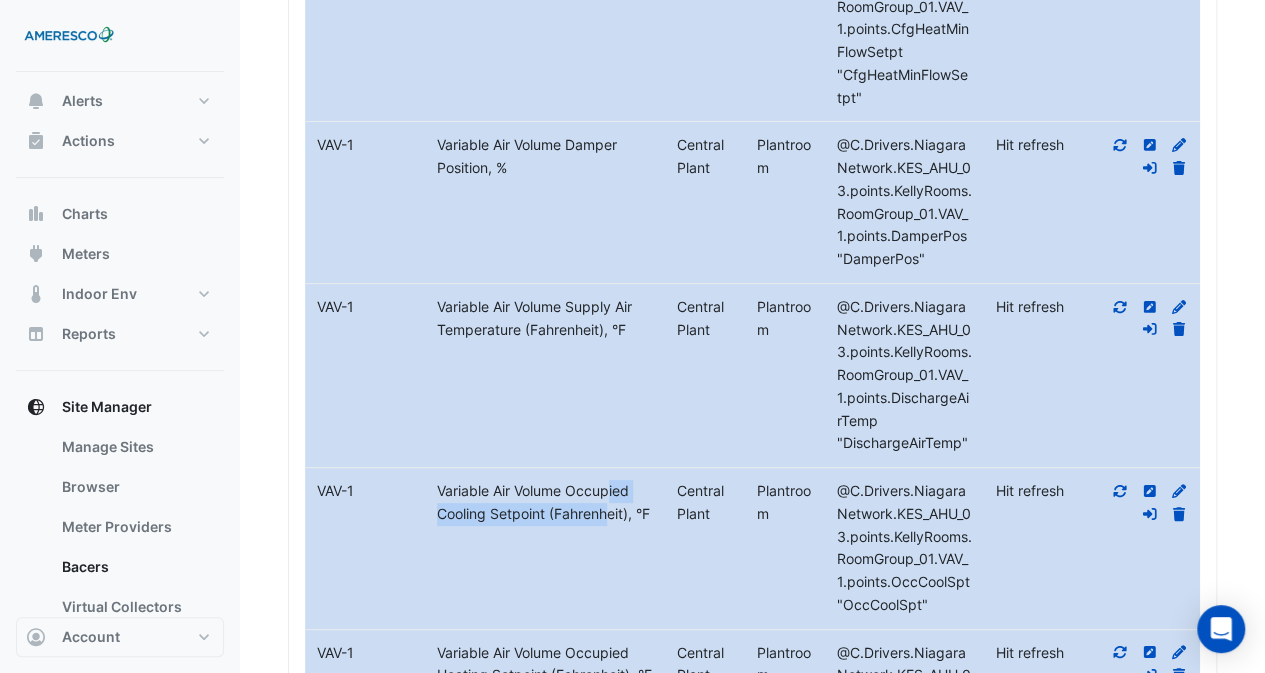 click on "Metadata
Variable Air Volume Damper Position, %" 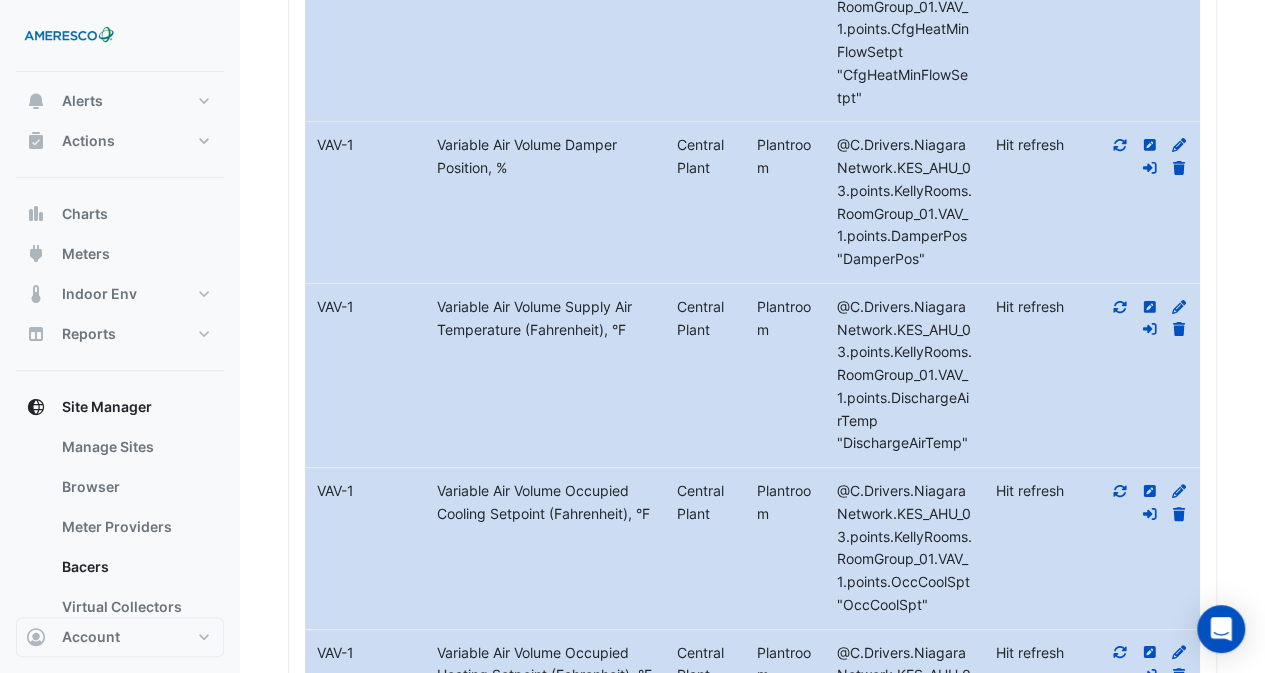drag, startPoint x: 588, startPoint y: 163, endPoint x: 480, endPoint y: 125, distance: 114.49017 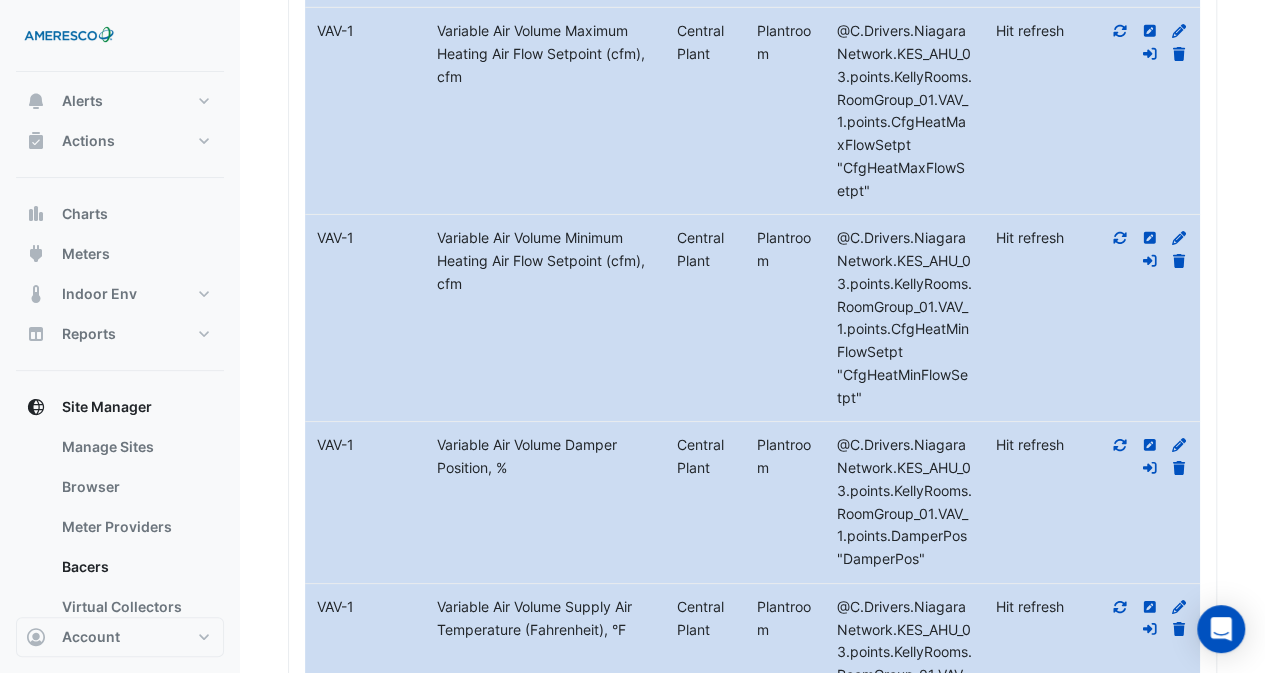 drag, startPoint x: 650, startPoint y: 288, endPoint x: 513, endPoint y: 232, distance: 148.00337 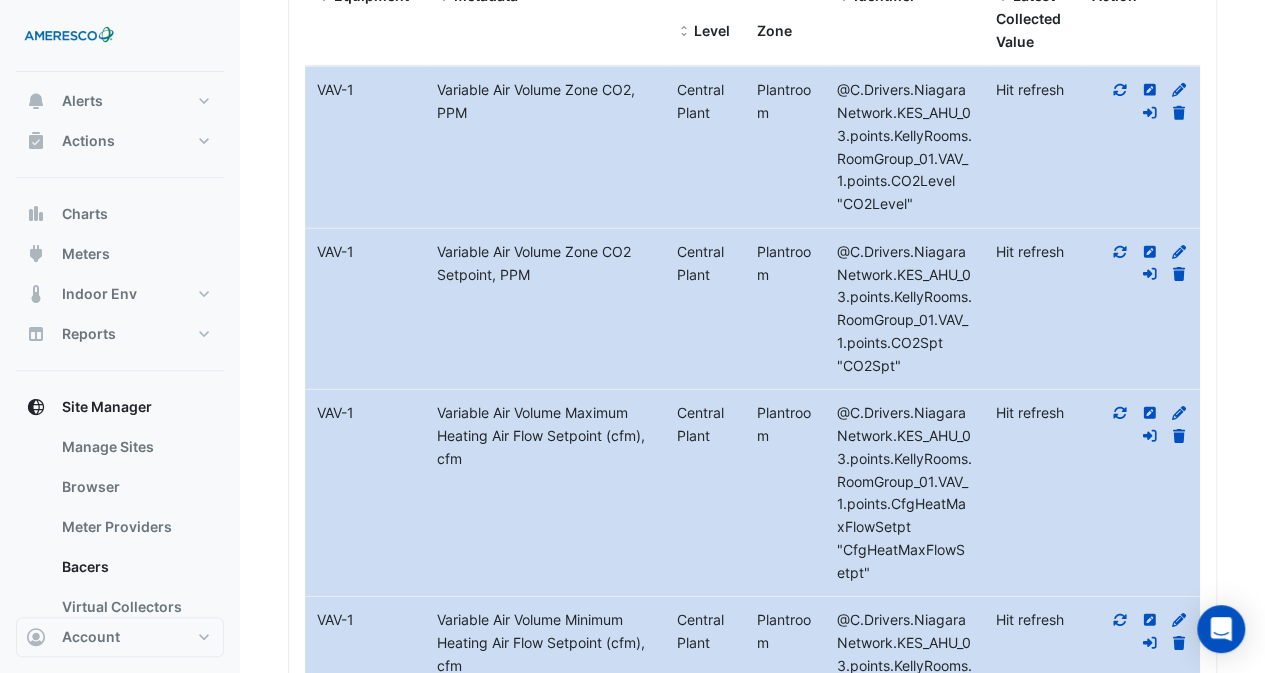 scroll, scrollTop: 3114, scrollLeft: 0, axis: vertical 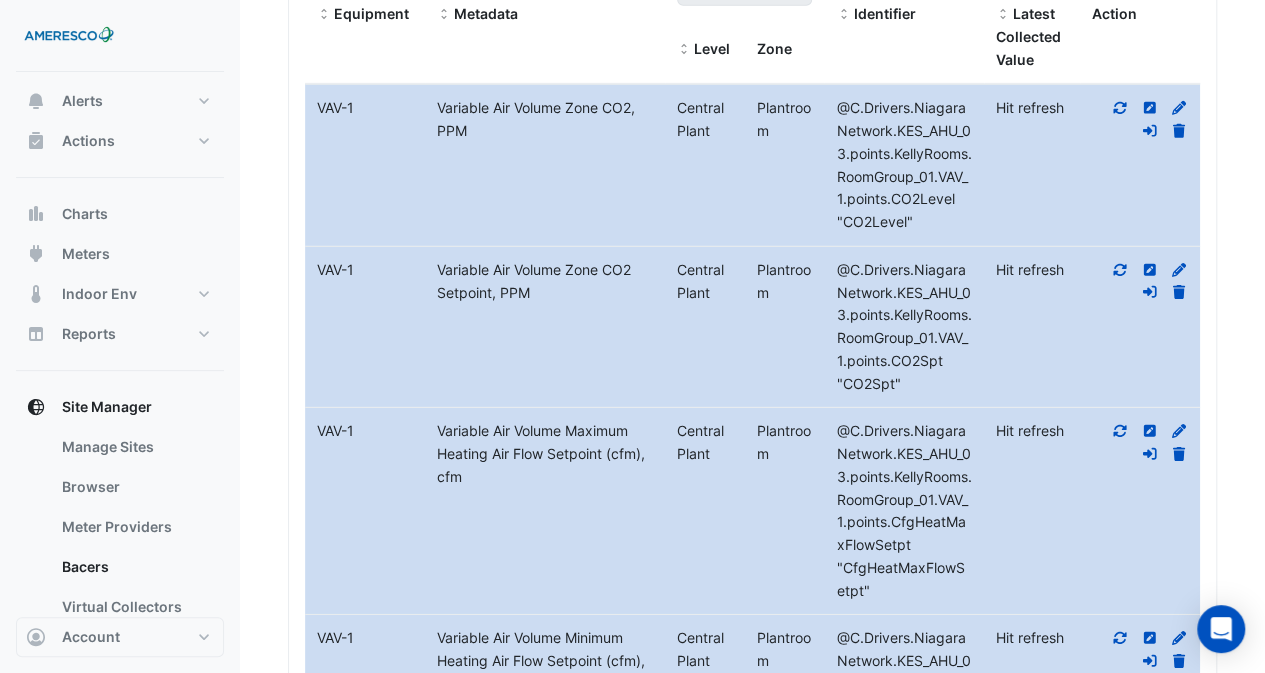 drag, startPoint x: 582, startPoint y: 273, endPoint x: 526, endPoint y: 230, distance: 70.60453 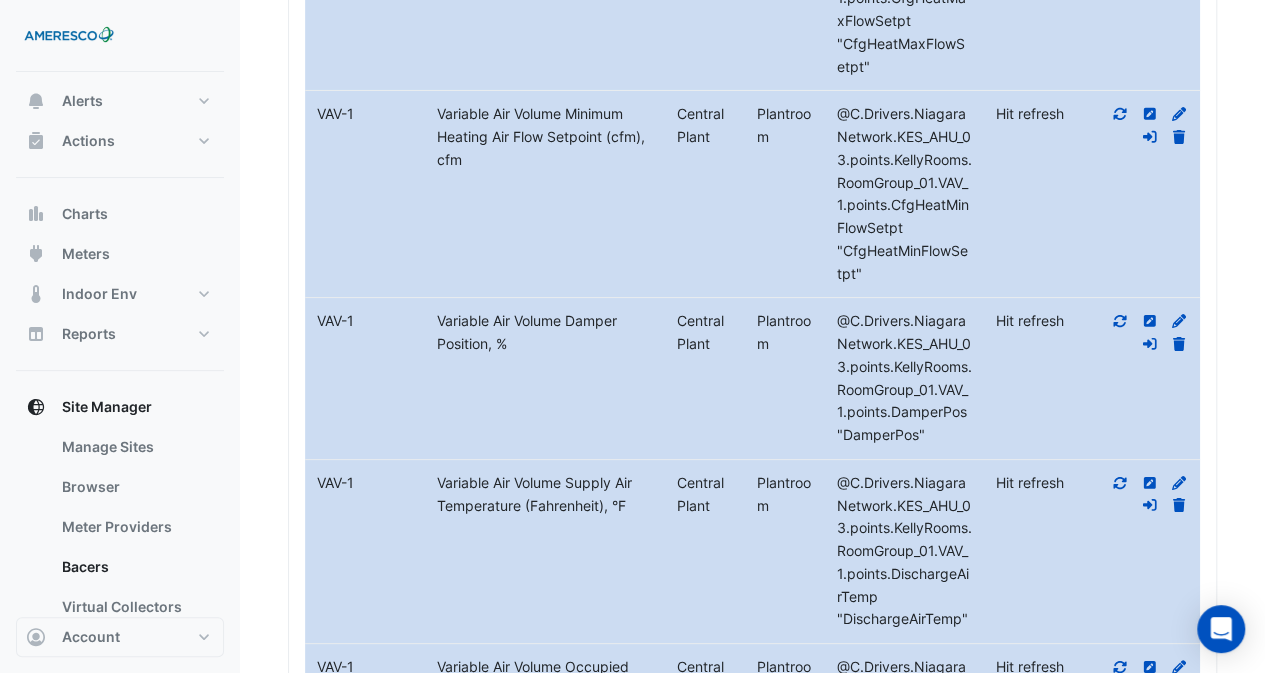 scroll, scrollTop: 3914, scrollLeft: 0, axis: vertical 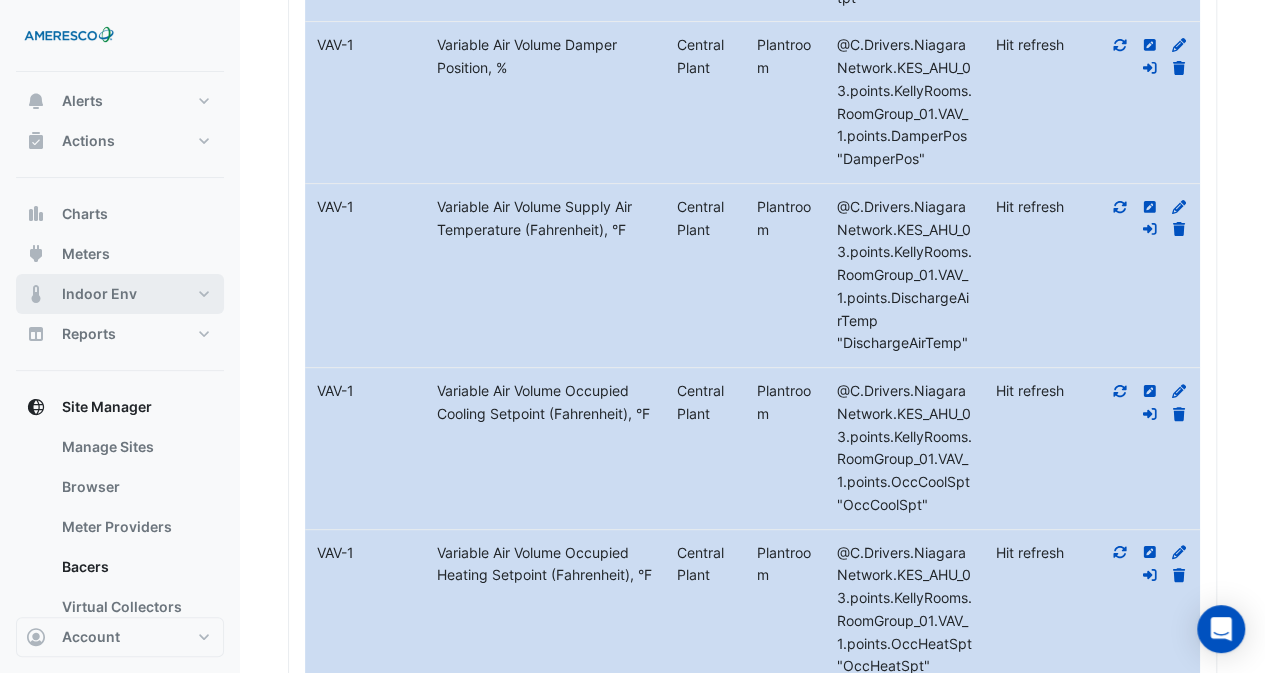 click on "Indoor Env" at bounding box center [120, 294] 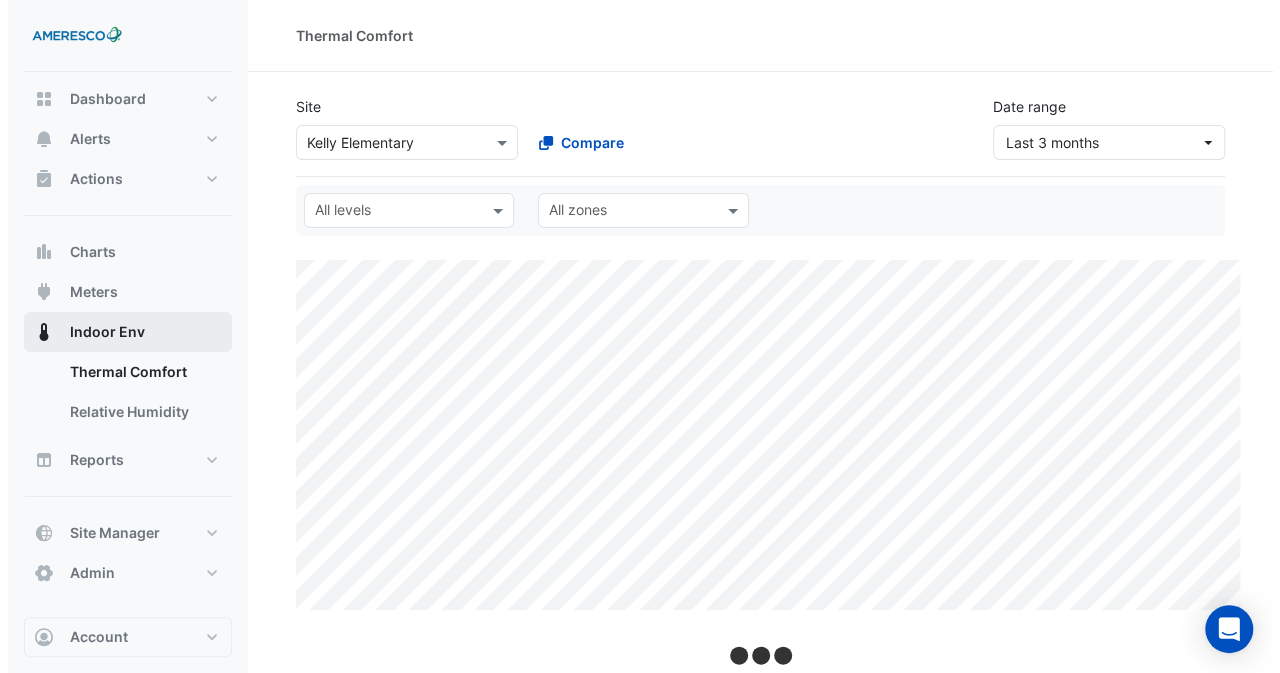 scroll, scrollTop: 0, scrollLeft: 0, axis: both 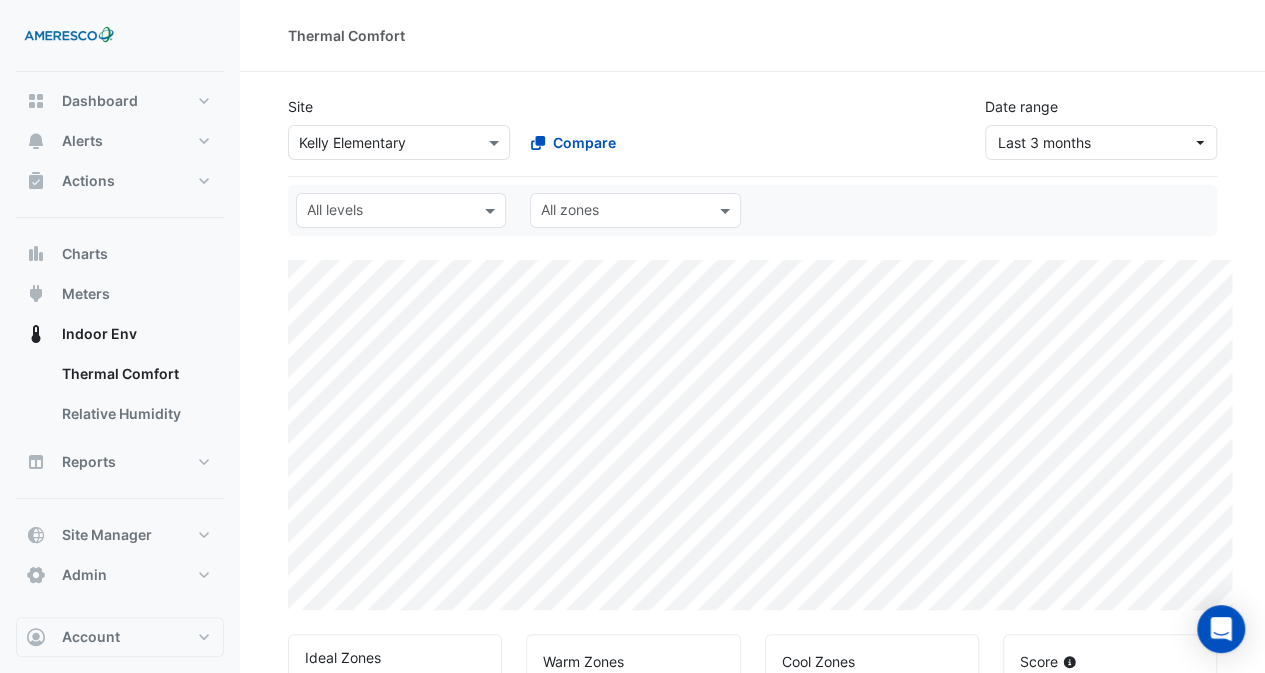 select on "**" 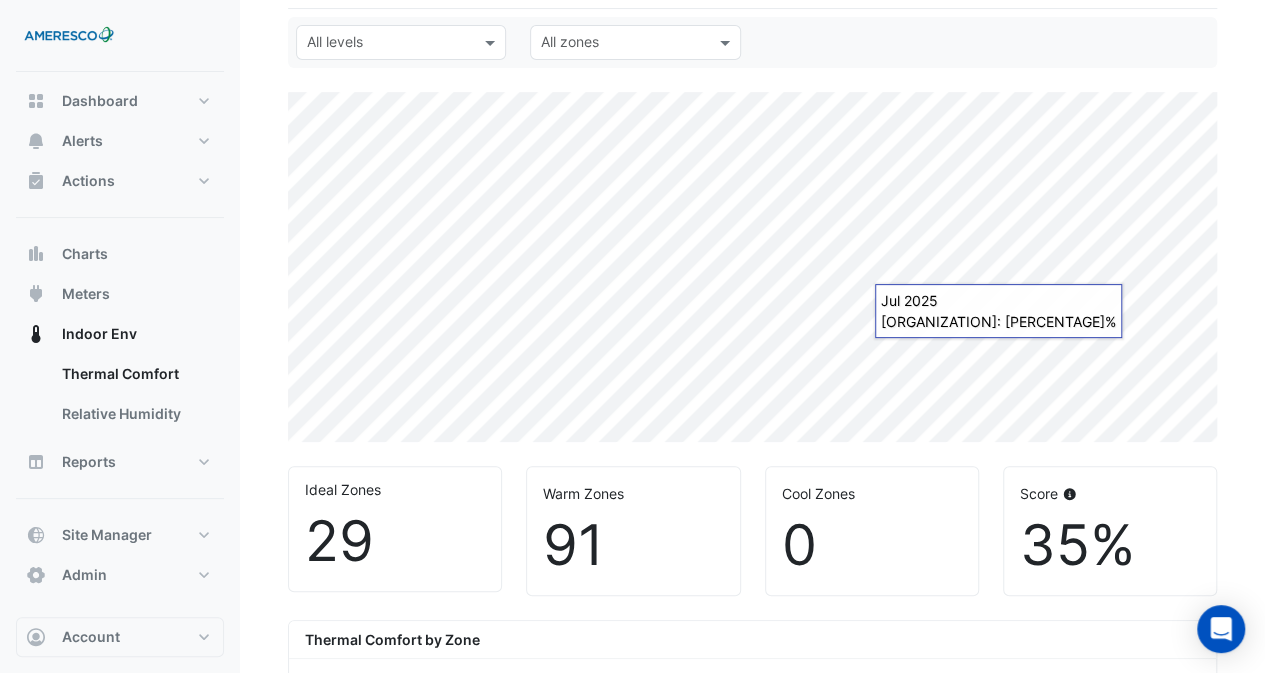 scroll, scrollTop: 100, scrollLeft: 0, axis: vertical 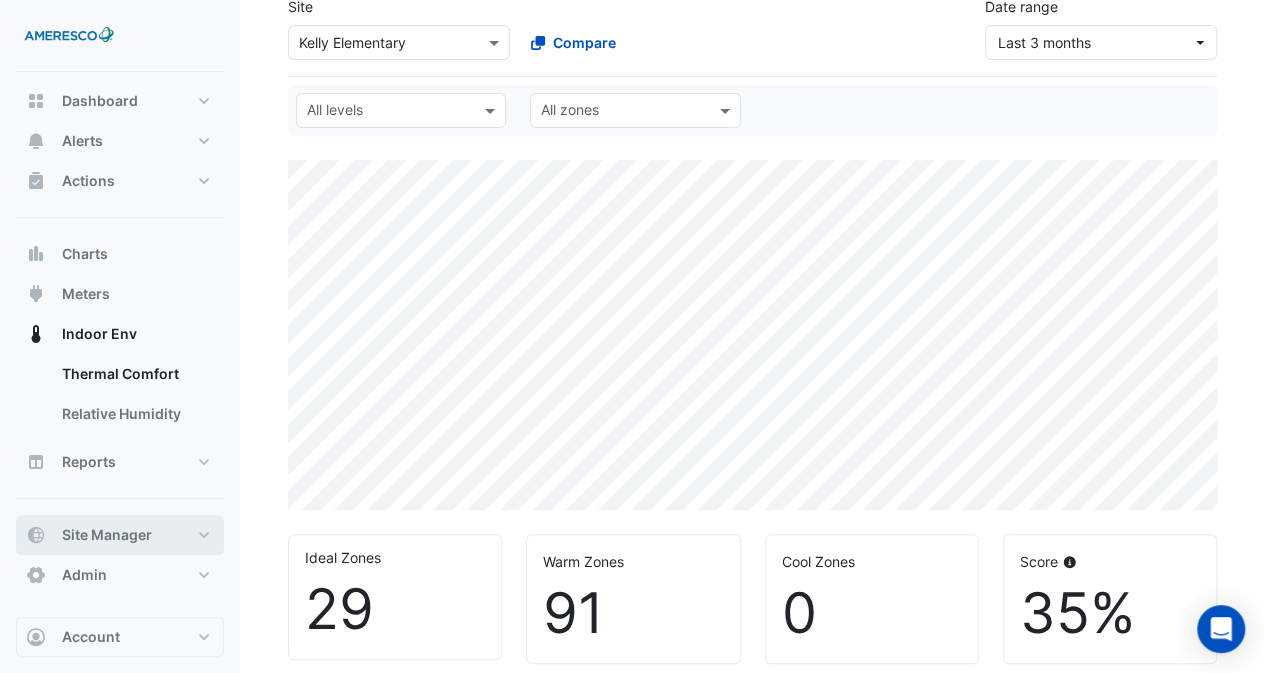 click on "Site Manager" at bounding box center [120, 535] 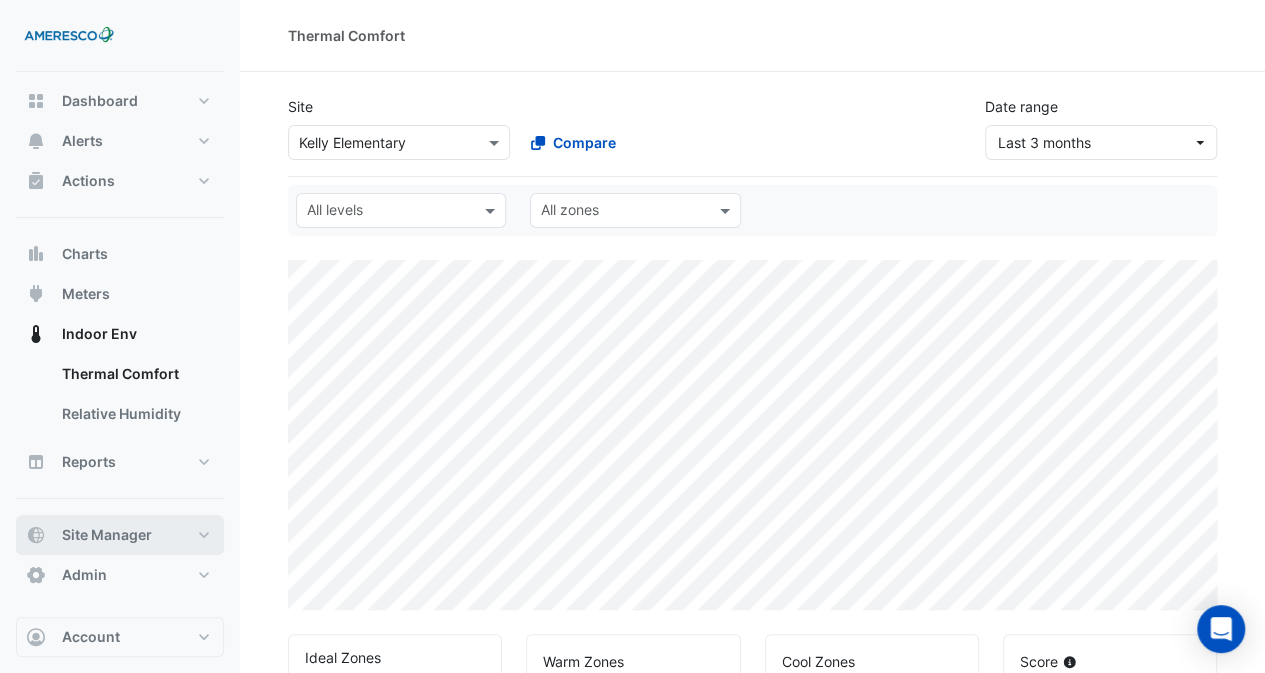 select on "**" 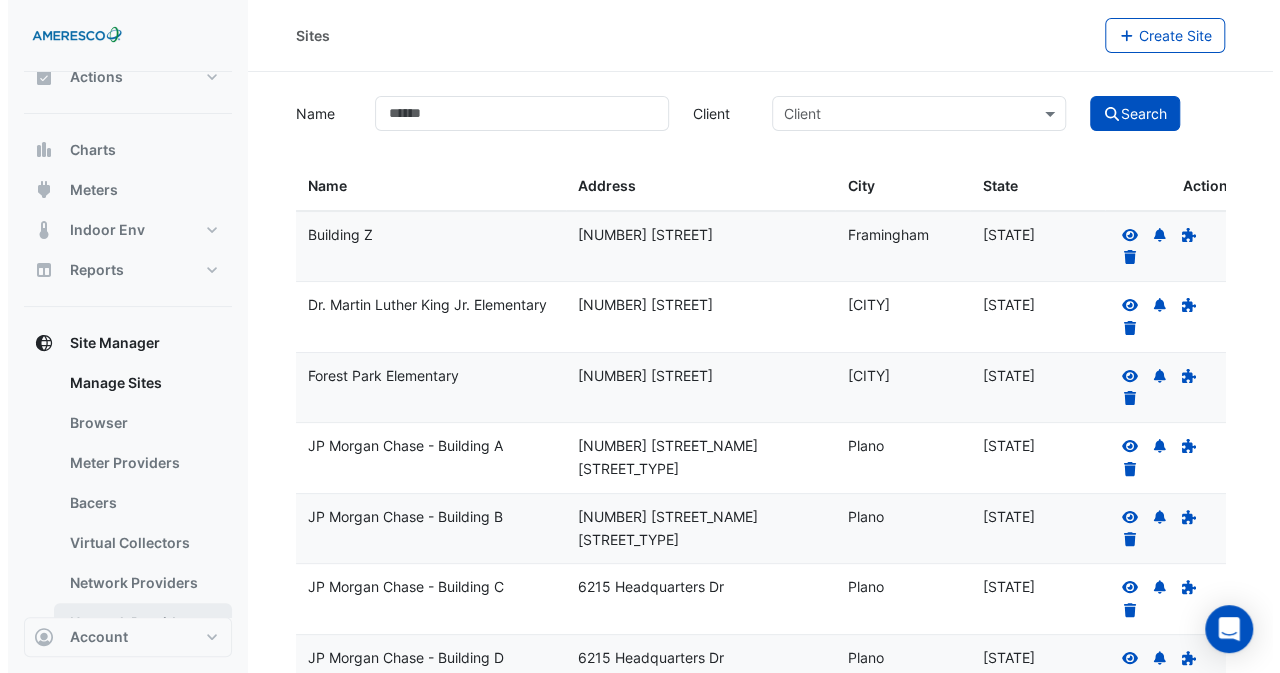 scroll, scrollTop: 207, scrollLeft: 0, axis: vertical 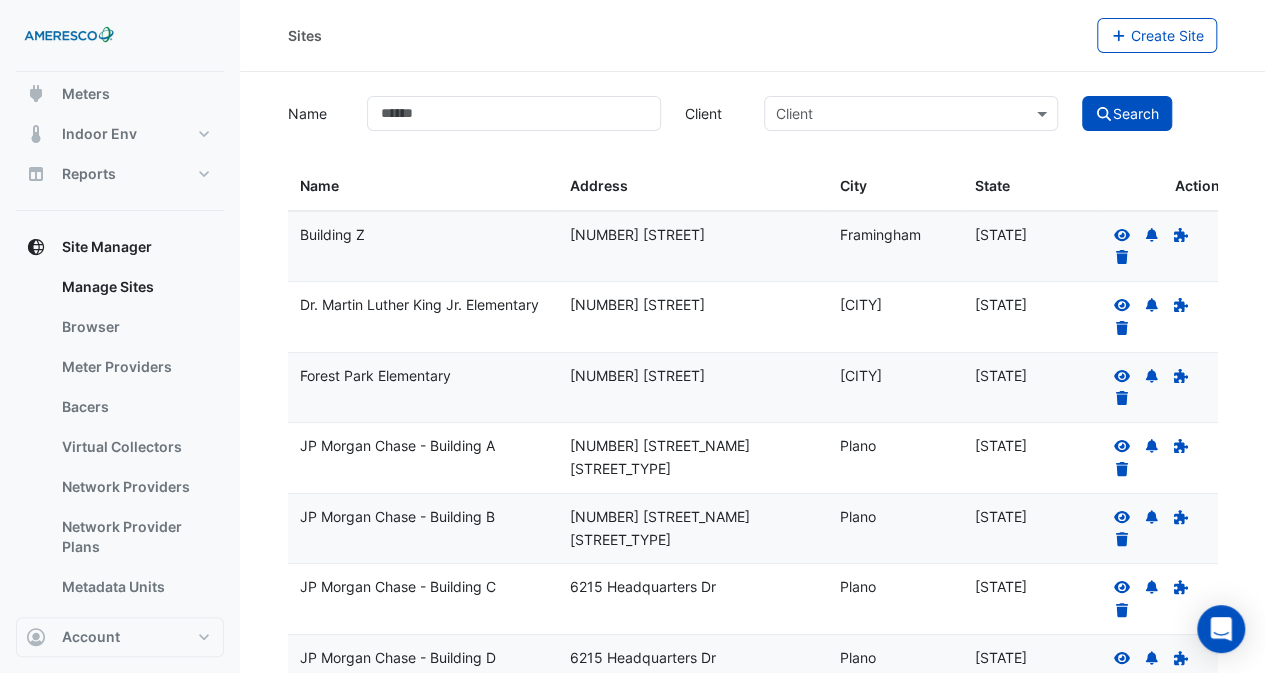 click on "Sites" 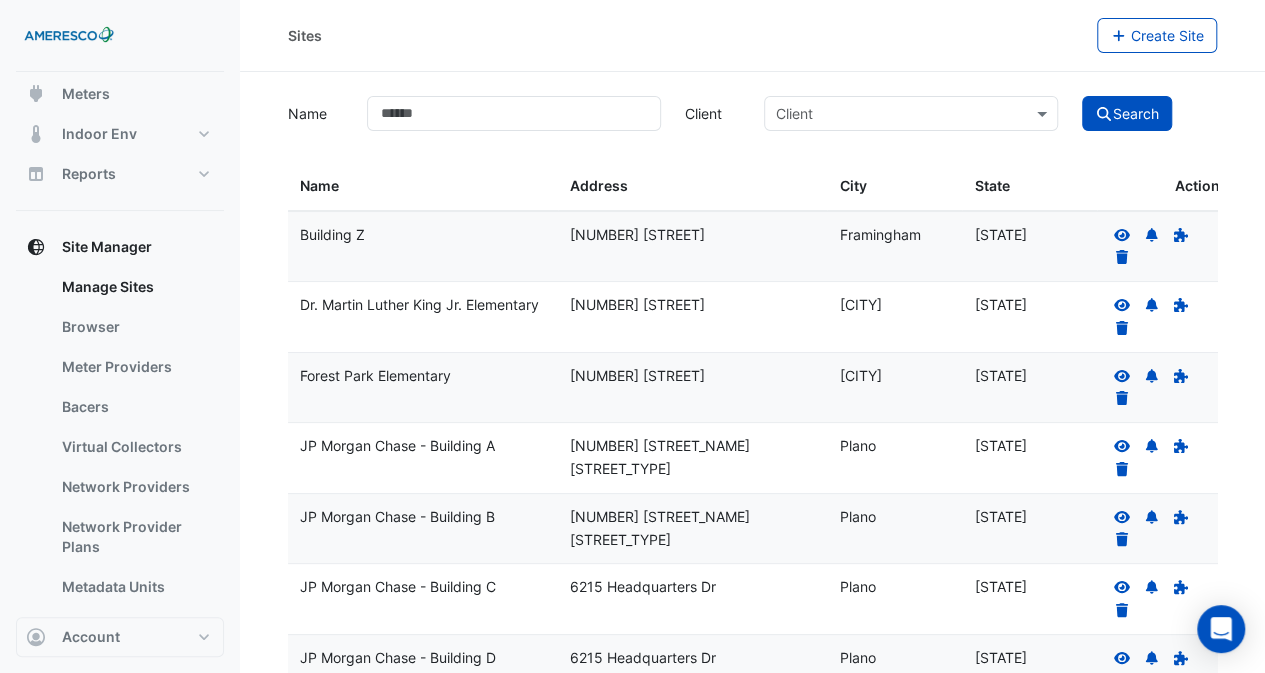 click on "[STATE]" 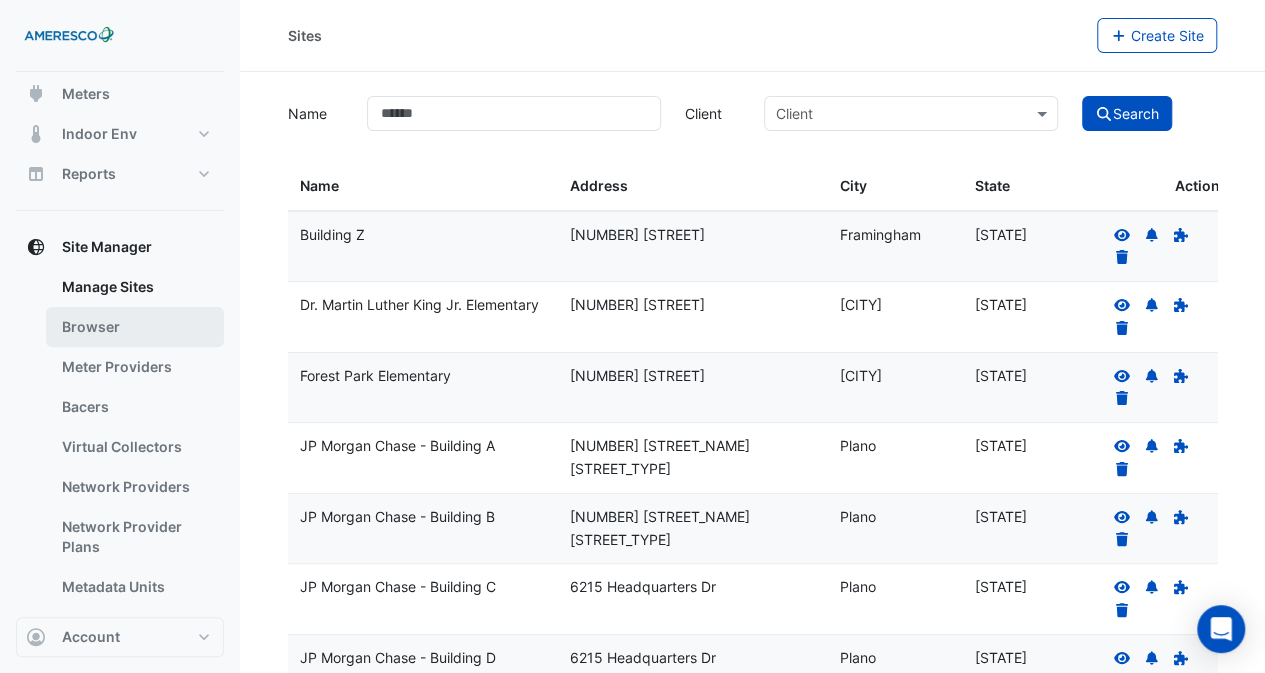 click on "Browser" at bounding box center [135, 327] 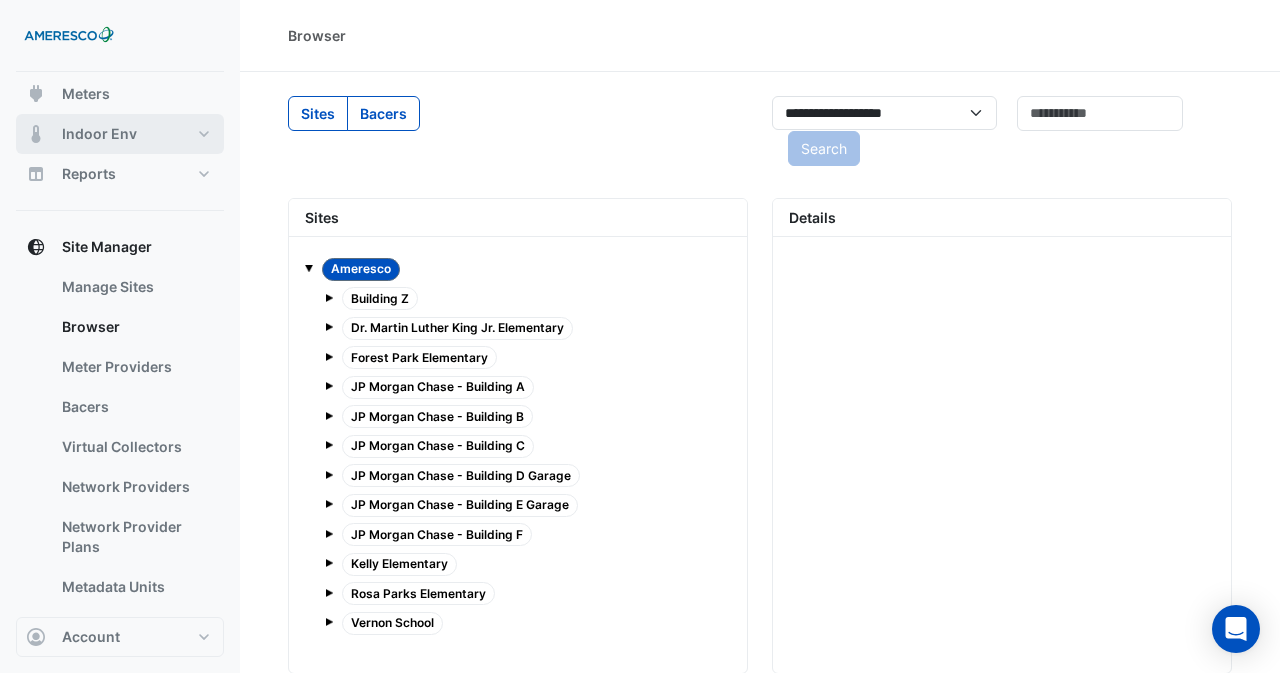 click on "Indoor Env" at bounding box center (99, 134) 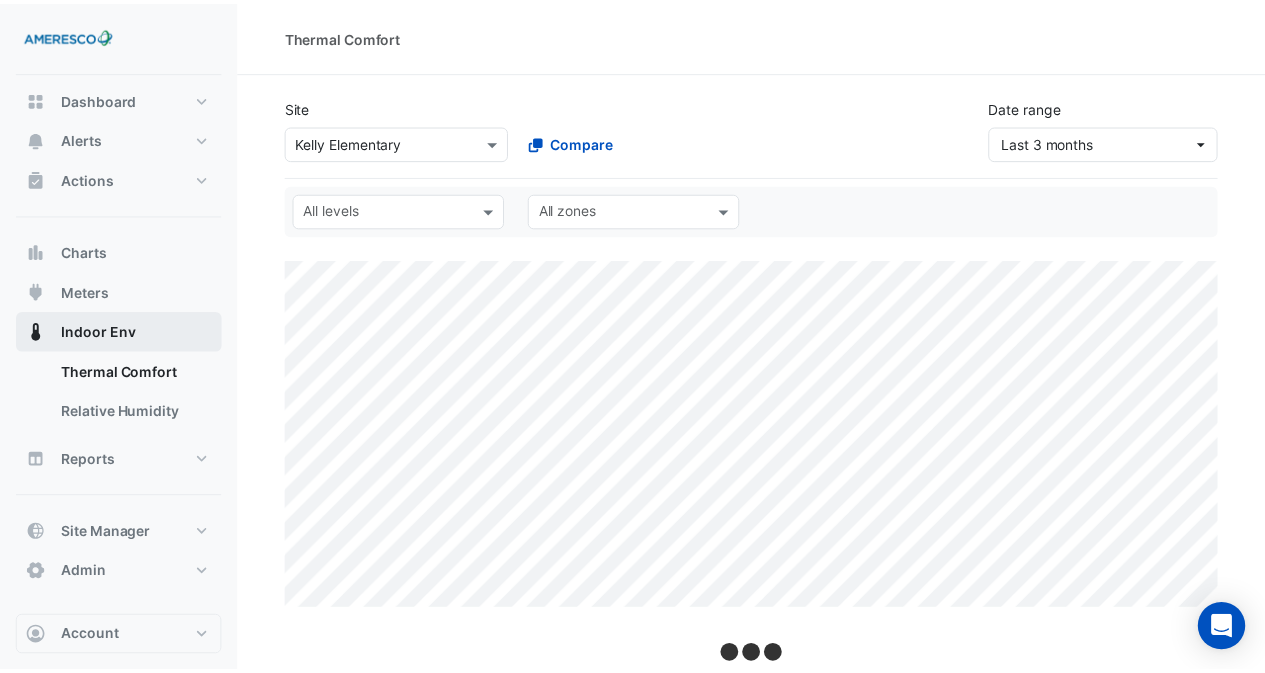 scroll, scrollTop: 7, scrollLeft: 0, axis: vertical 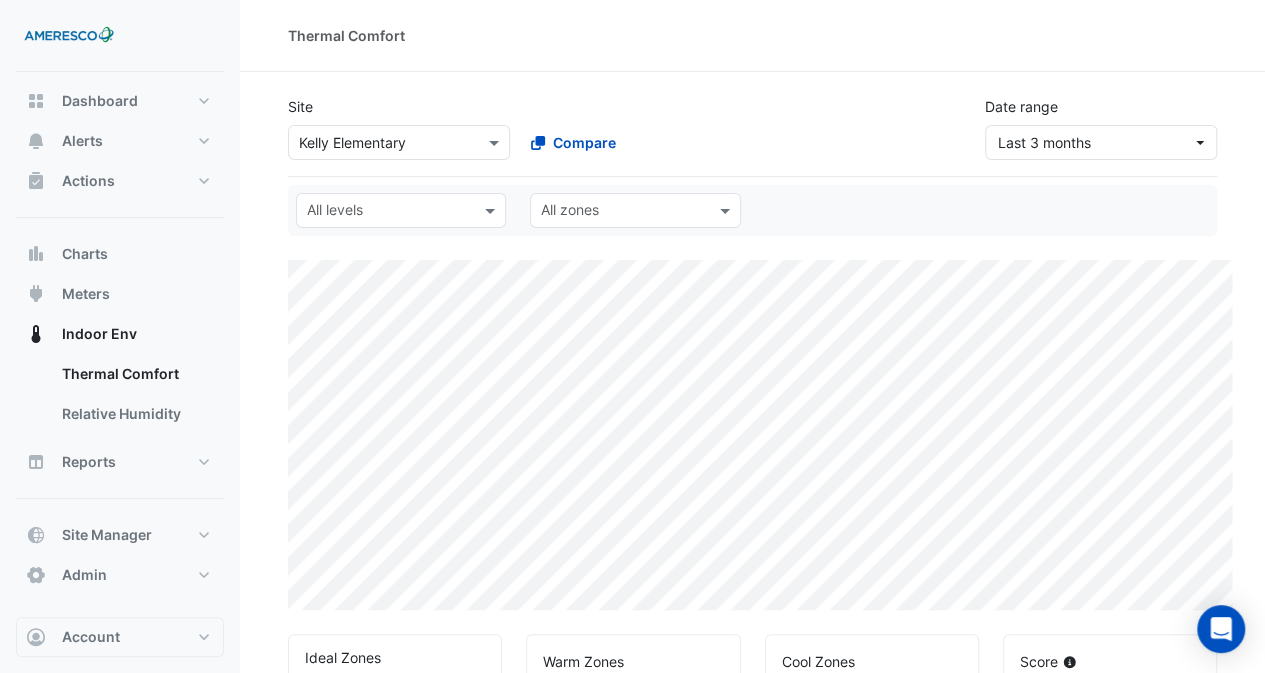 select on "**" 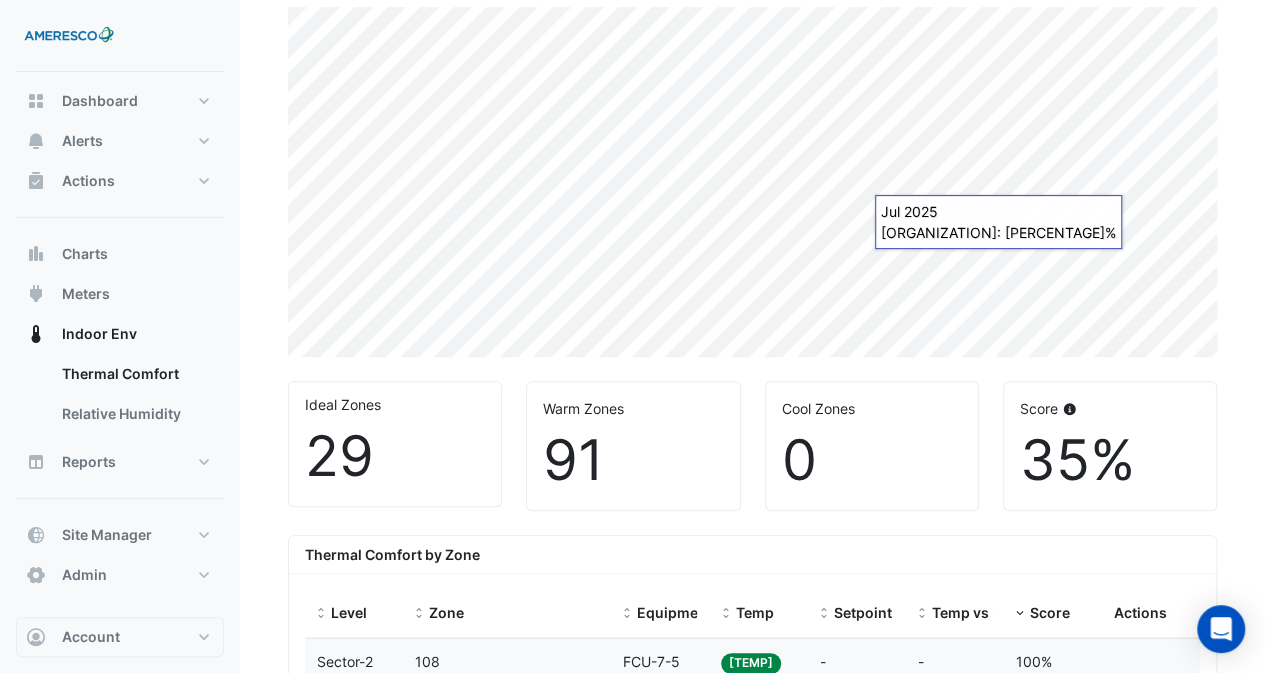 scroll, scrollTop: 300, scrollLeft: 0, axis: vertical 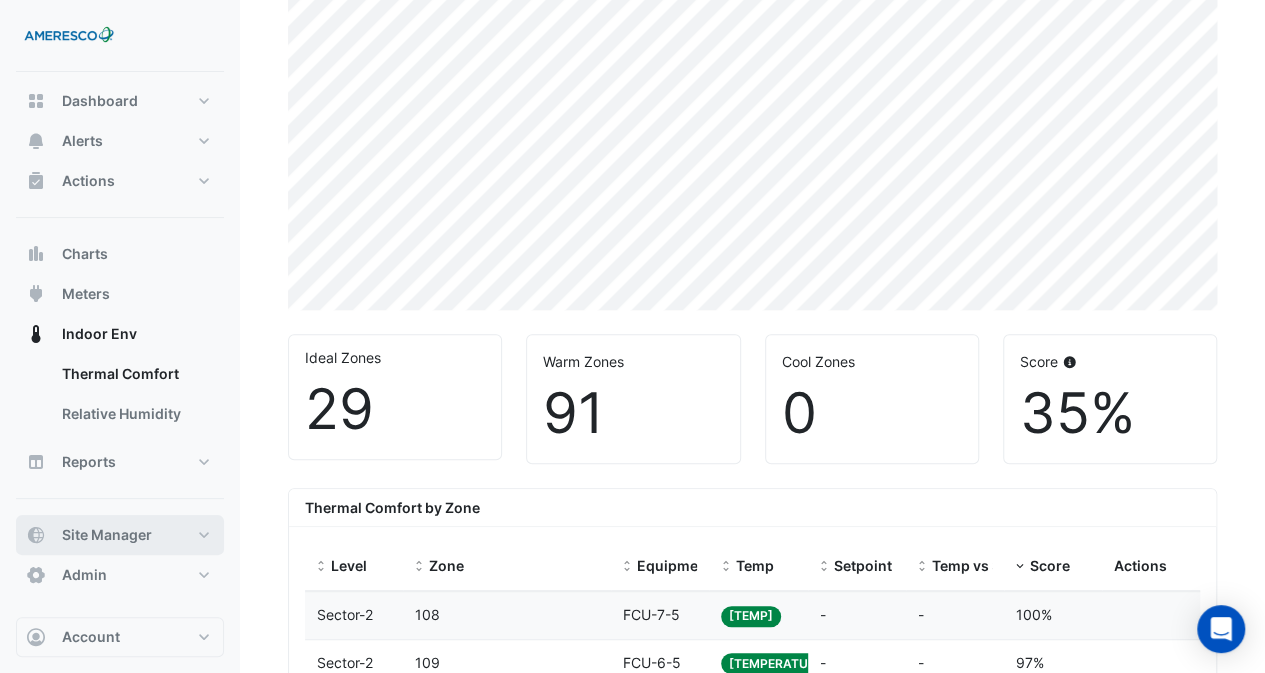 click on "Site Manager" at bounding box center [107, 535] 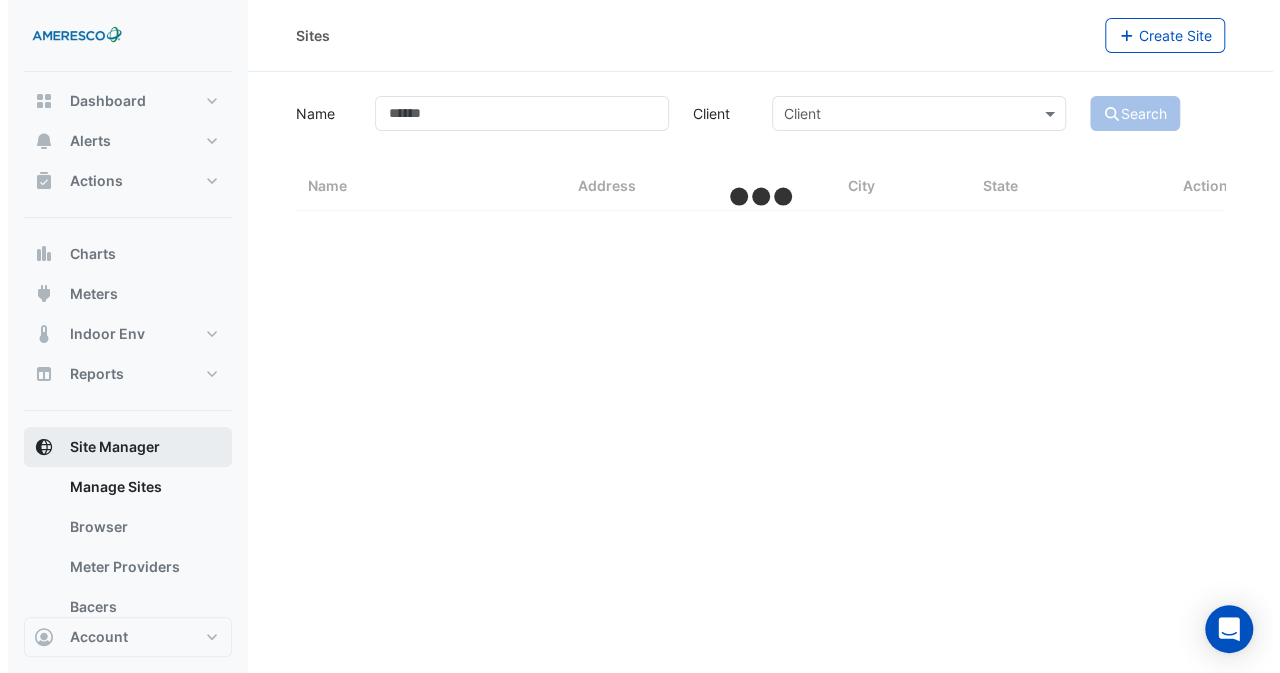 scroll, scrollTop: 0, scrollLeft: 0, axis: both 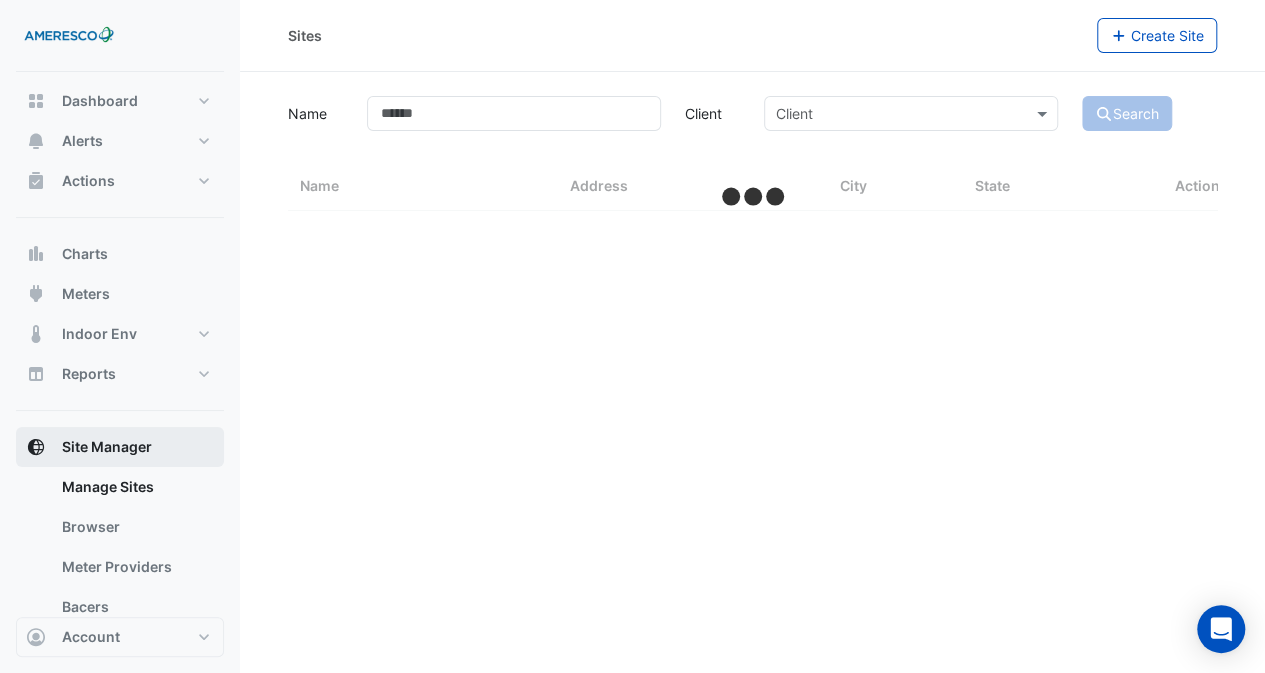 select on "**" 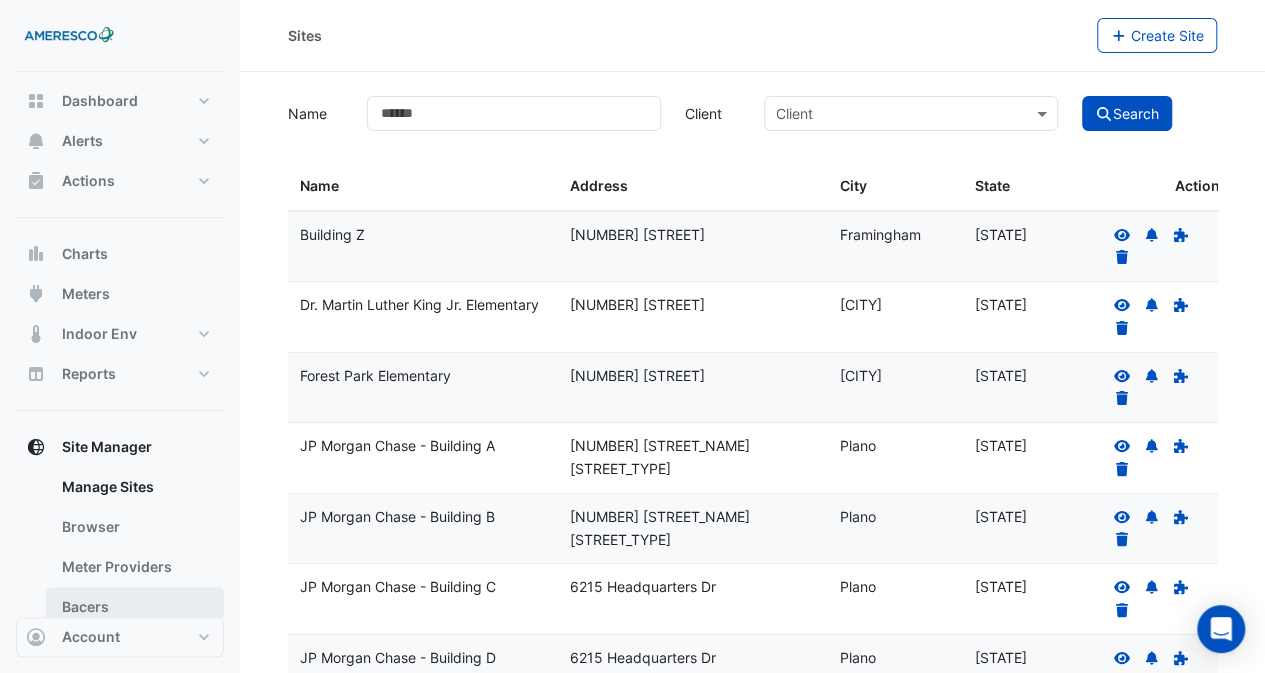 click on "Bacers" at bounding box center [135, 607] 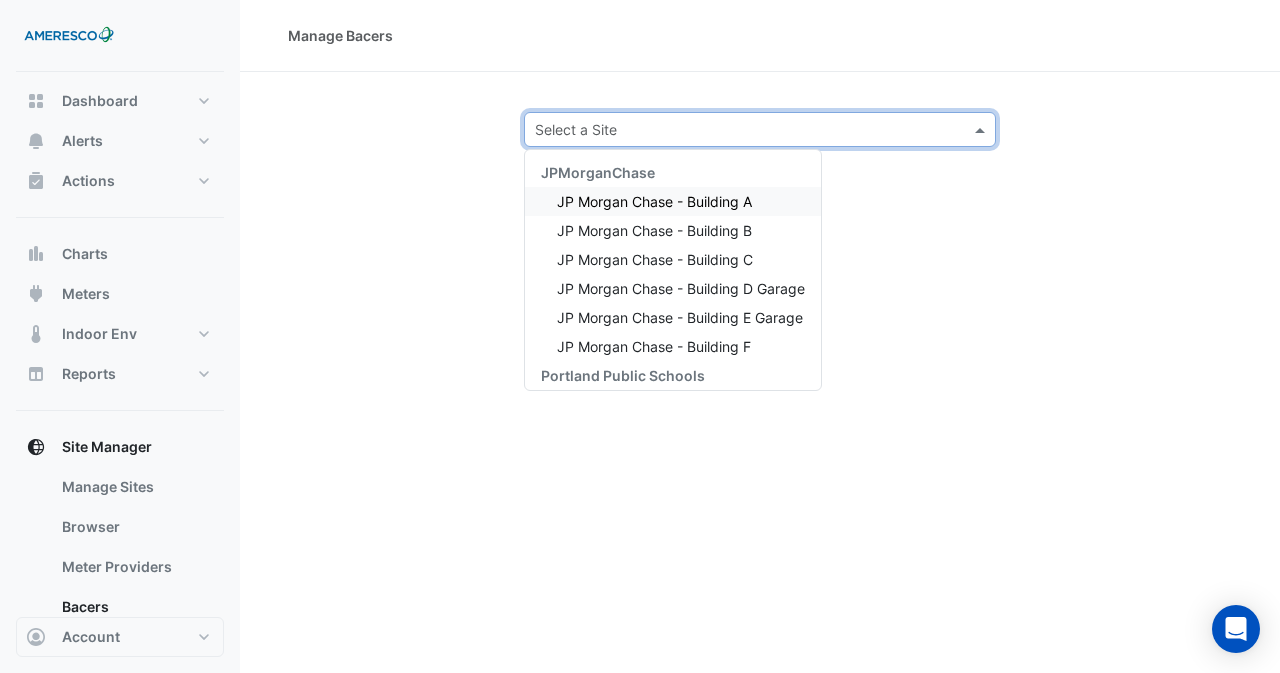 click 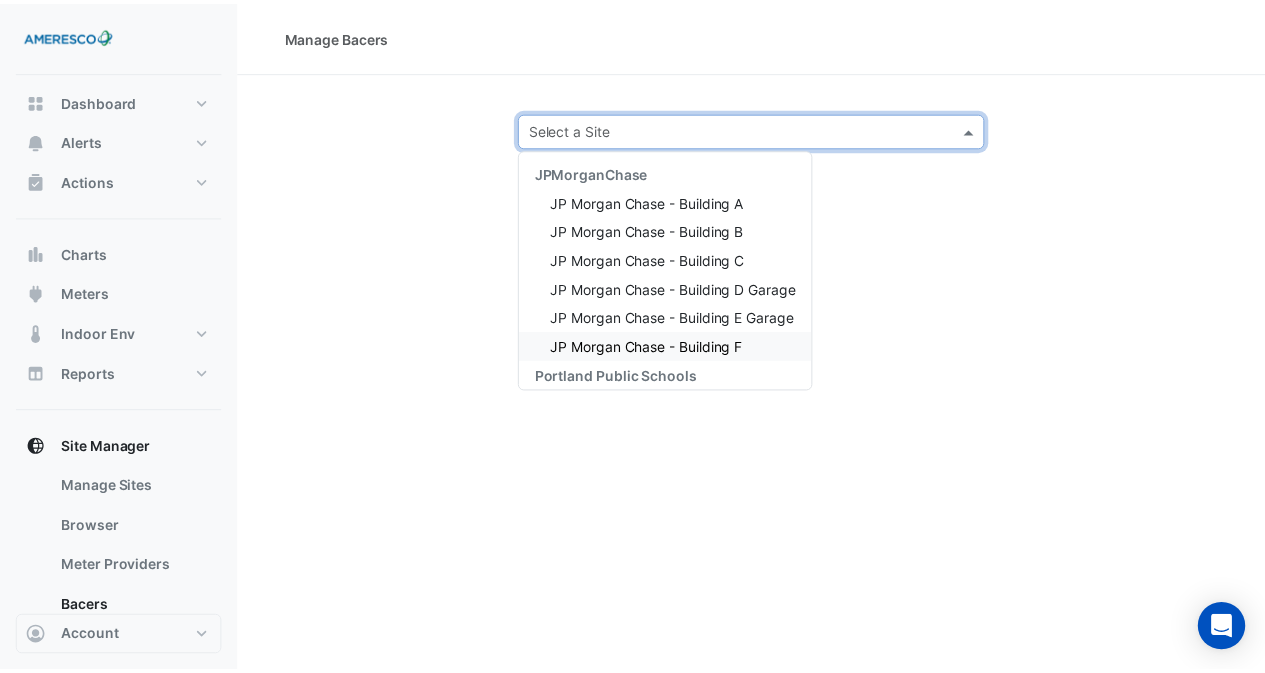 scroll, scrollTop: 268, scrollLeft: 0, axis: vertical 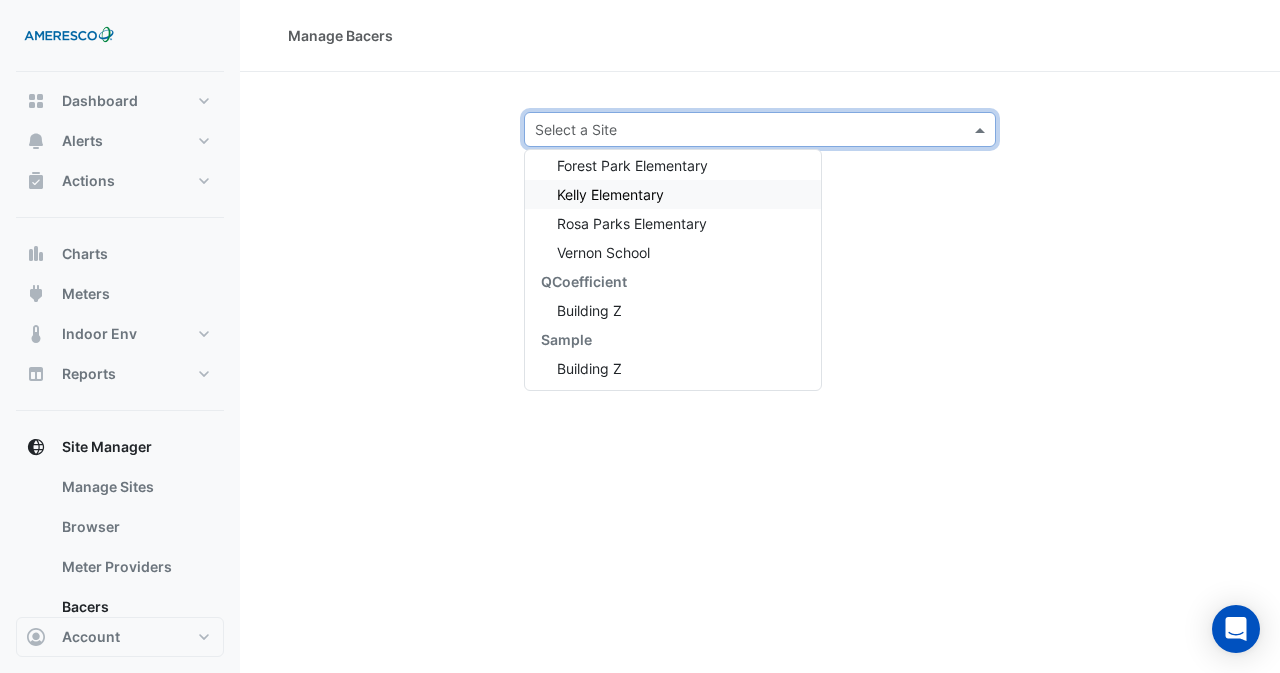 click on "Kelly Elementary" at bounding box center [673, 194] 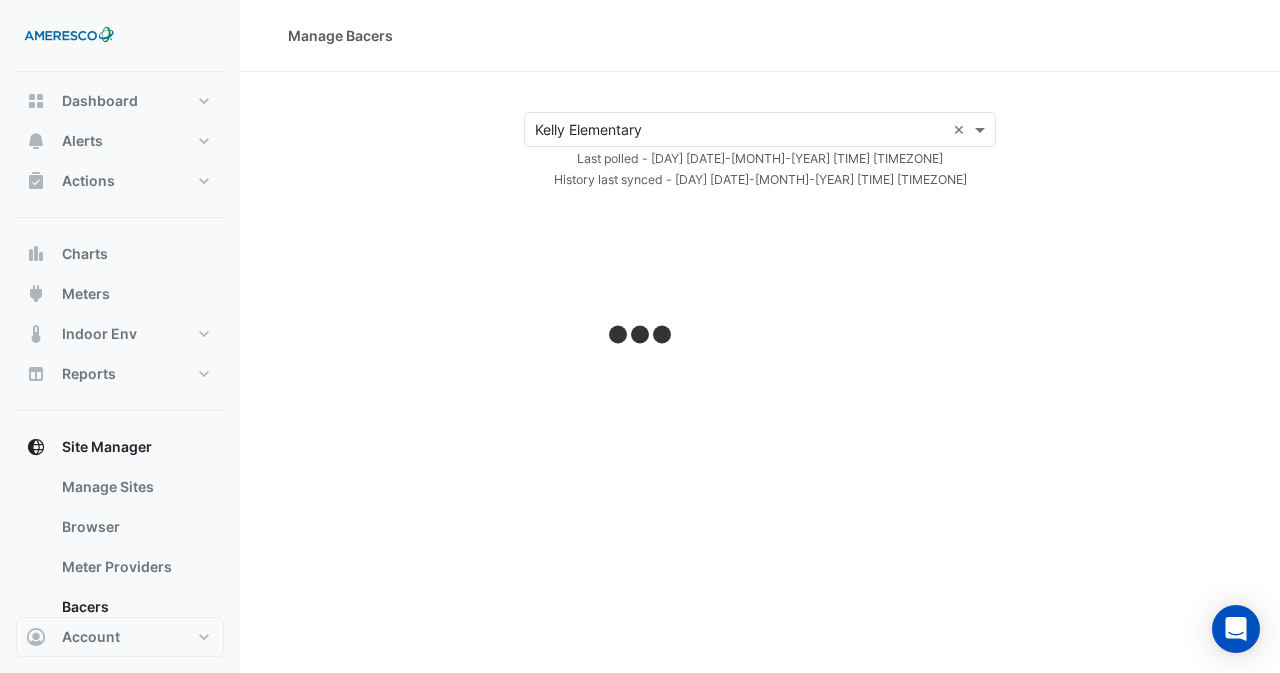 select on "**" 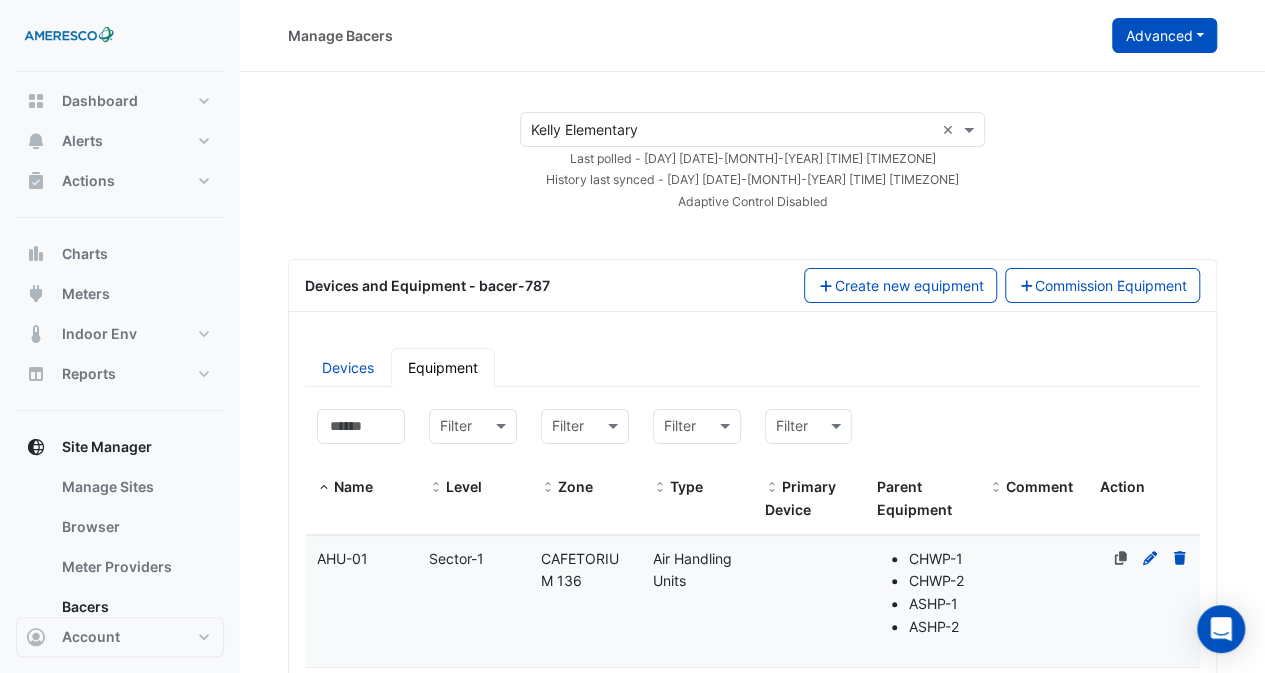 click on "Advanced" at bounding box center (1164, 35) 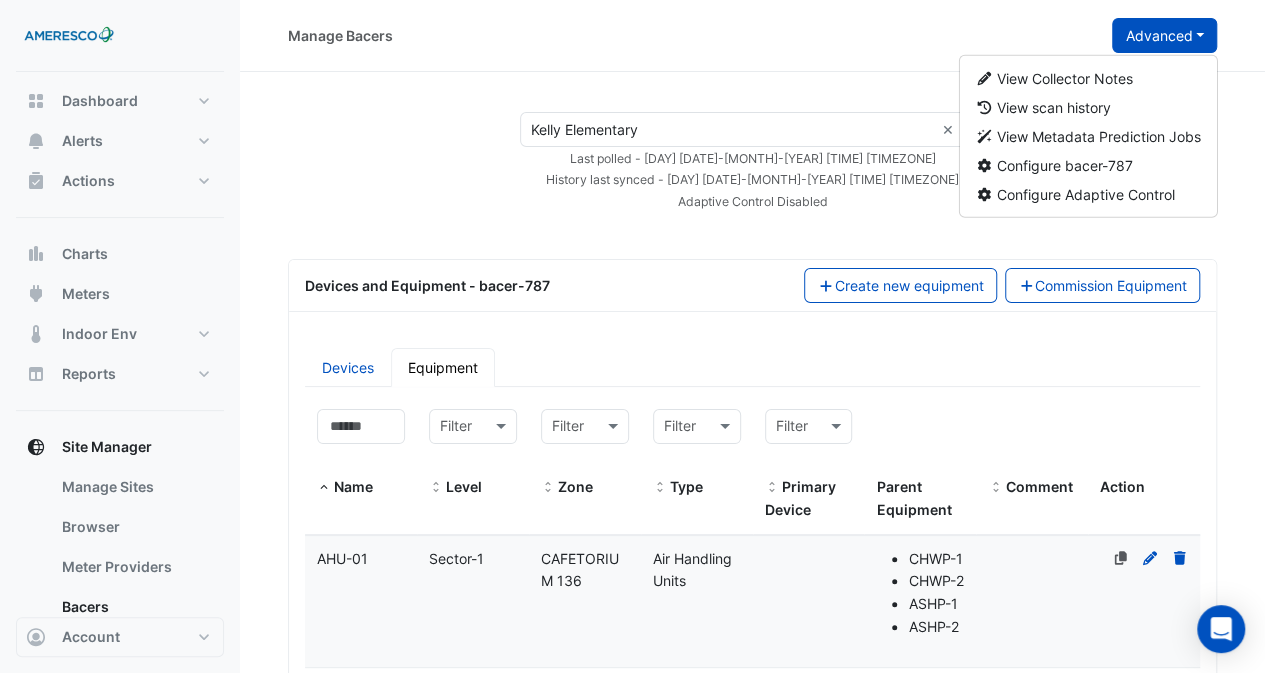 click on "Select a Site × Kelly Elementary ×
Last polled - [DAY] [DATE]-[MONTH]-[YEAR] [TIME] [TIMEZONE]
History last synced - [DAY] [DATE]-[MONTH]-[YEAR] [TIME] [TIMEZONE]
Adaptive Control Disabled
Devices and Equipment - bacer-787
Create new equipment
Commission Equipment" 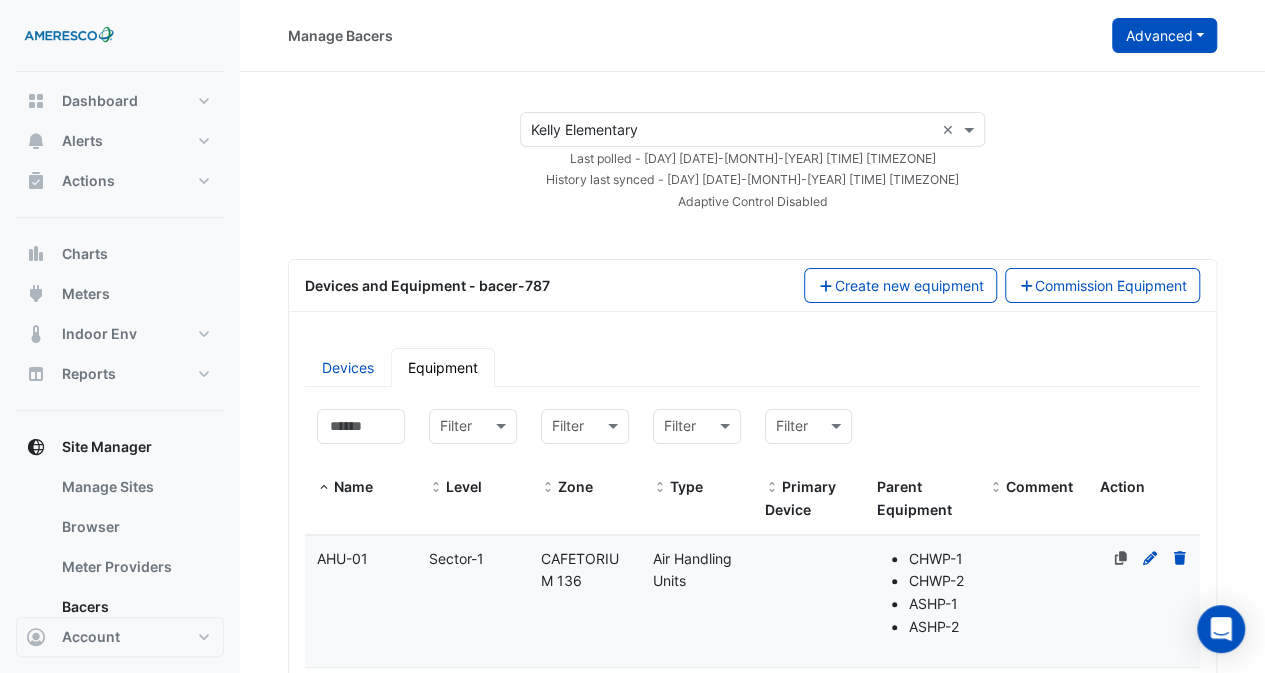 click on "Advanced" at bounding box center [1164, 35] 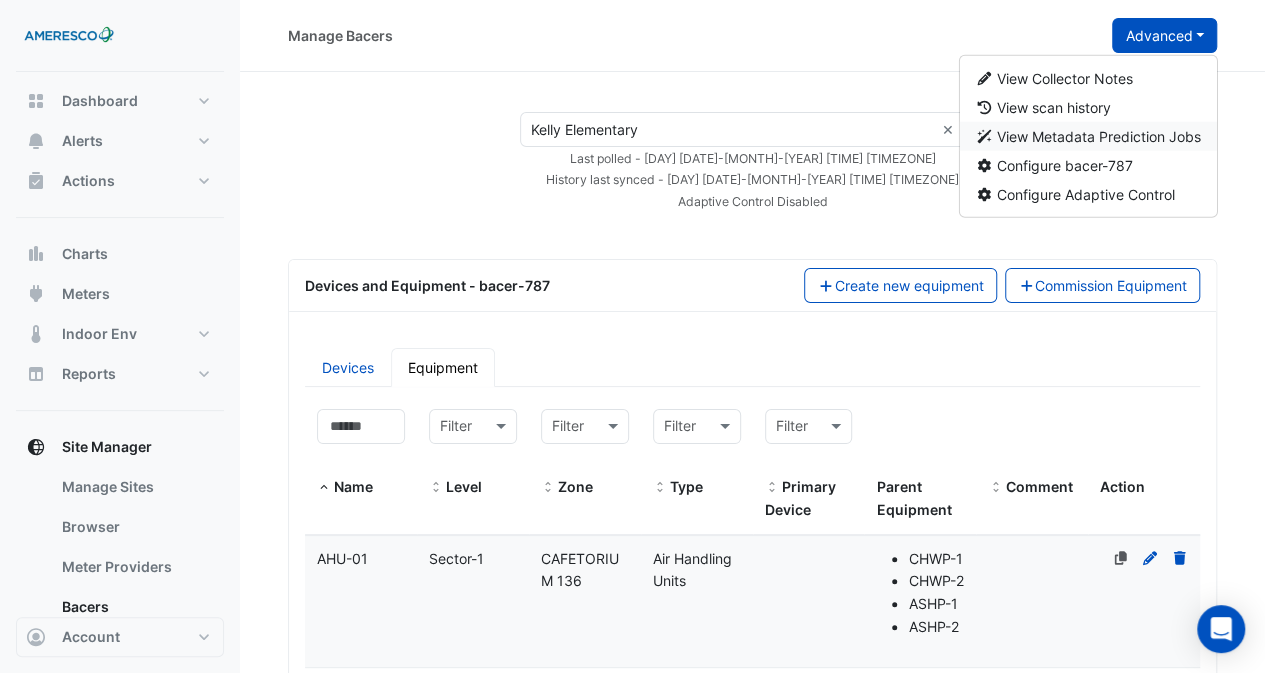 click on "View Metadata Prediction Jobs" 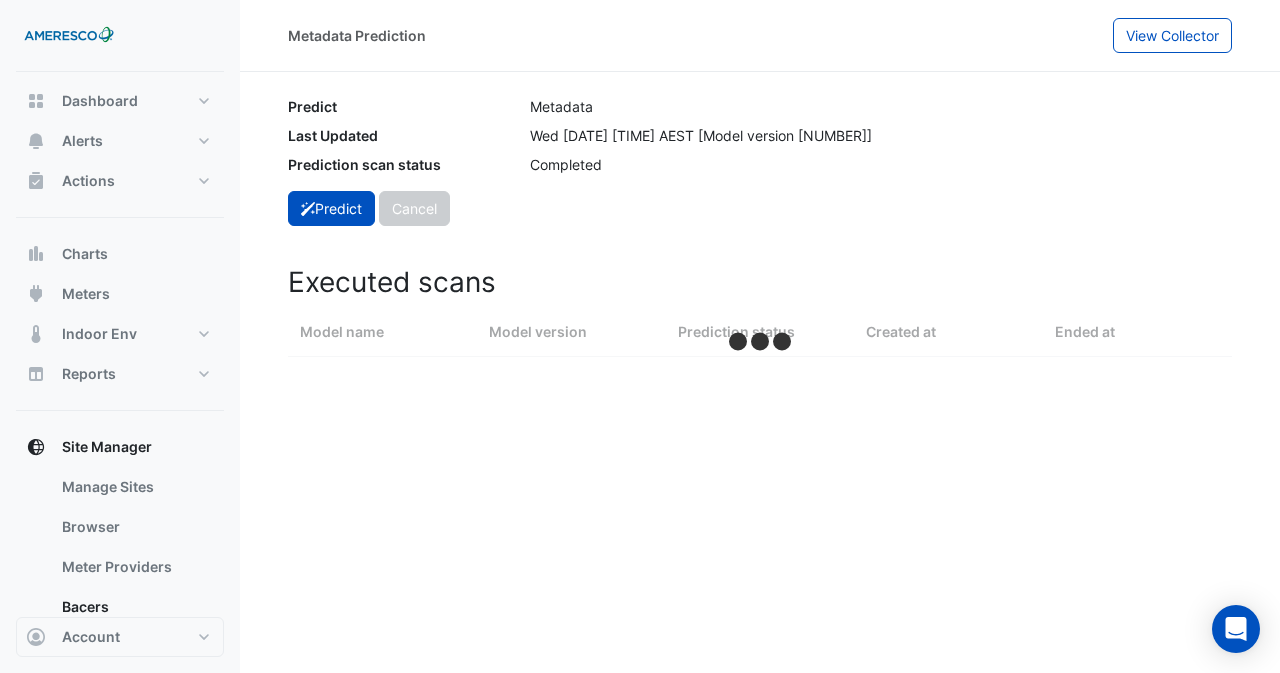 select on "**" 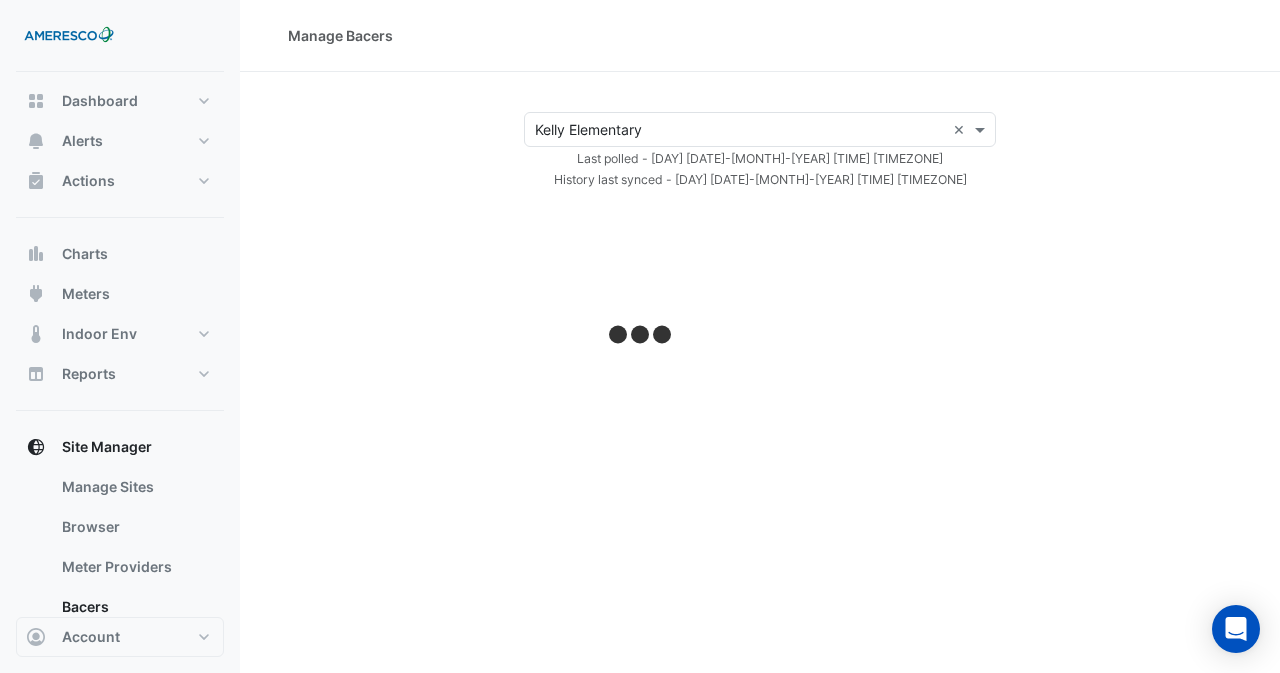 select on "**" 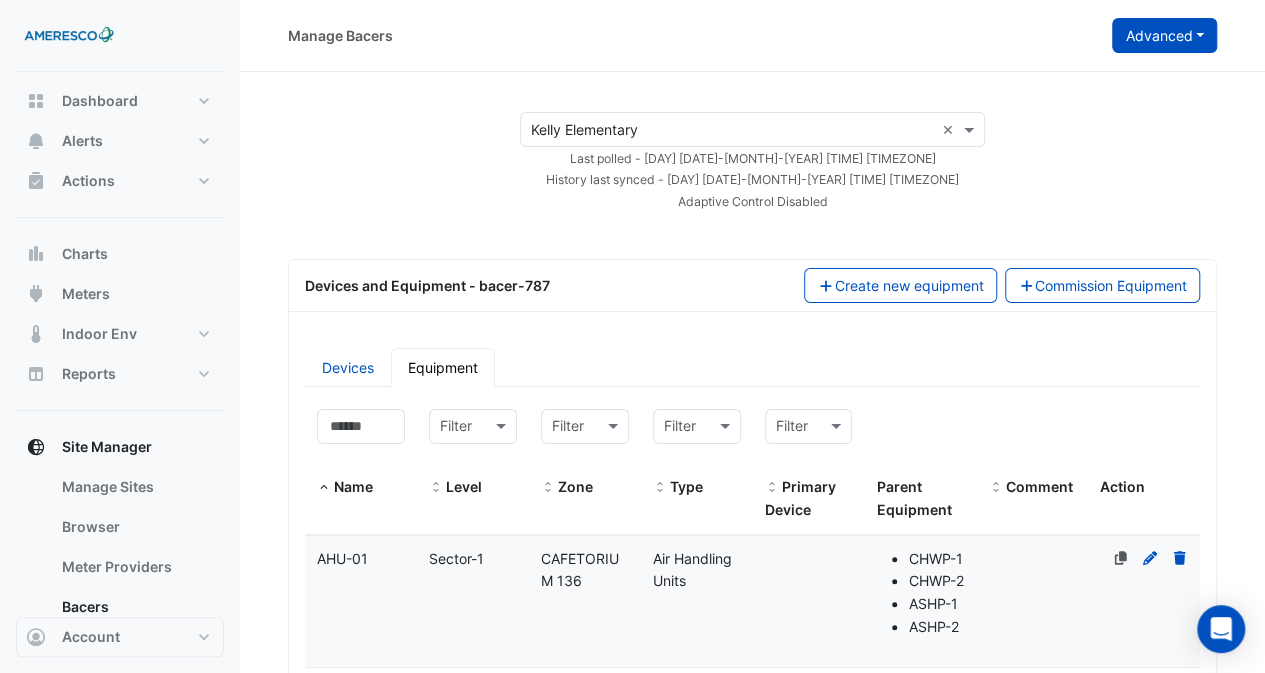 click on "Advanced" at bounding box center (1164, 35) 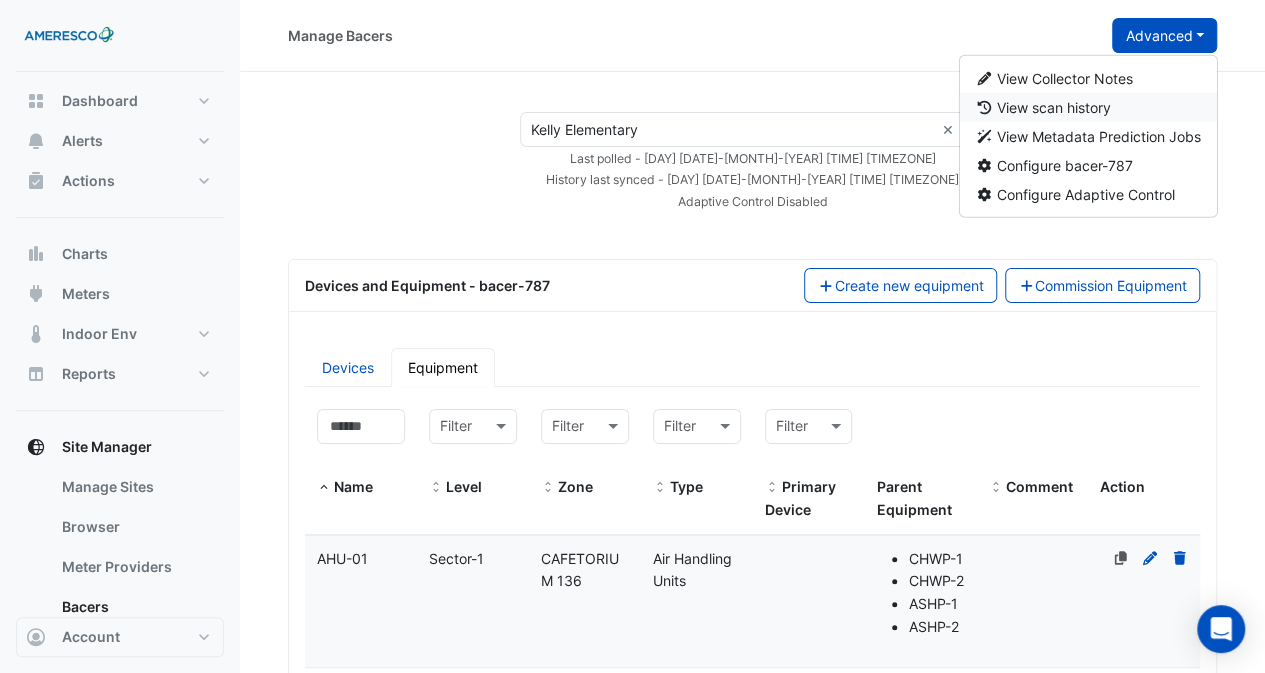 click 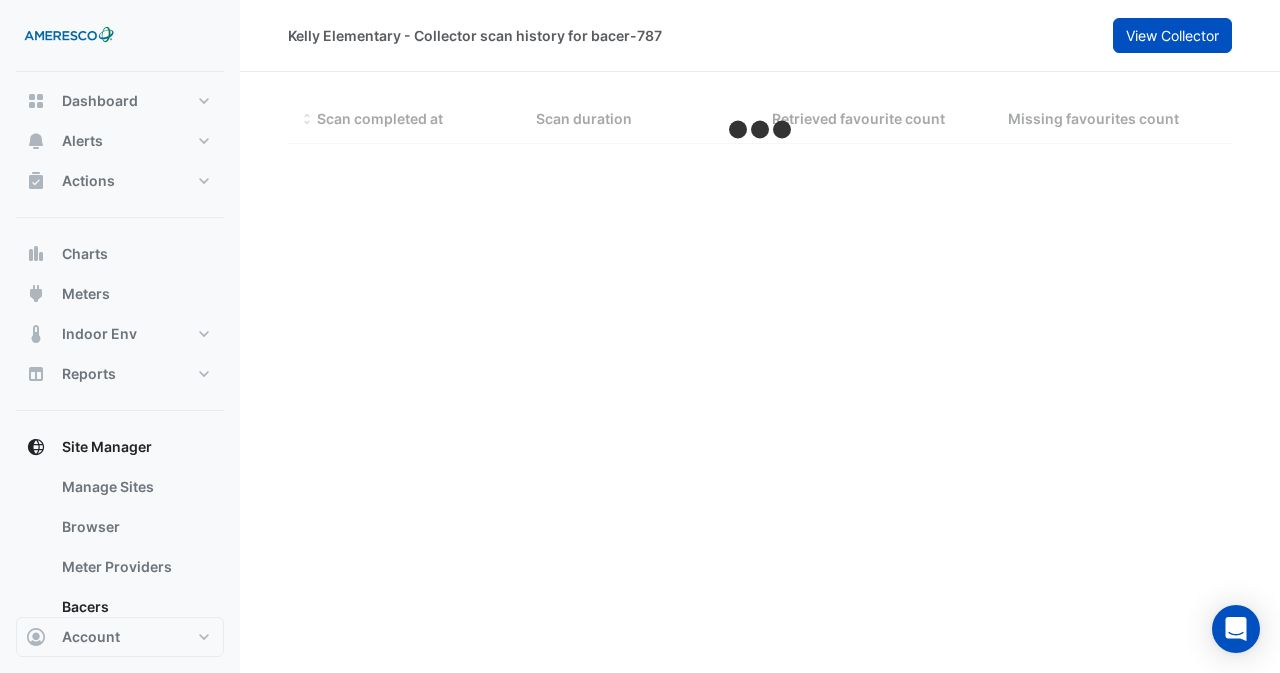 select on "**" 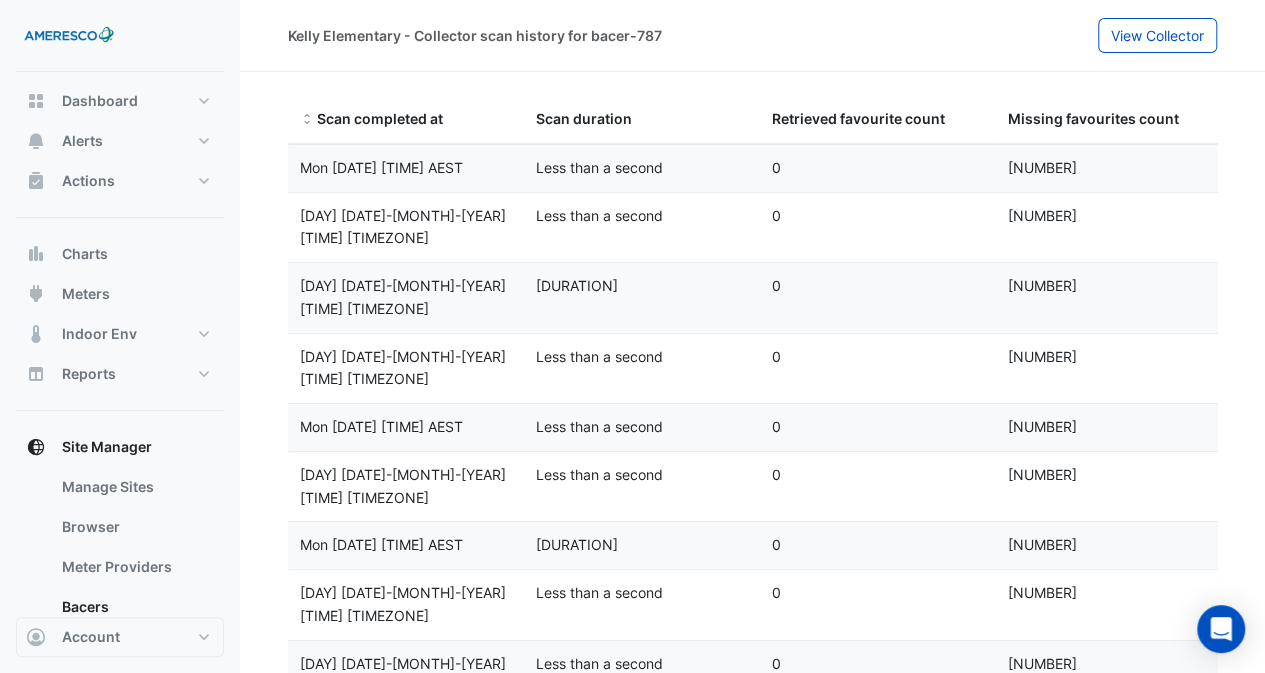 click on "0" 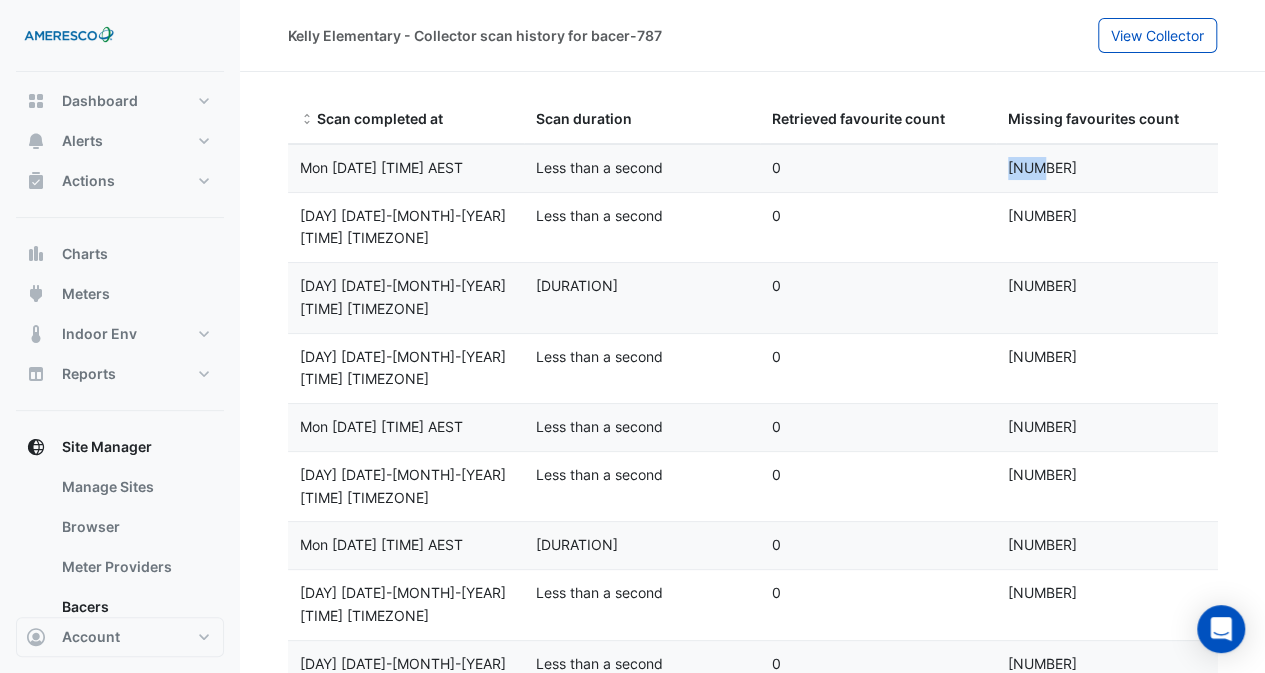 drag, startPoint x: 1126, startPoint y: 167, endPoint x: 974, endPoint y: 152, distance: 152.73834 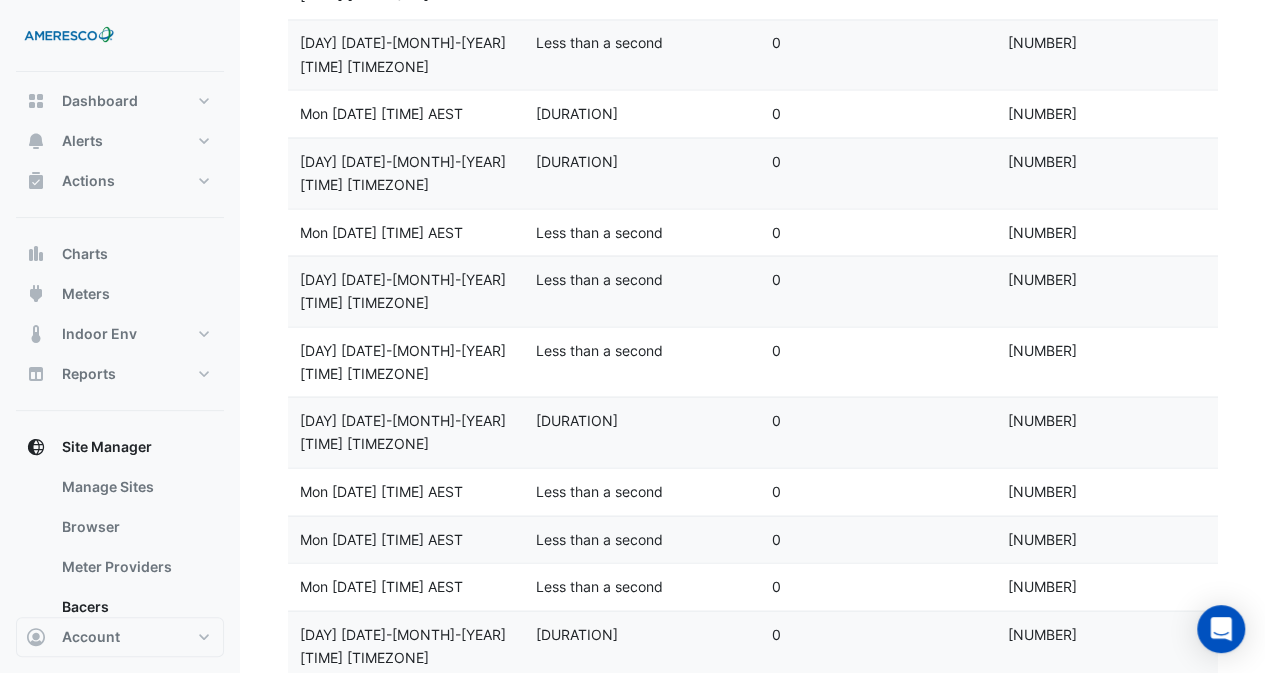 scroll, scrollTop: 1895, scrollLeft: 0, axis: vertical 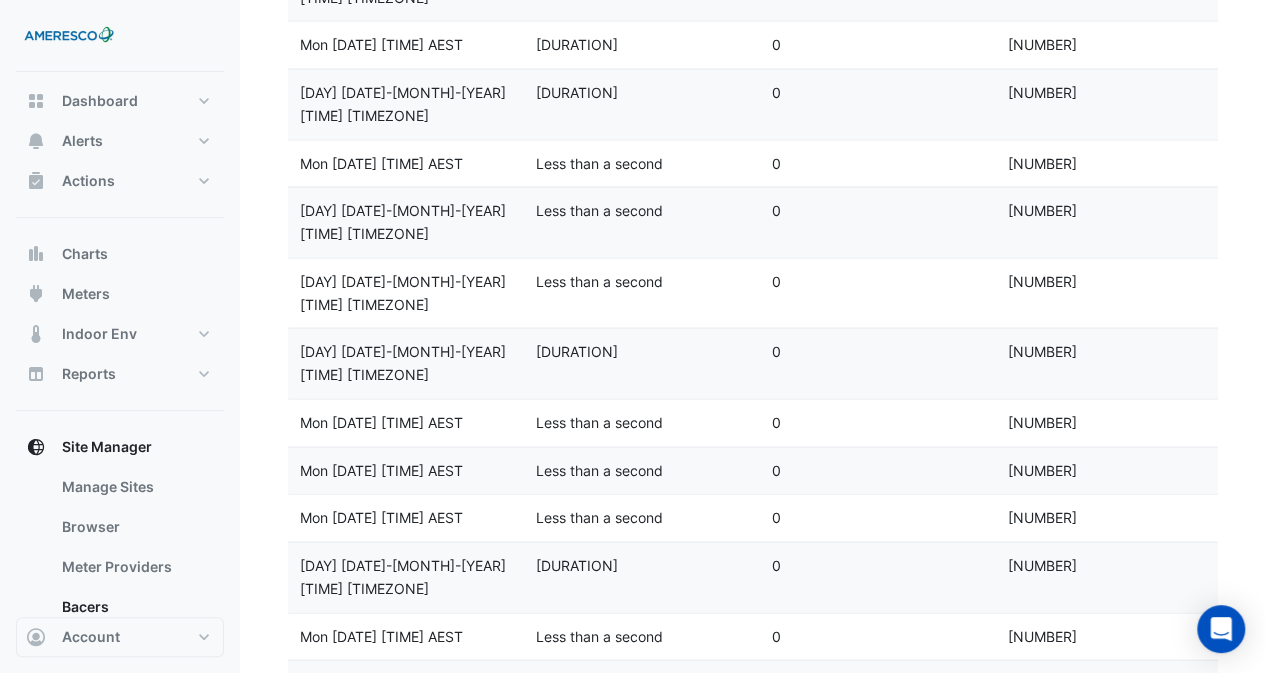 click on "** ** ** ***" 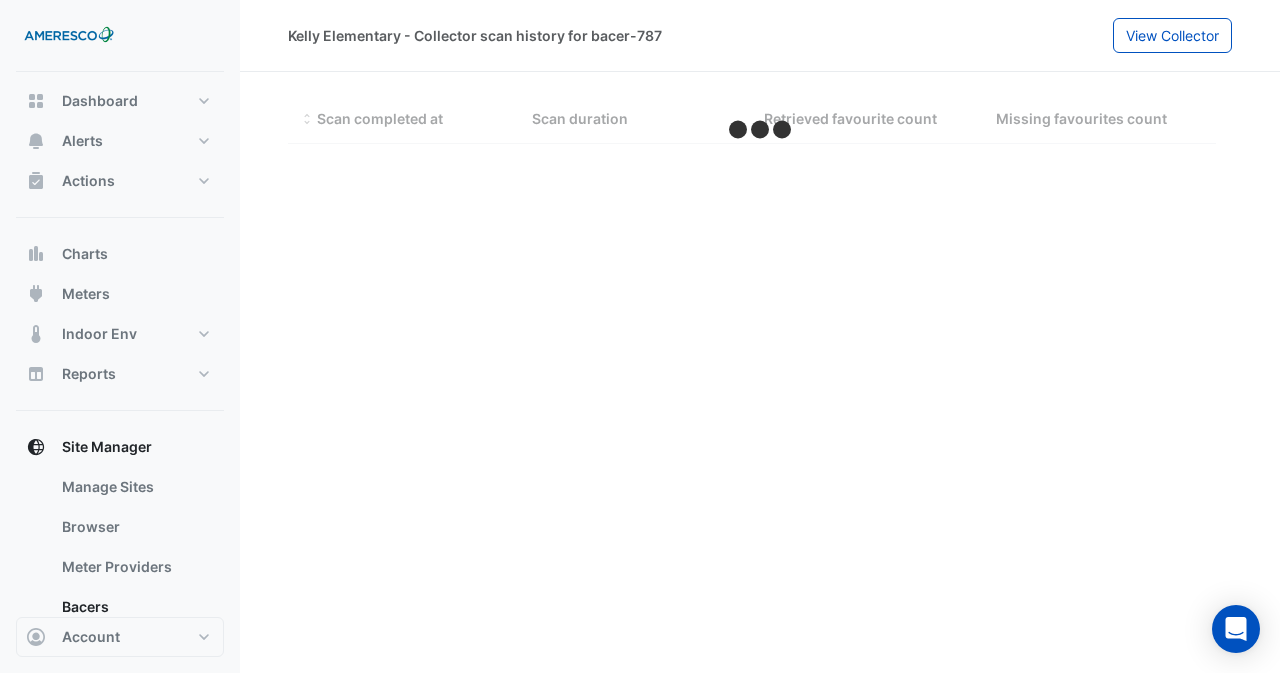 select on "**" 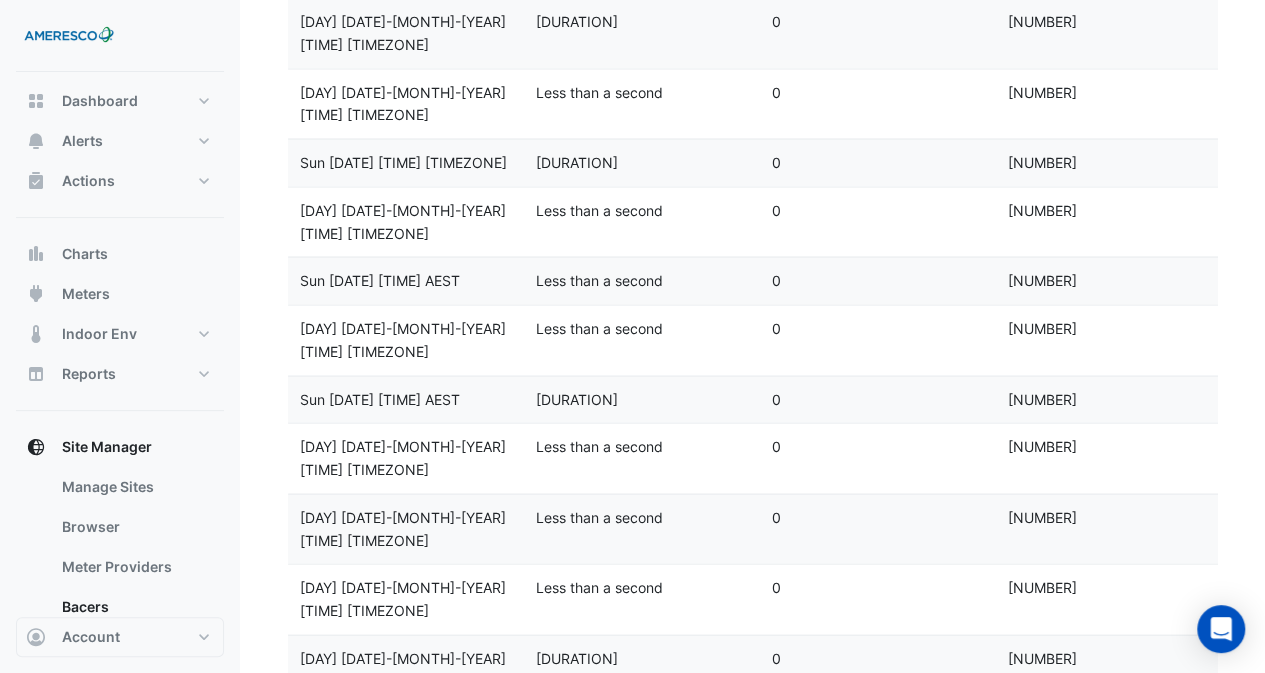 scroll, scrollTop: 1895, scrollLeft: 0, axis: vertical 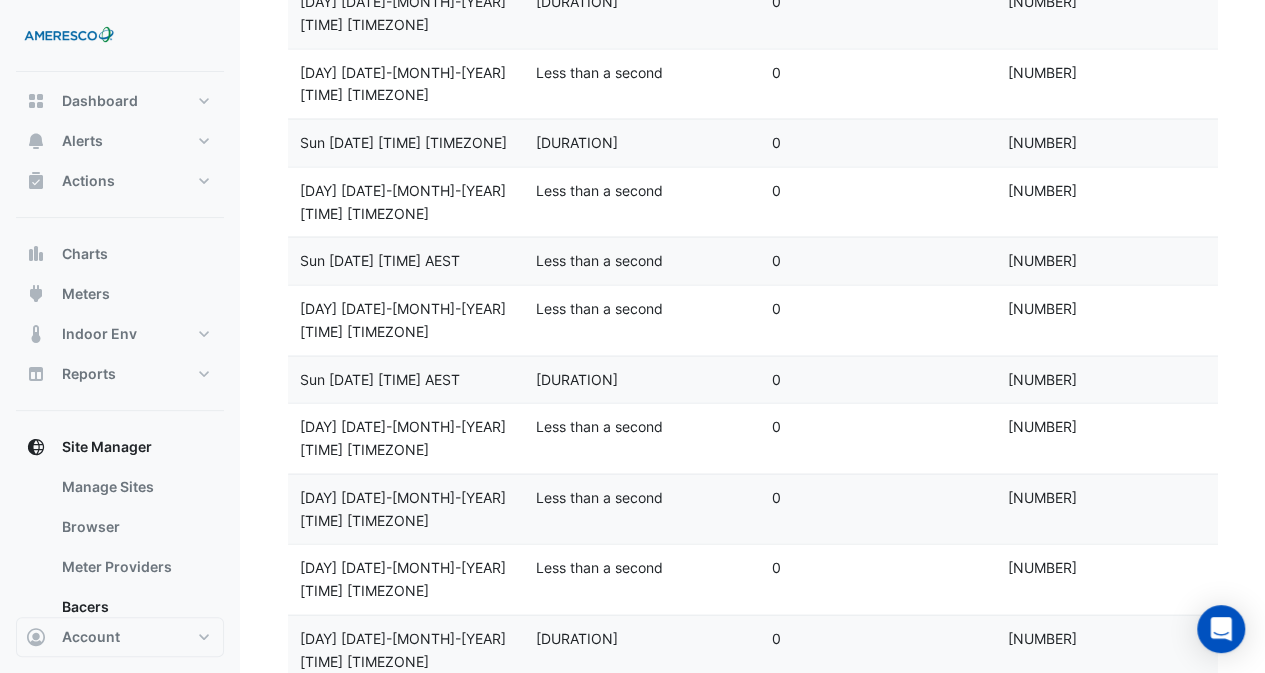 click 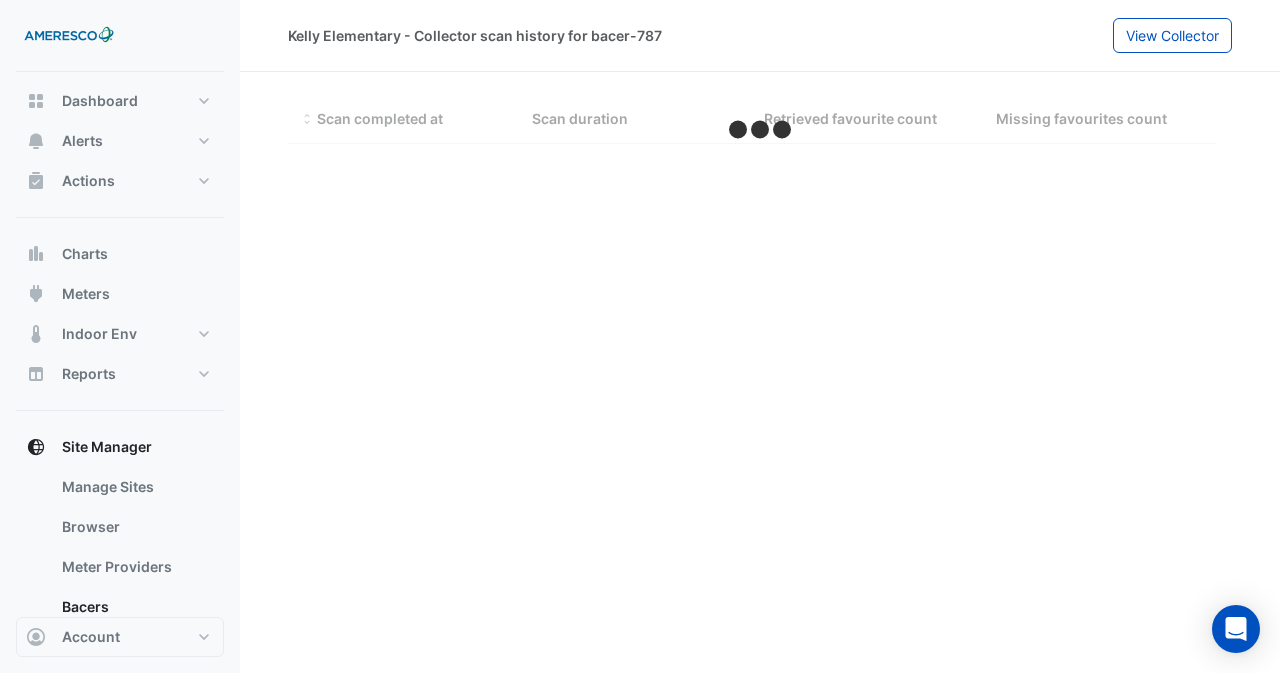 select on "**" 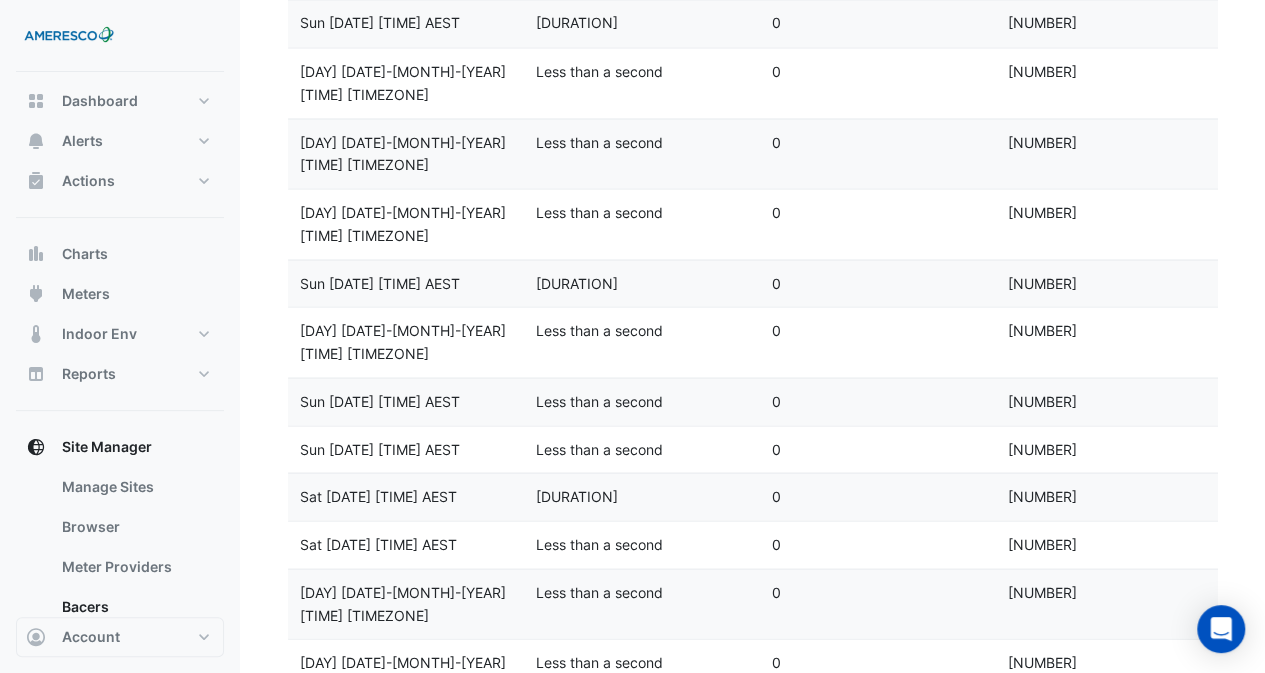 scroll, scrollTop: 1895, scrollLeft: 0, axis: vertical 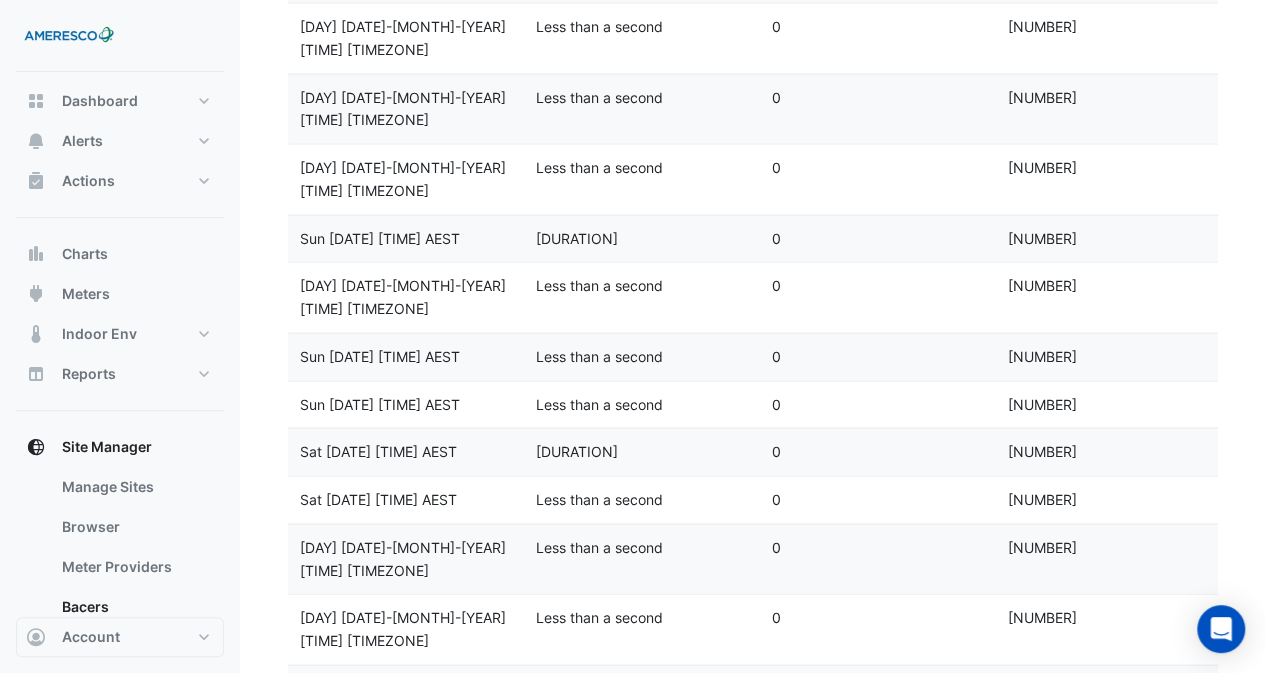 click 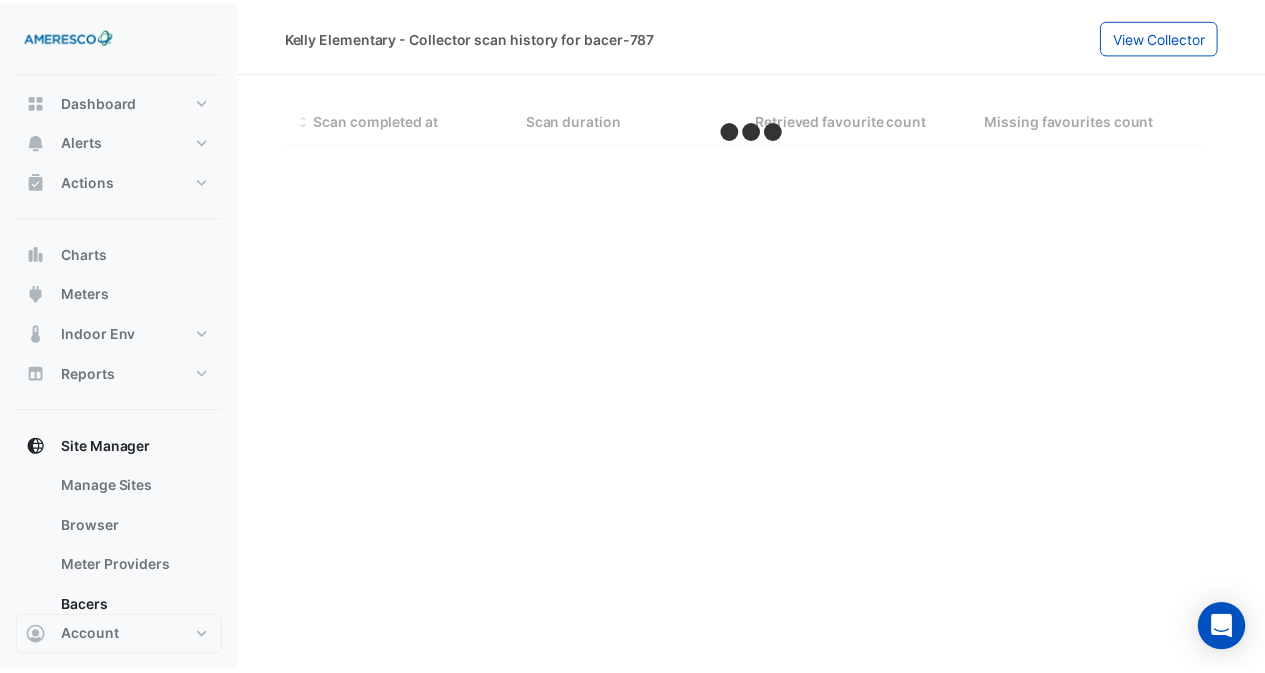 select on "**" 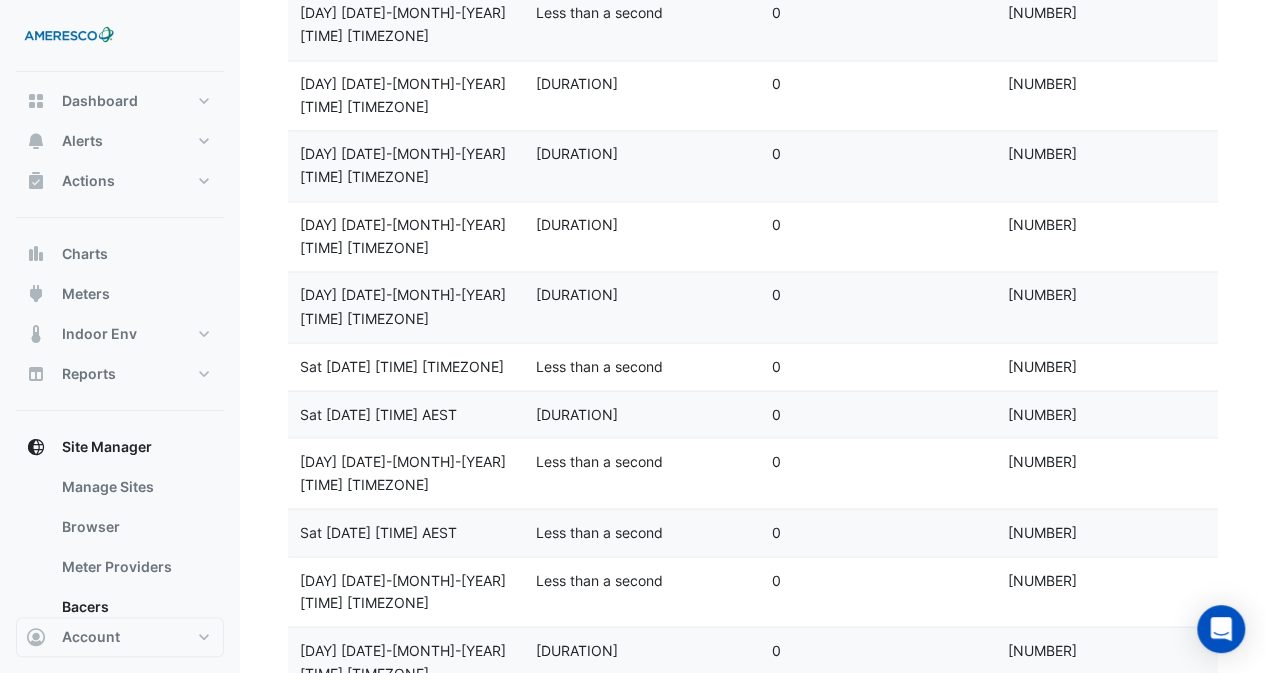 scroll, scrollTop: 1895, scrollLeft: 0, axis: vertical 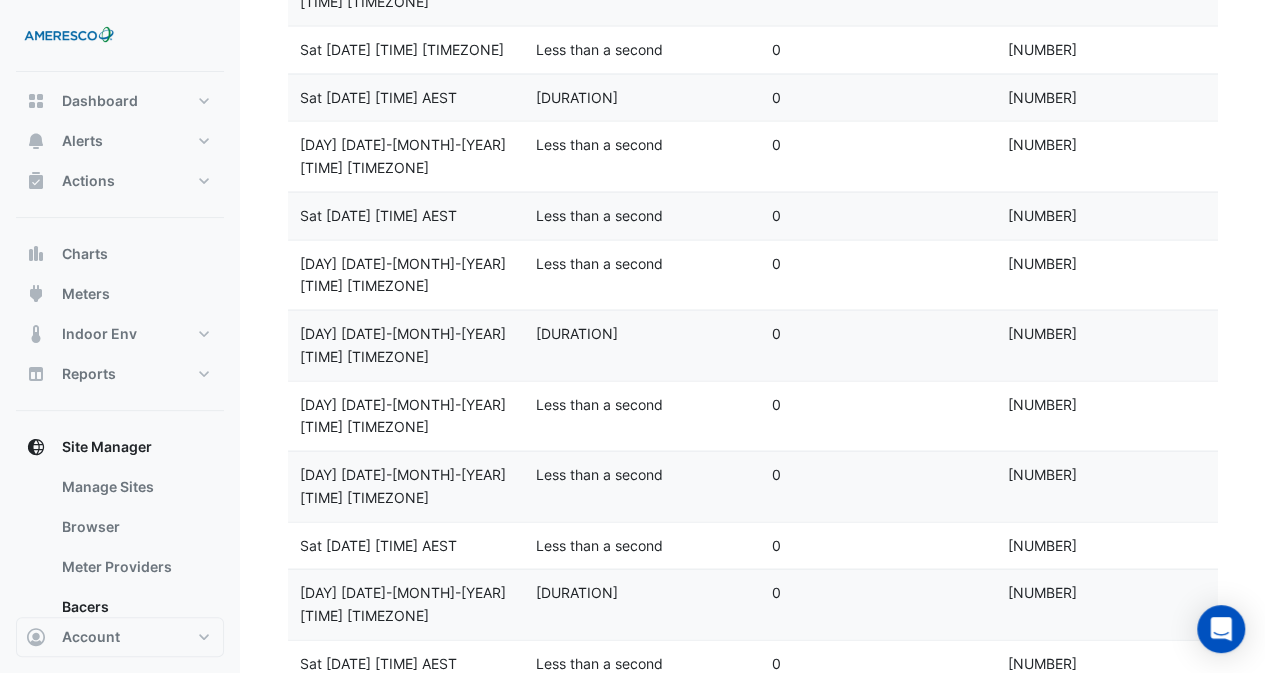 click 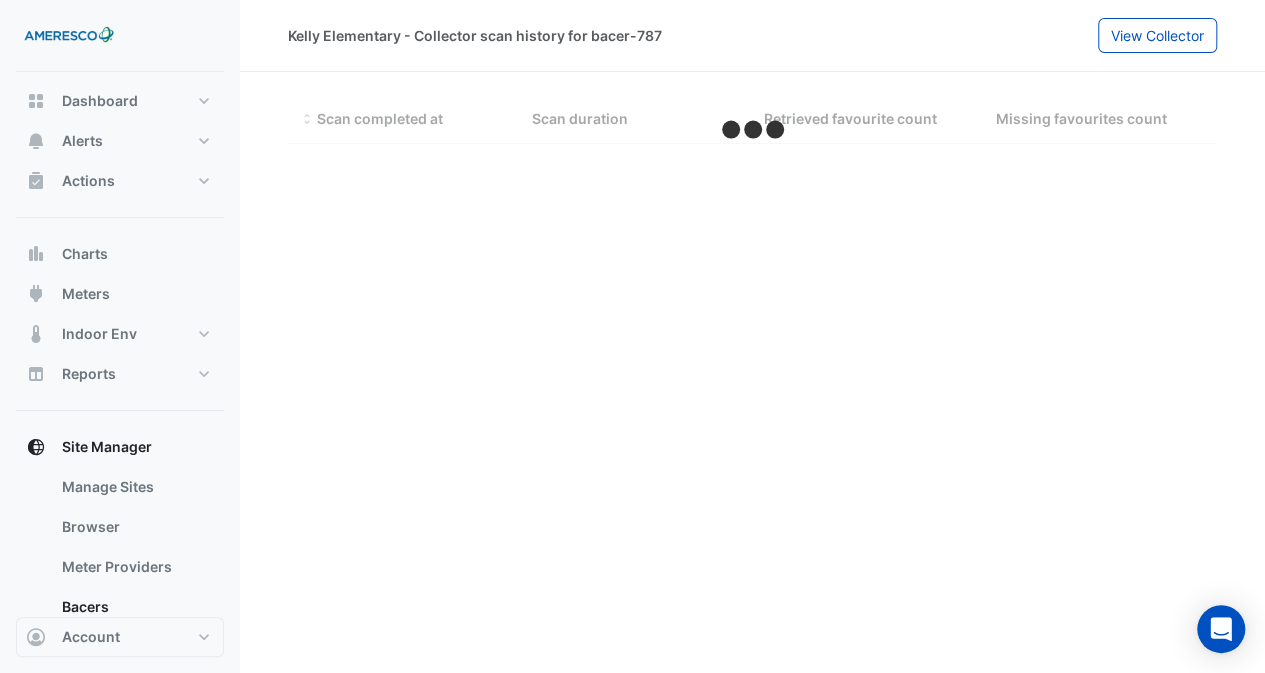 scroll, scrollTop: 0, scrollLeft: 0, axis: both 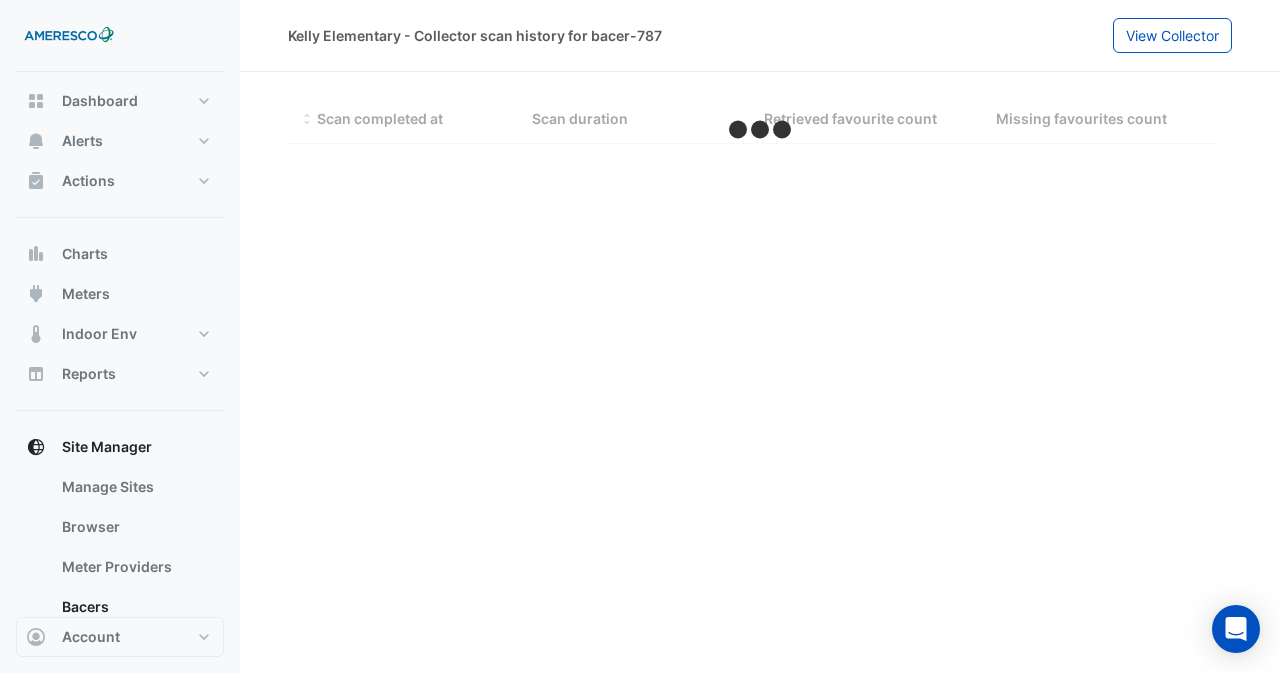 select on "**" 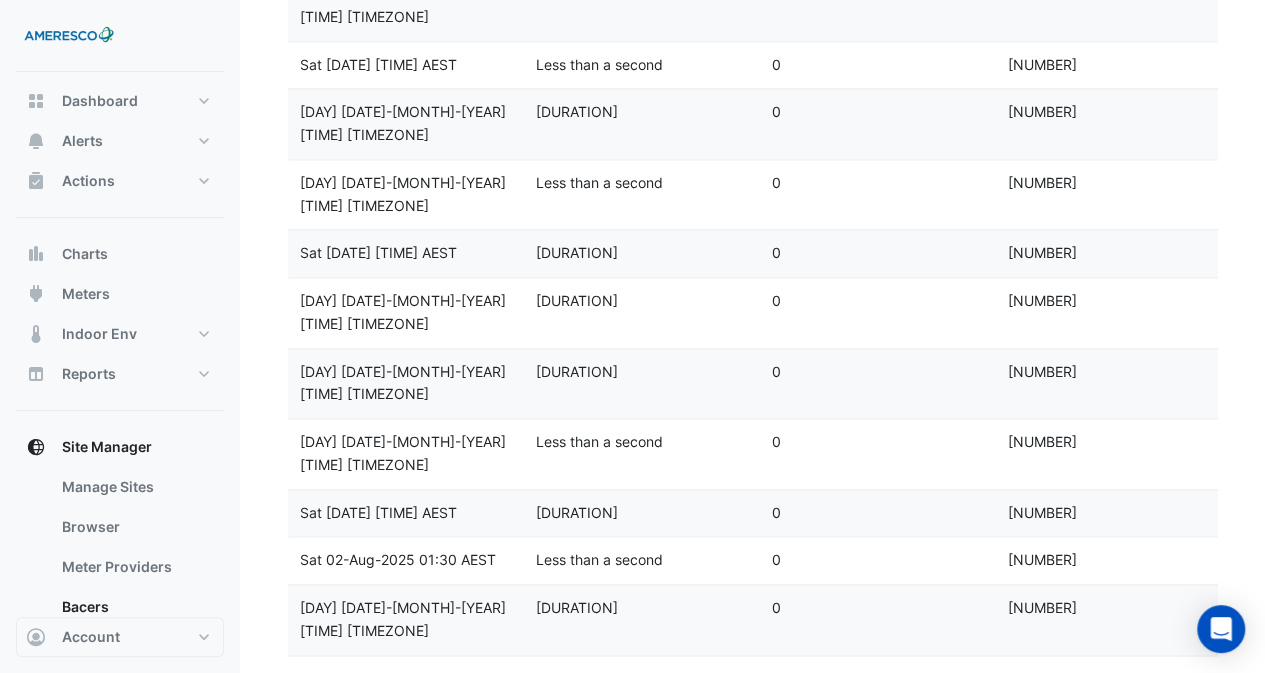 scroll, scrollTop: 1495, scrollLeft: 0, axis: vertical 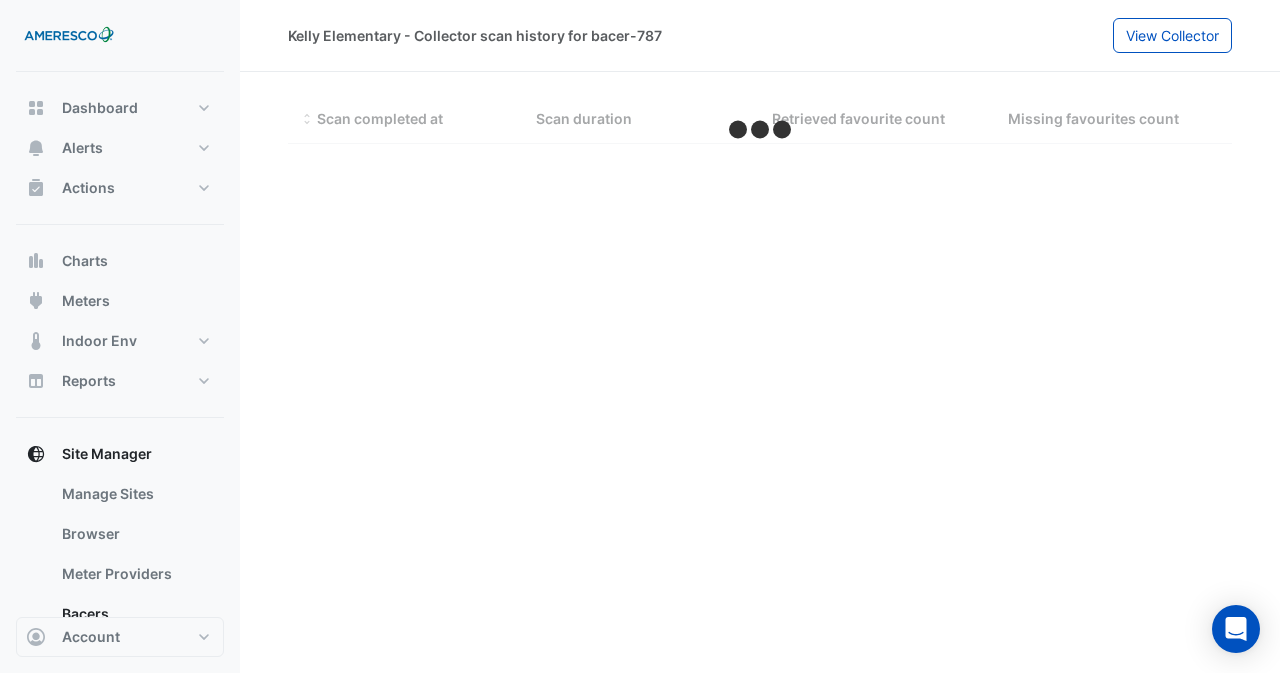 select on "**" 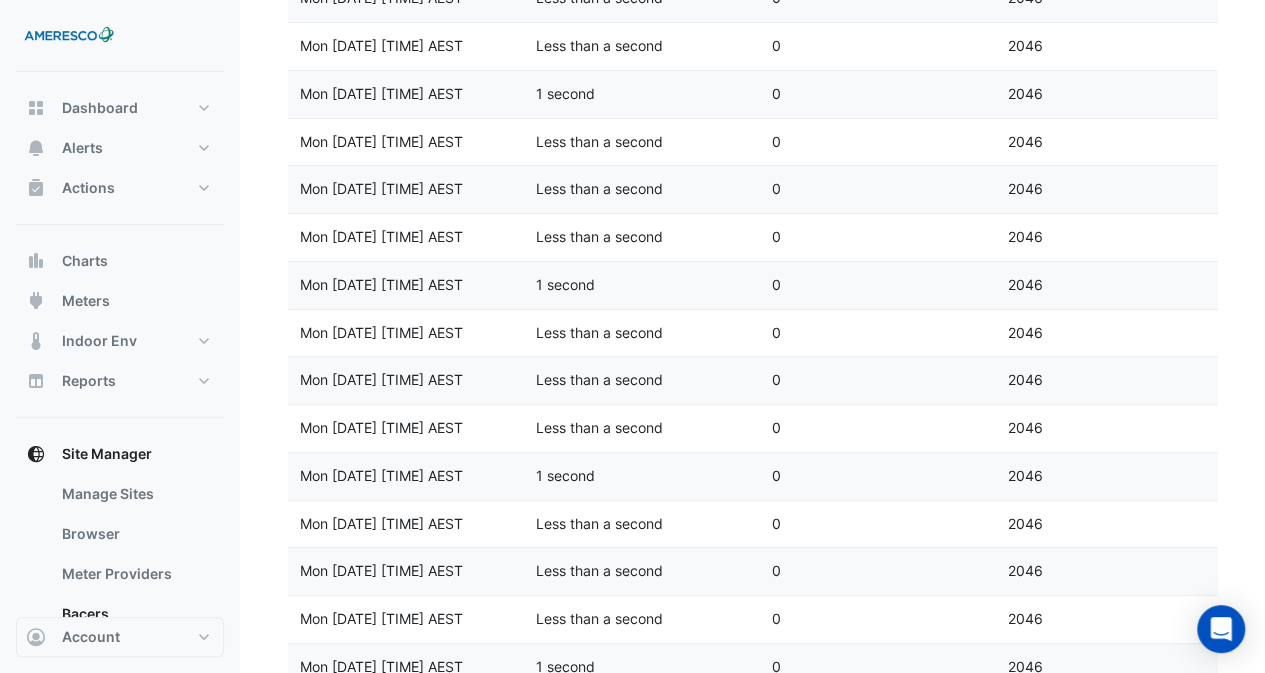 scroll, scrollTop: 0, scrollLeft: 0, axis: both 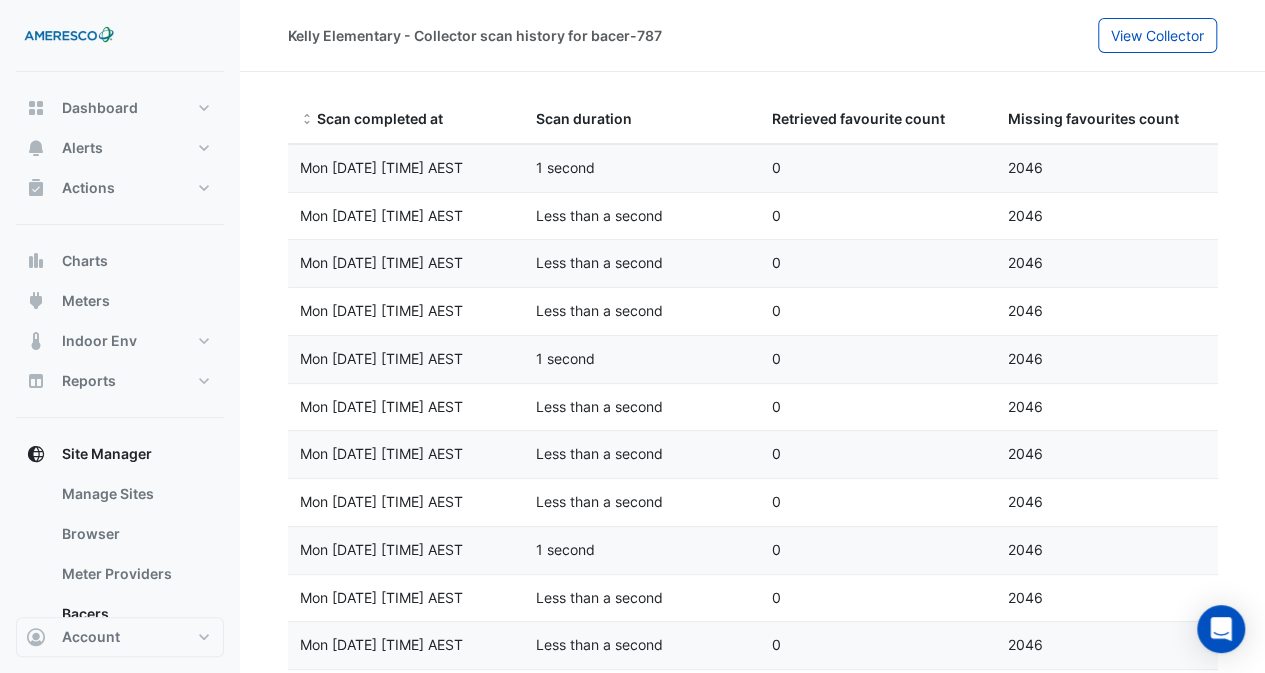 drag, startPoint x: 1023, startPoint y: 177, endPoint x: 1022, endPoint y: 153, distance: 24.020824 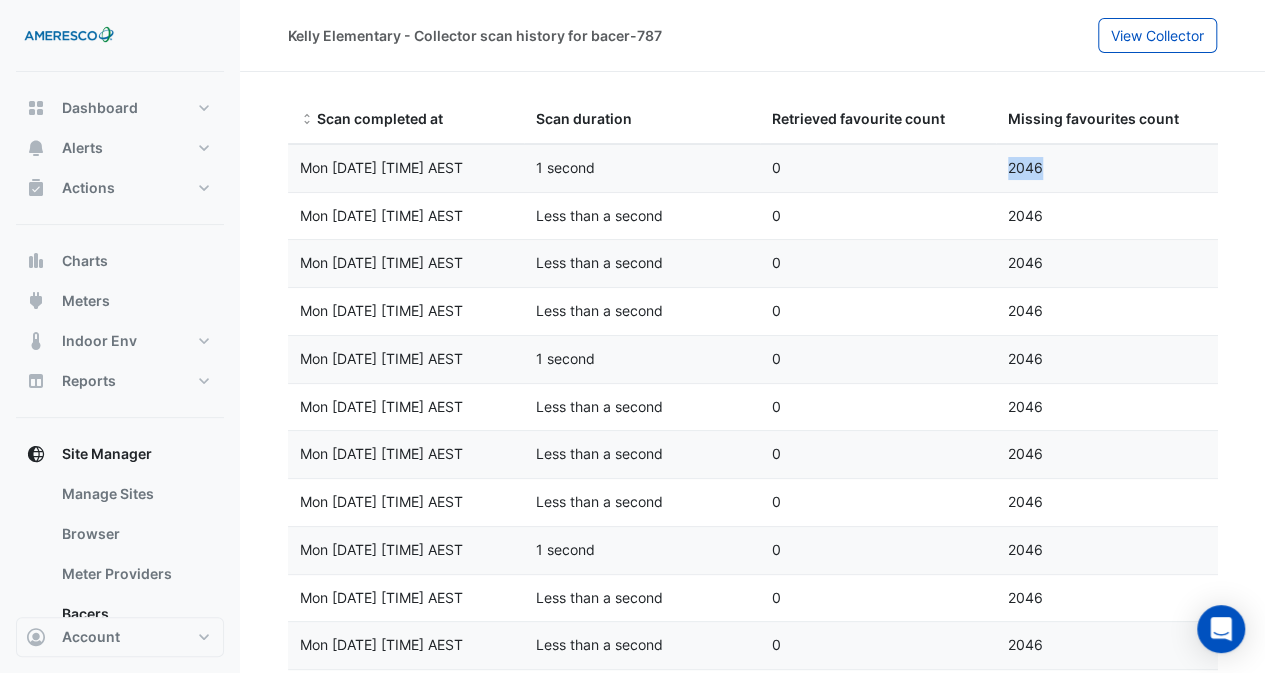 click on "2046" 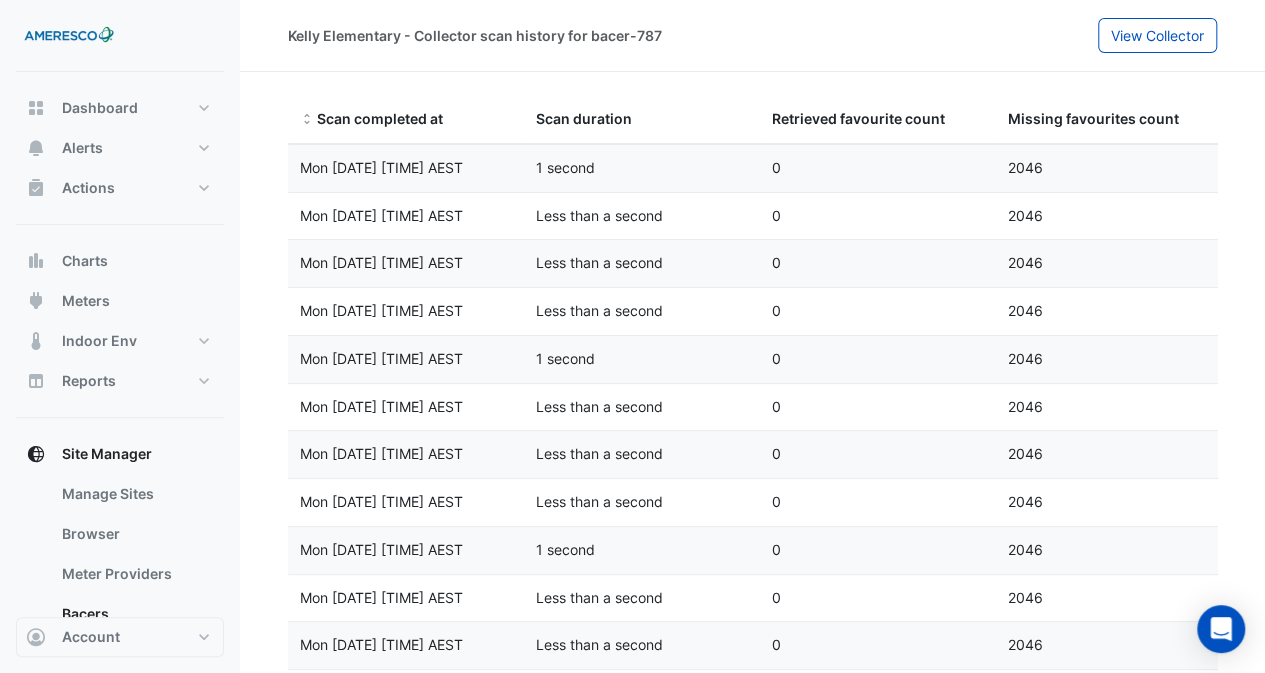click on "Scan completed at
Scan duration
Retrieved favourite count
Missing favourites count
Scan completed at
Mon 04-Aug-2025 10:45 AEST
Scan duration
1 second
Retrieved favourite count
0
Missing favourites count
2046
Scan completed at
Mon 04-Aug-2025 10:30 AEST
Scan duration
Less than a second
Retrieved favourite count
0
Missing favourites count" 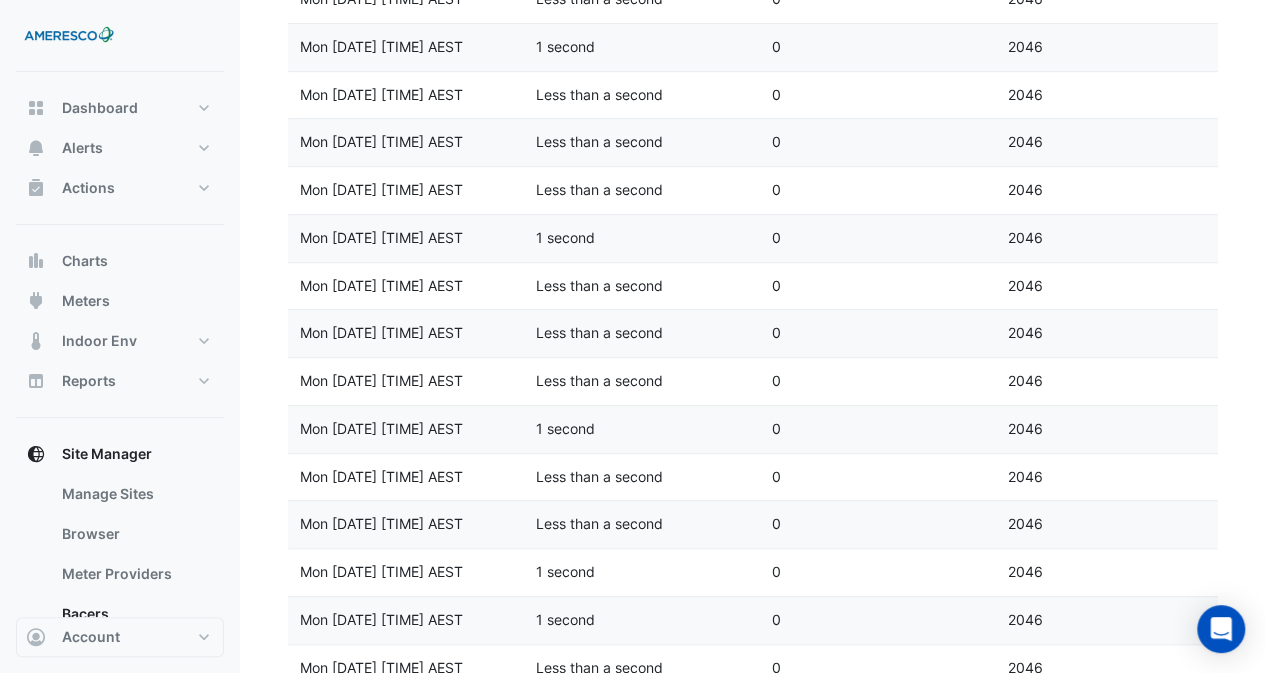 scroll, scrollTop: 0, scrollLeft: 0, axis: both 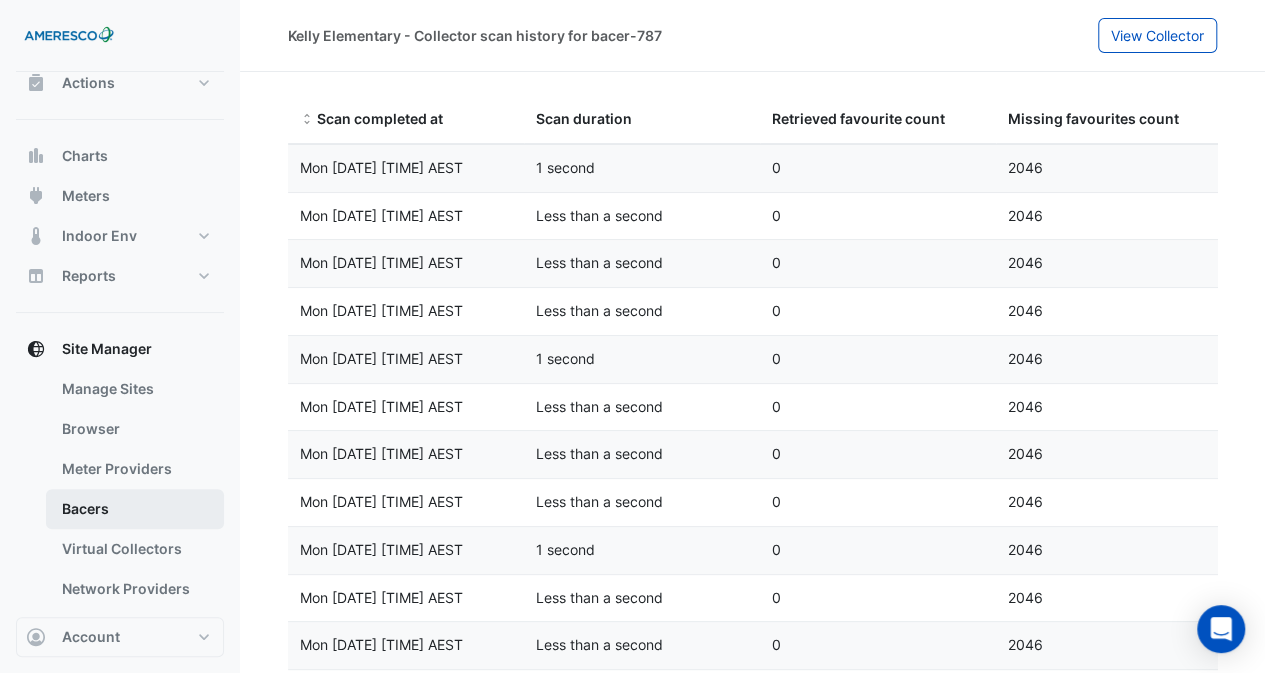 click on "Bacers" at bounding box center (135, 509) 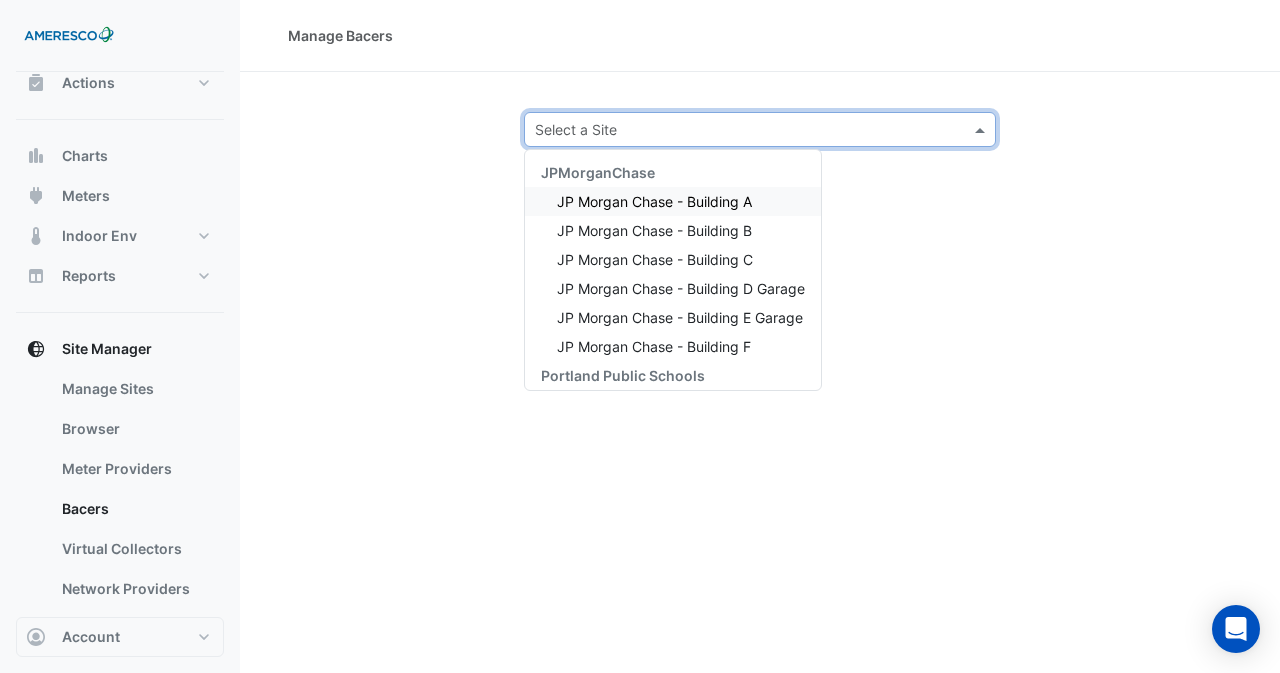 click on "Select a Site" 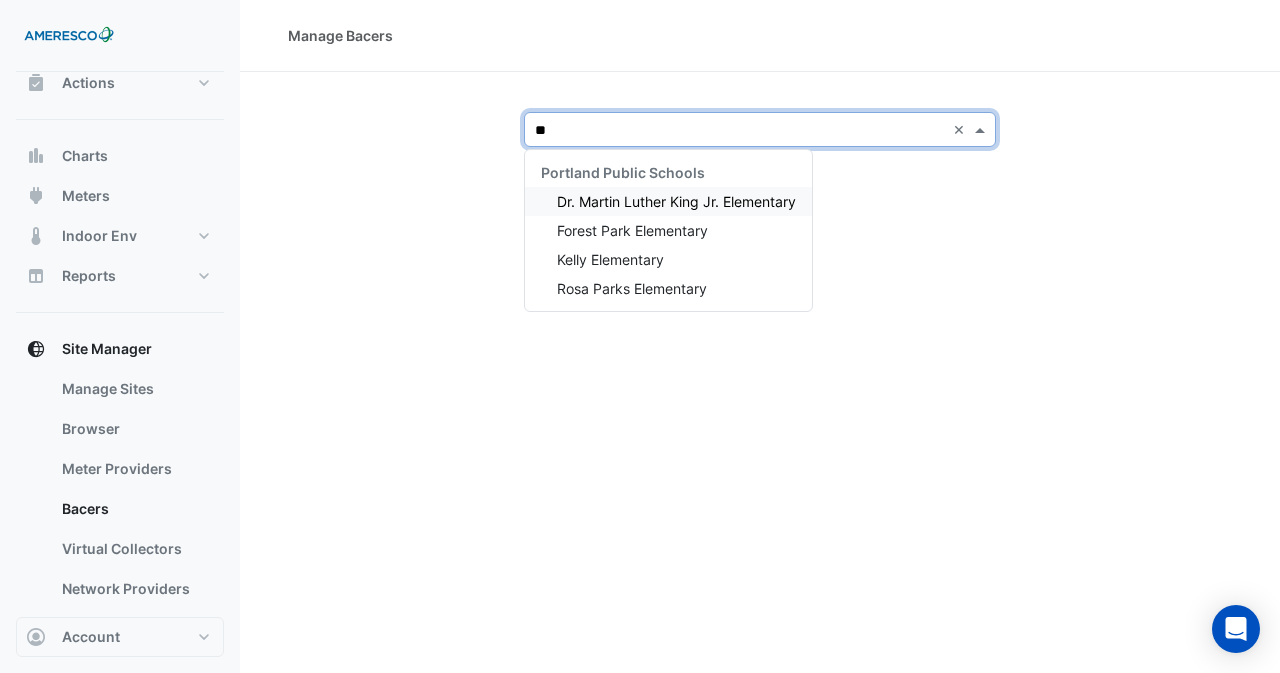 type on "***" 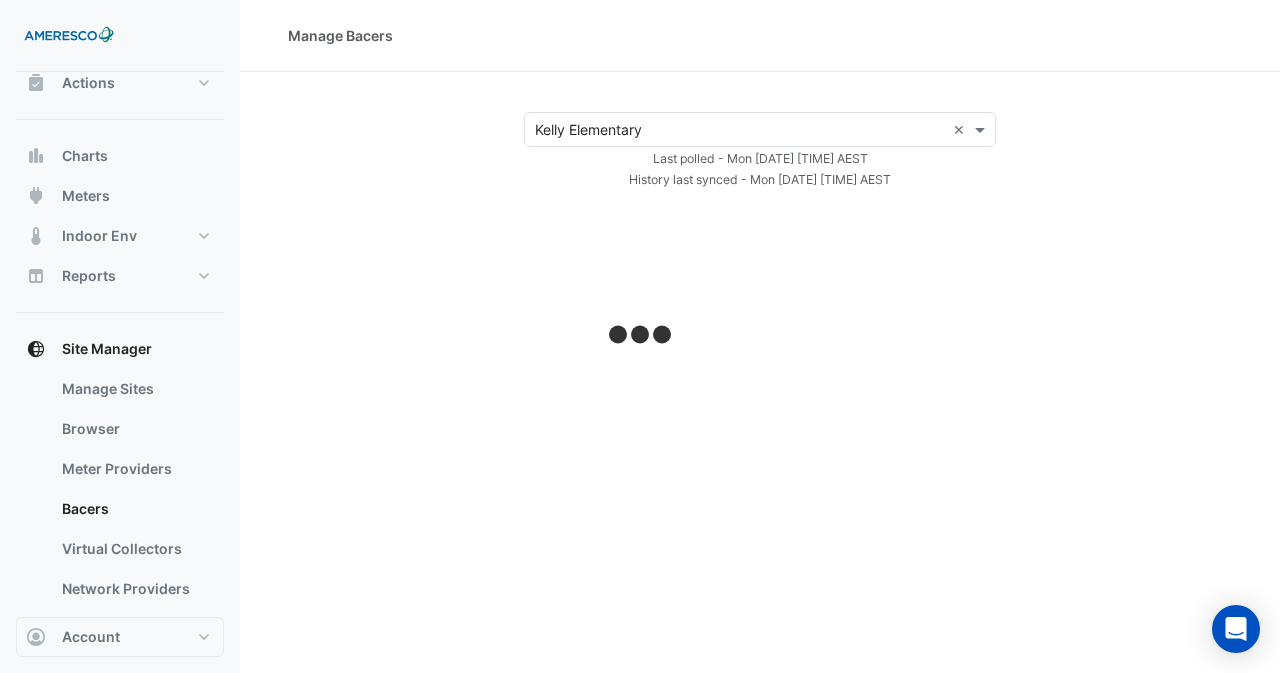 select on "**" 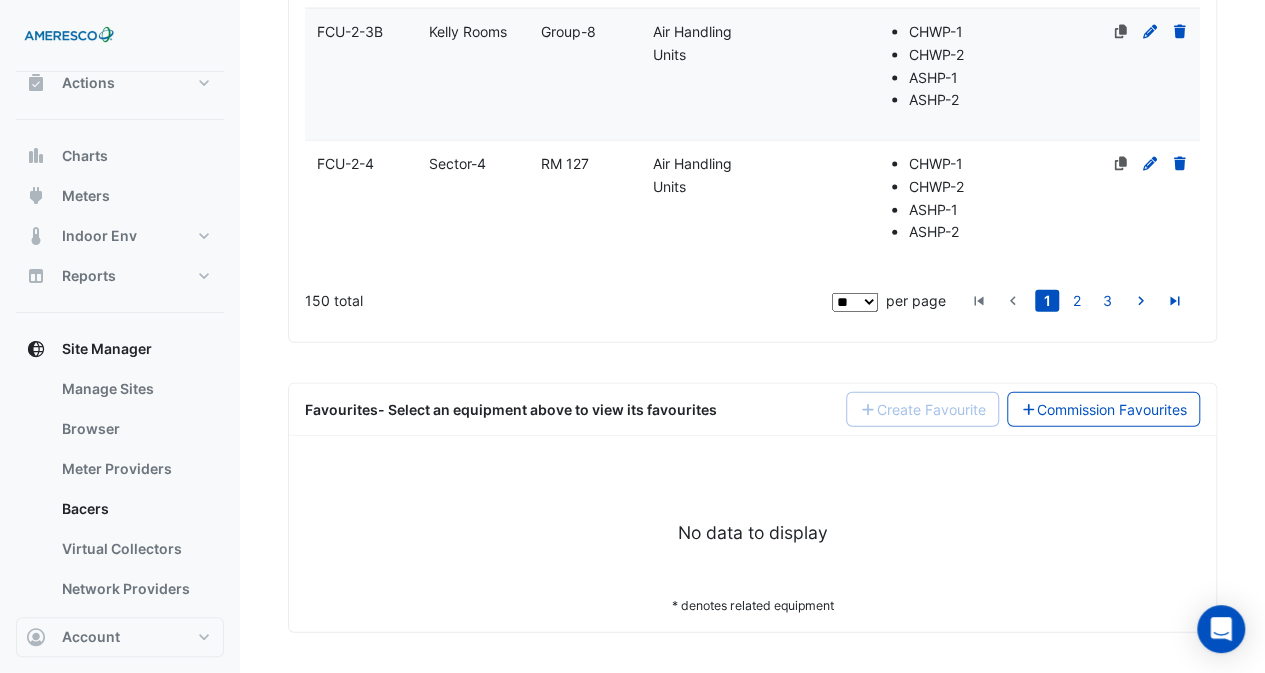scroll, scrollTop: 6422, scrollLeft: 0, axis: vertical 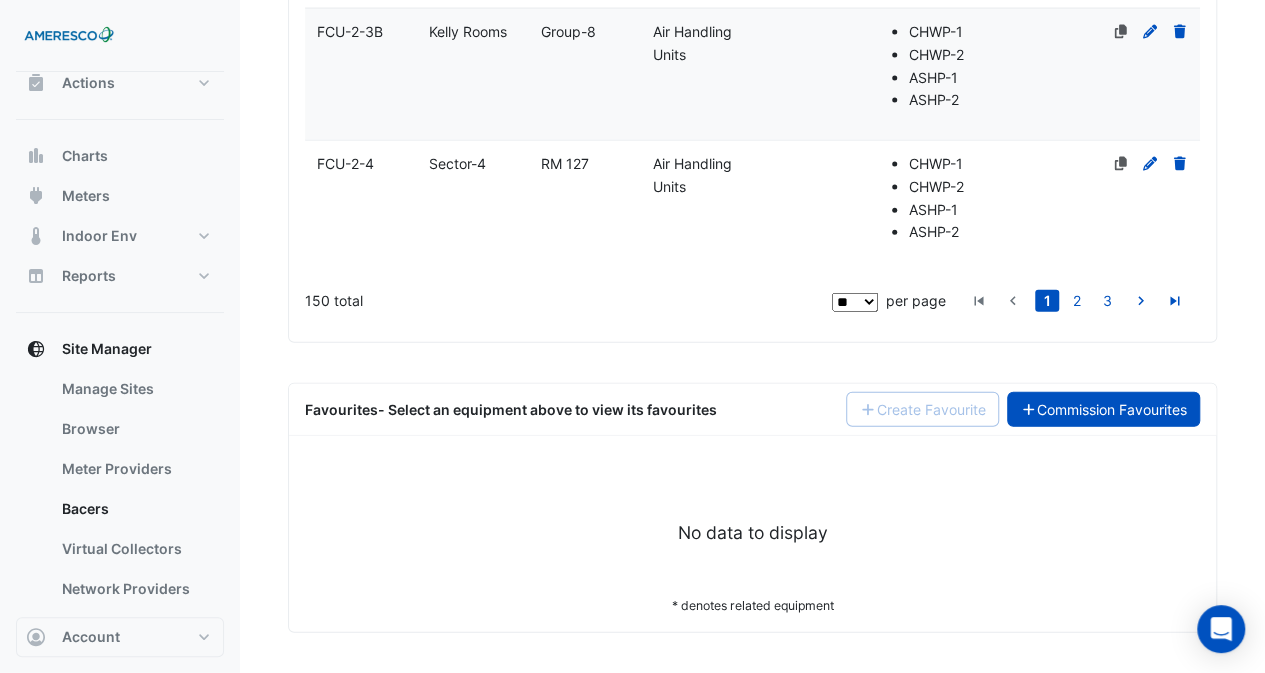 click on "Commission Favourites" 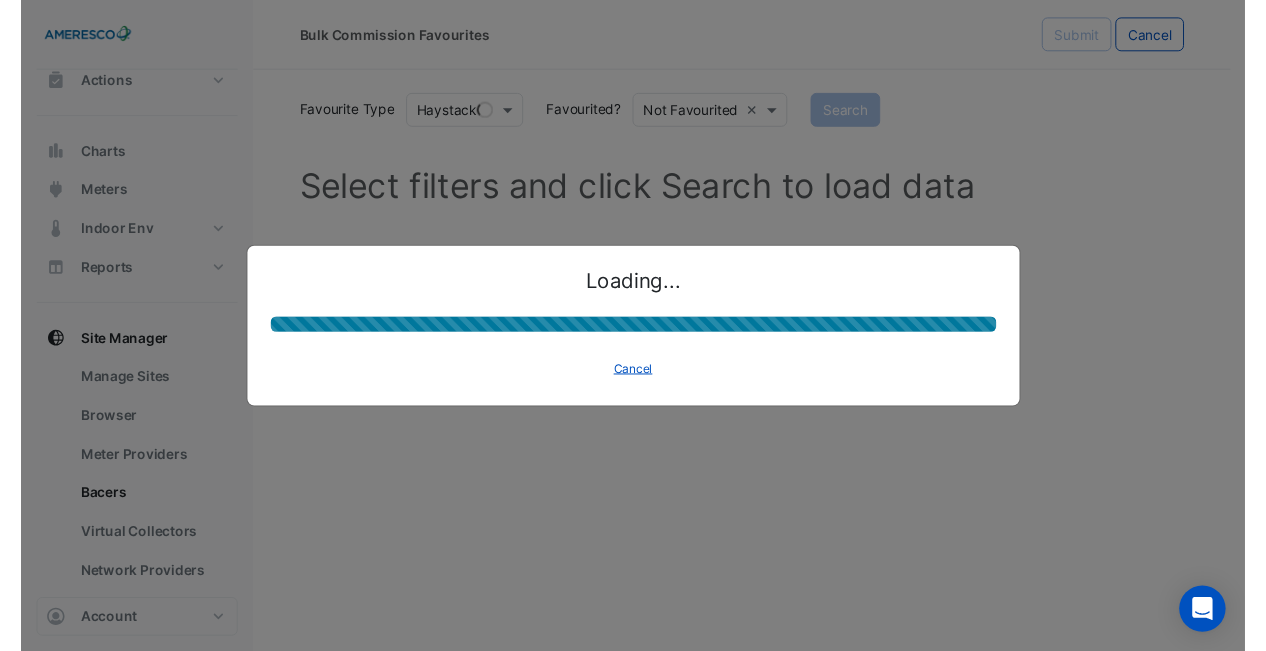 scroll, scrollTop: 0, scrollLeft: 0, axis: both 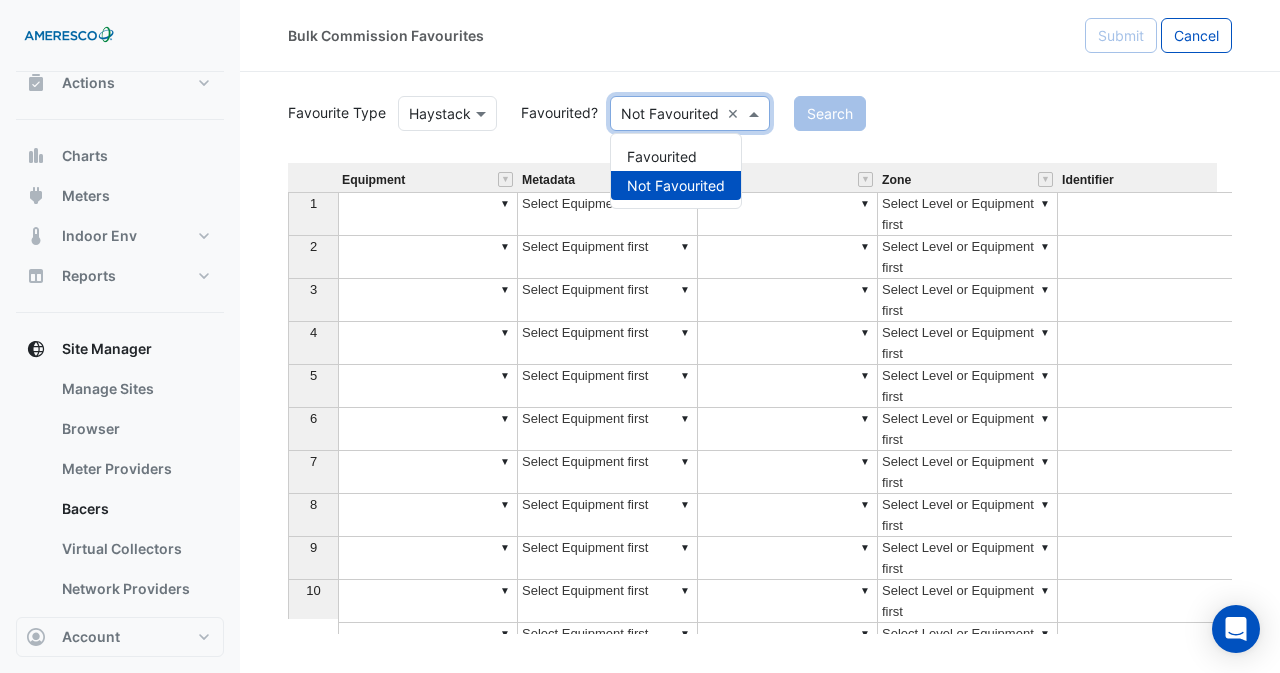 click 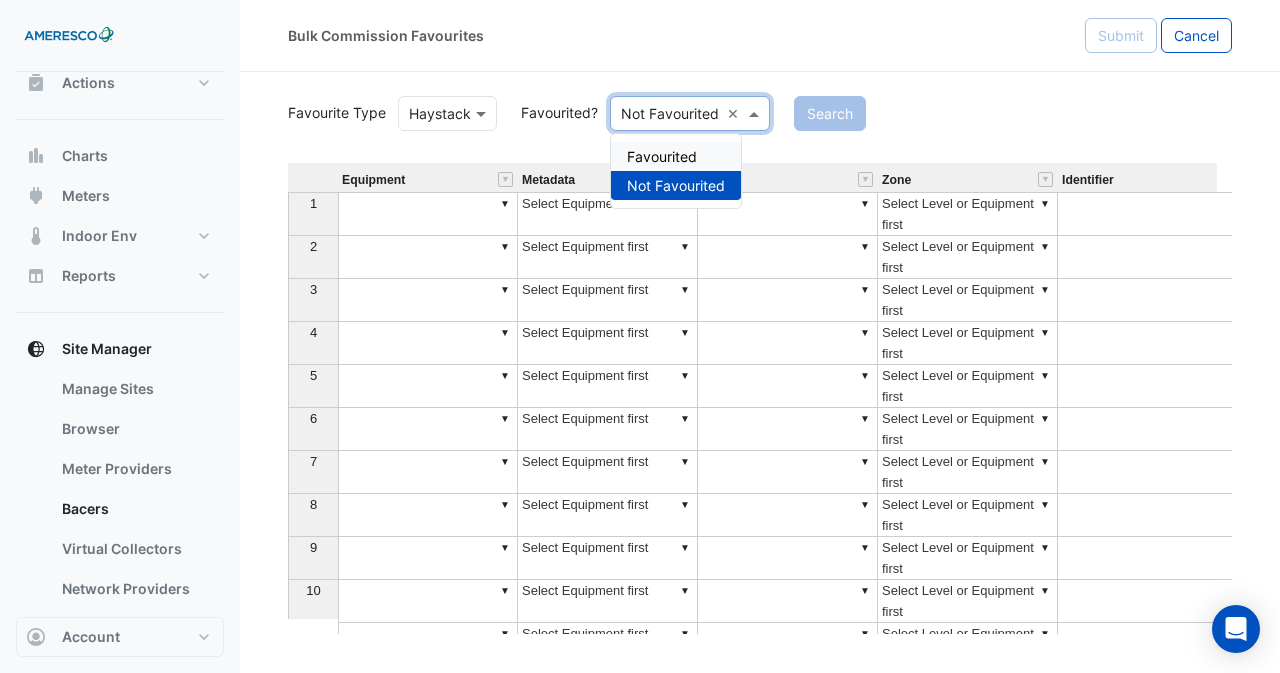 click on "Favourited" at bounding box center [676, 156] 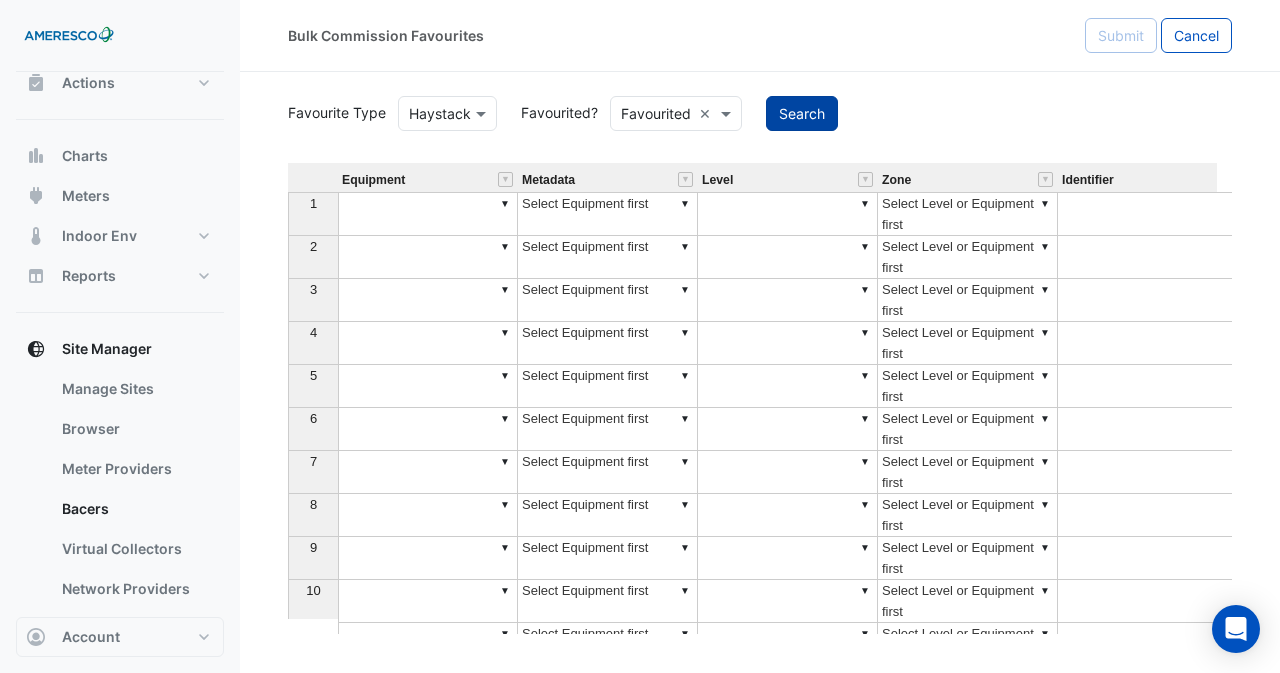 click on "Search" 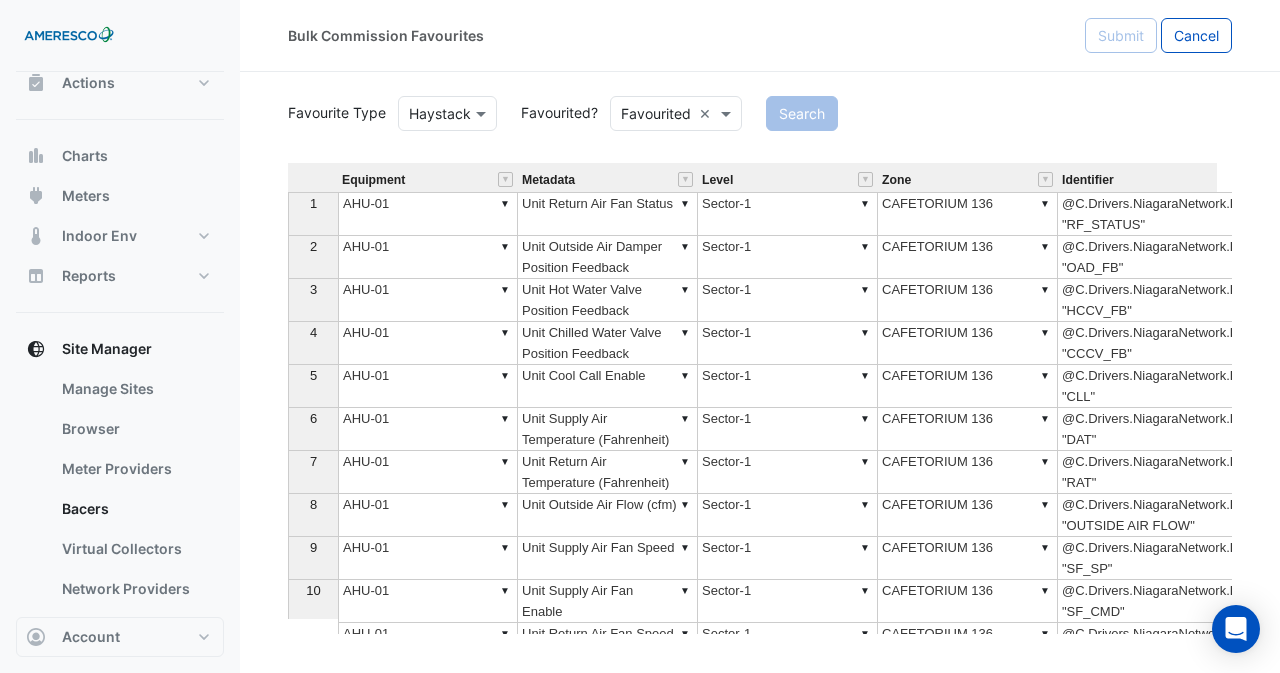 click at bounding box center (313, 179) 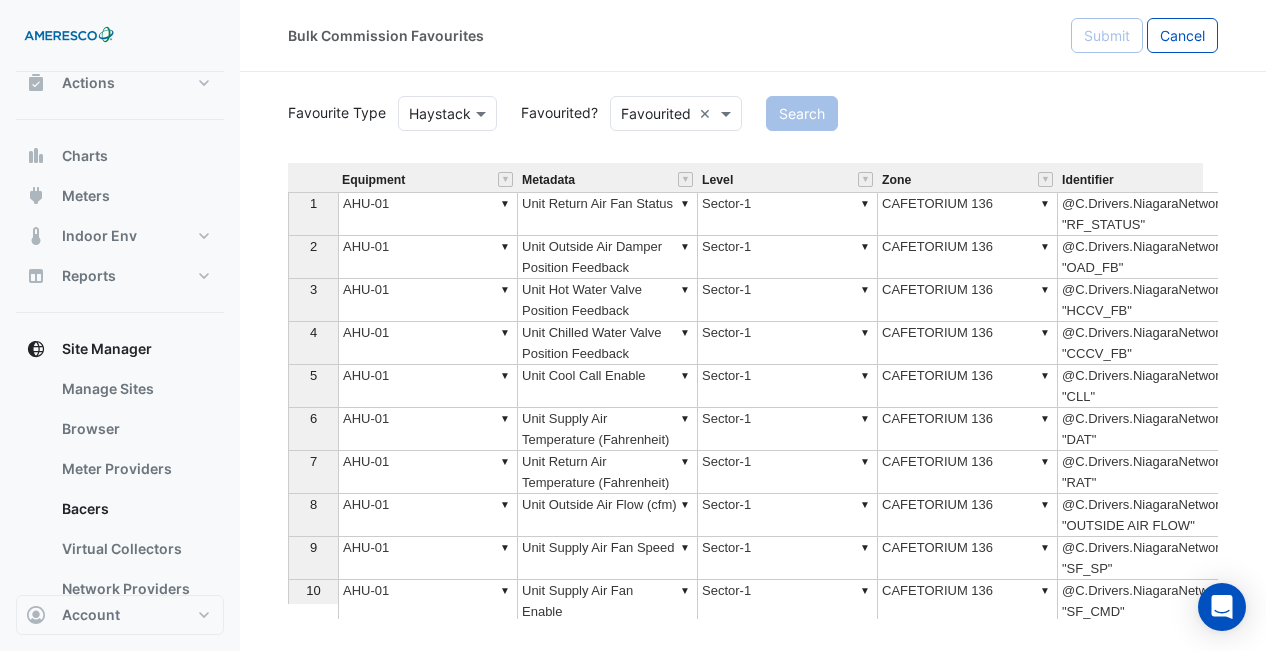 click on "Search" 